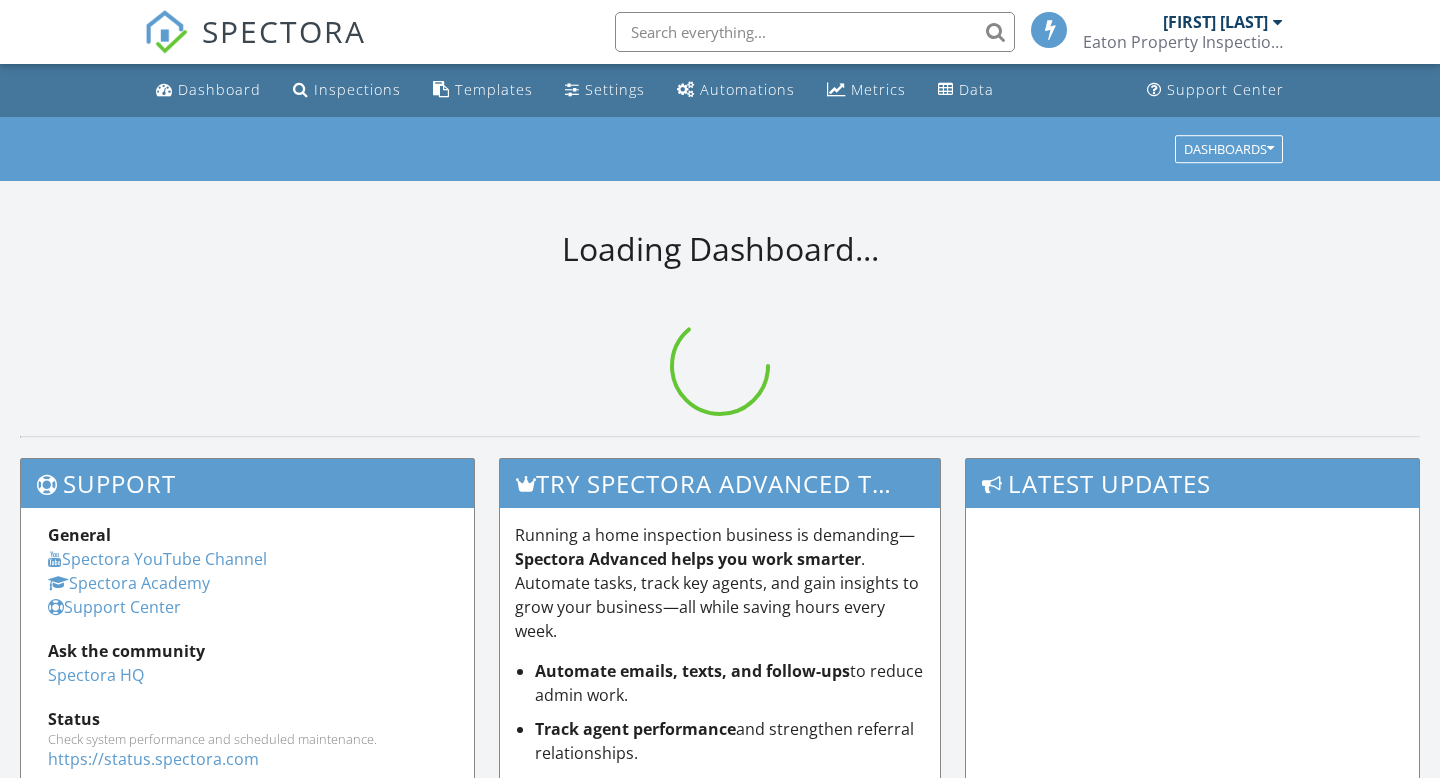 scroll, scrollTop: 0, scrollLeft: 0, axis: both 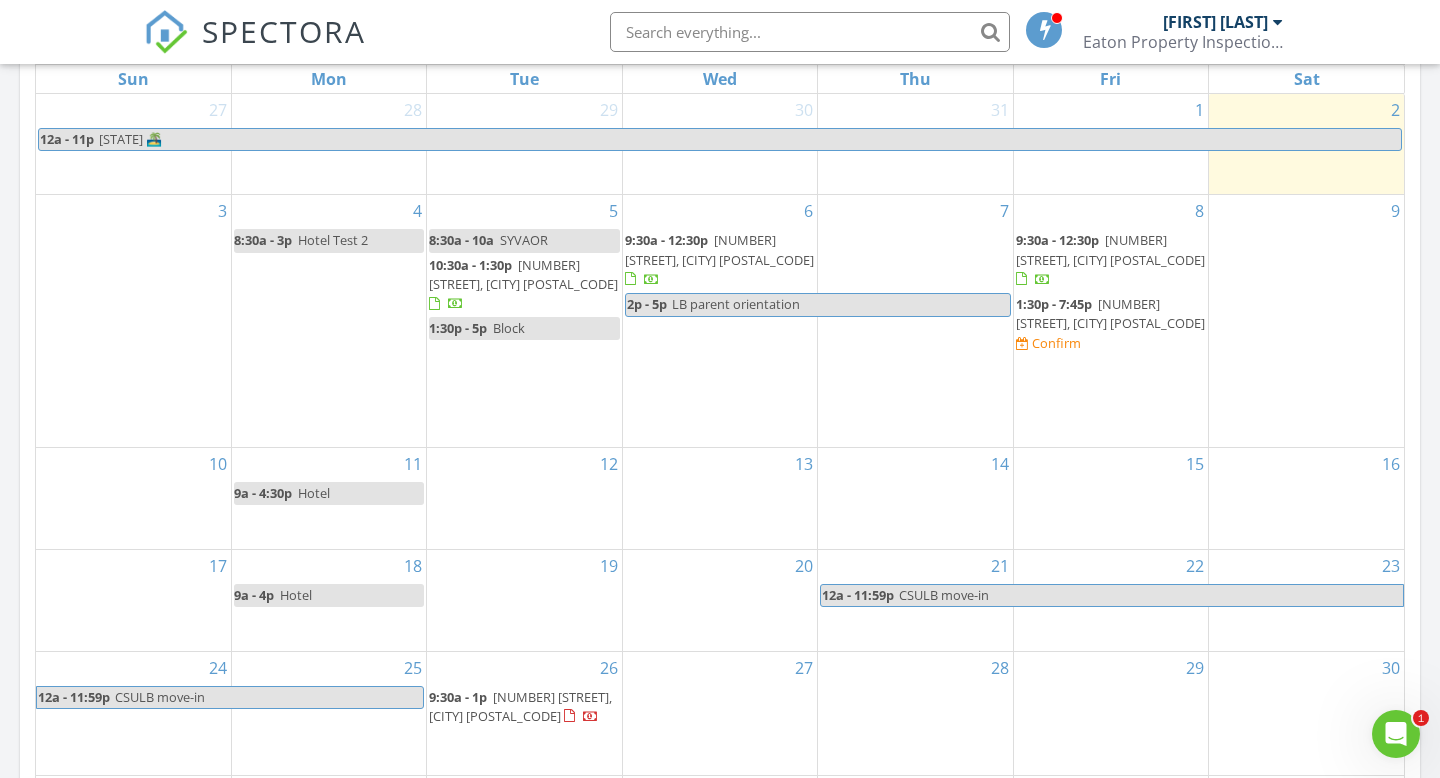 click on "1:30p - 7:45p" at bounding box center [1054, 304] 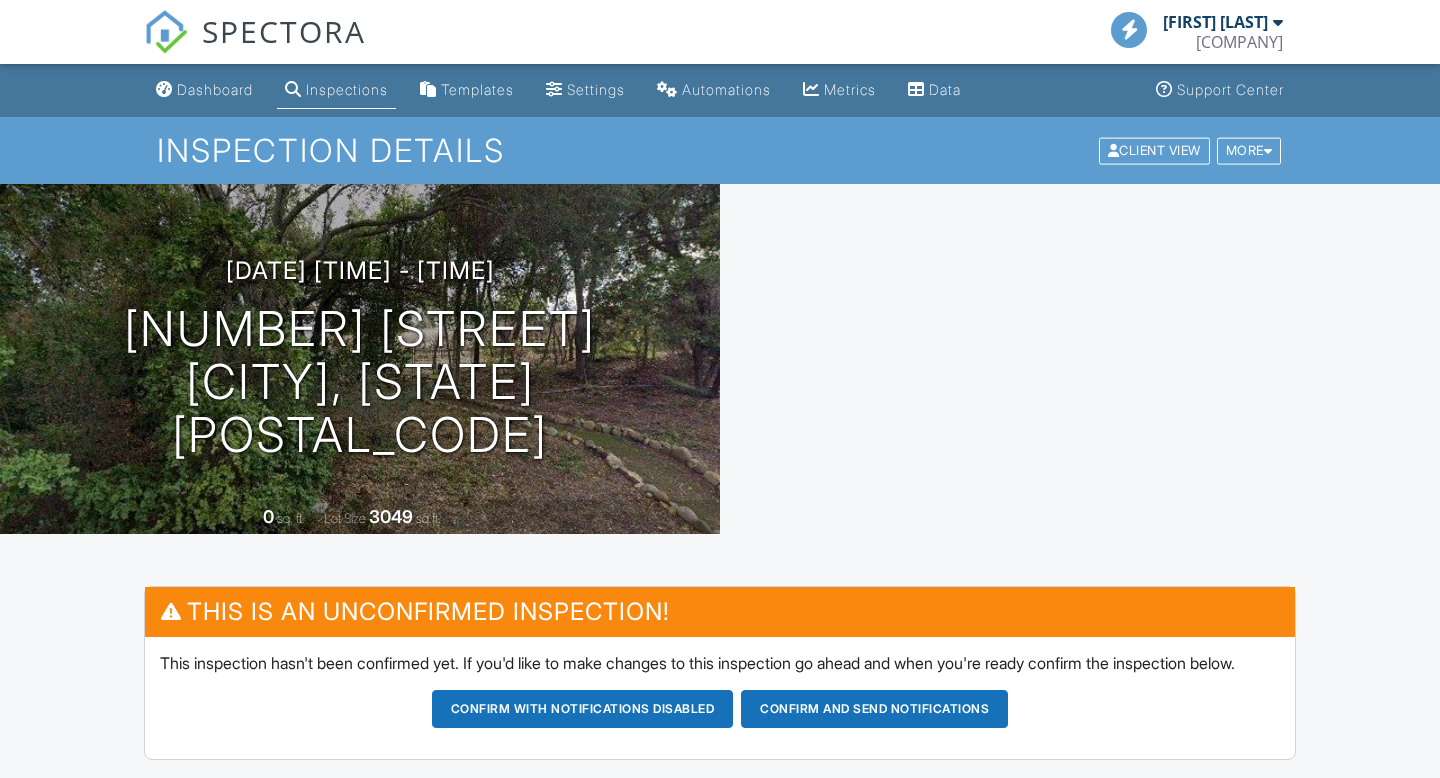 scroll, scrollTop: 0, scrollLeft: 0, axis: both 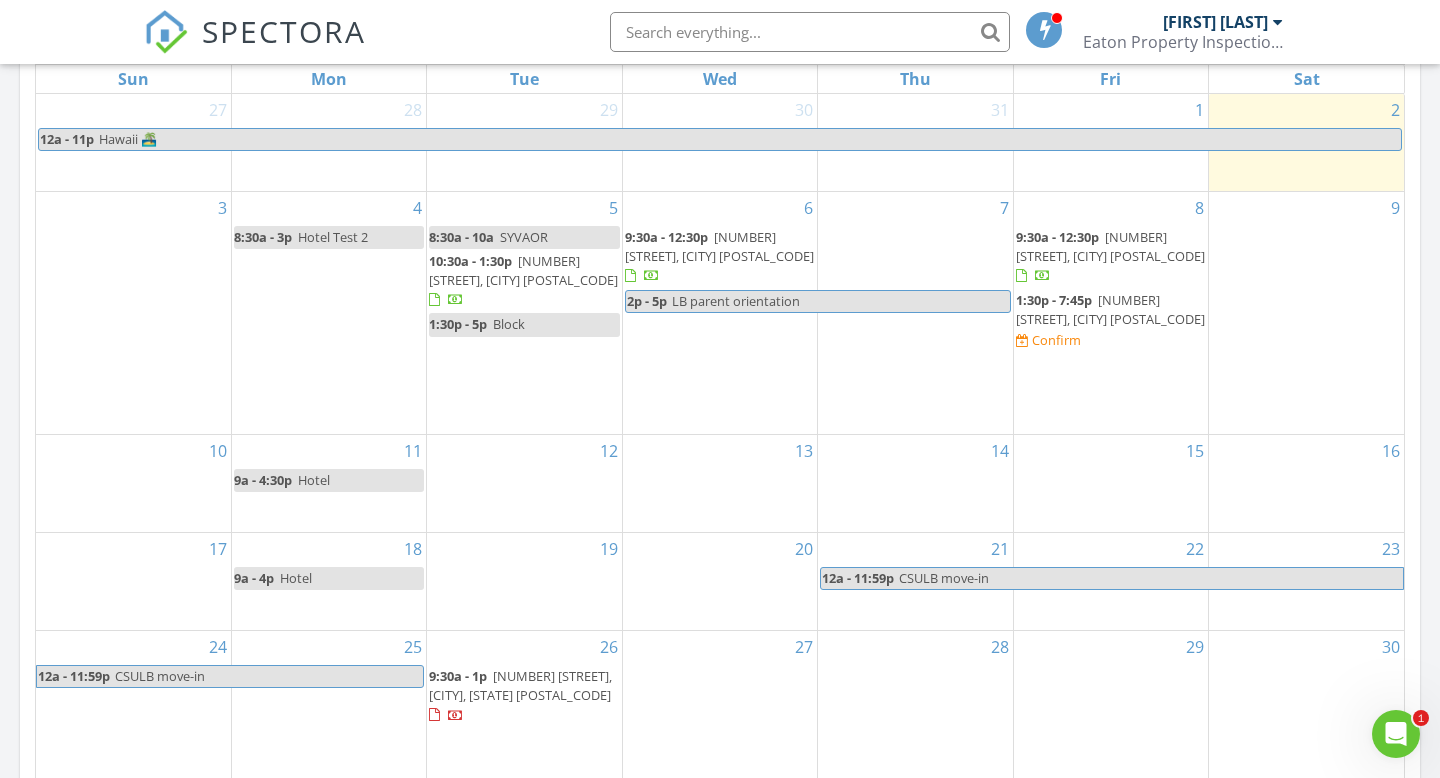 click on "2265 Sunrise Way, Solvang 93463" at bounding box center [1110, 309] 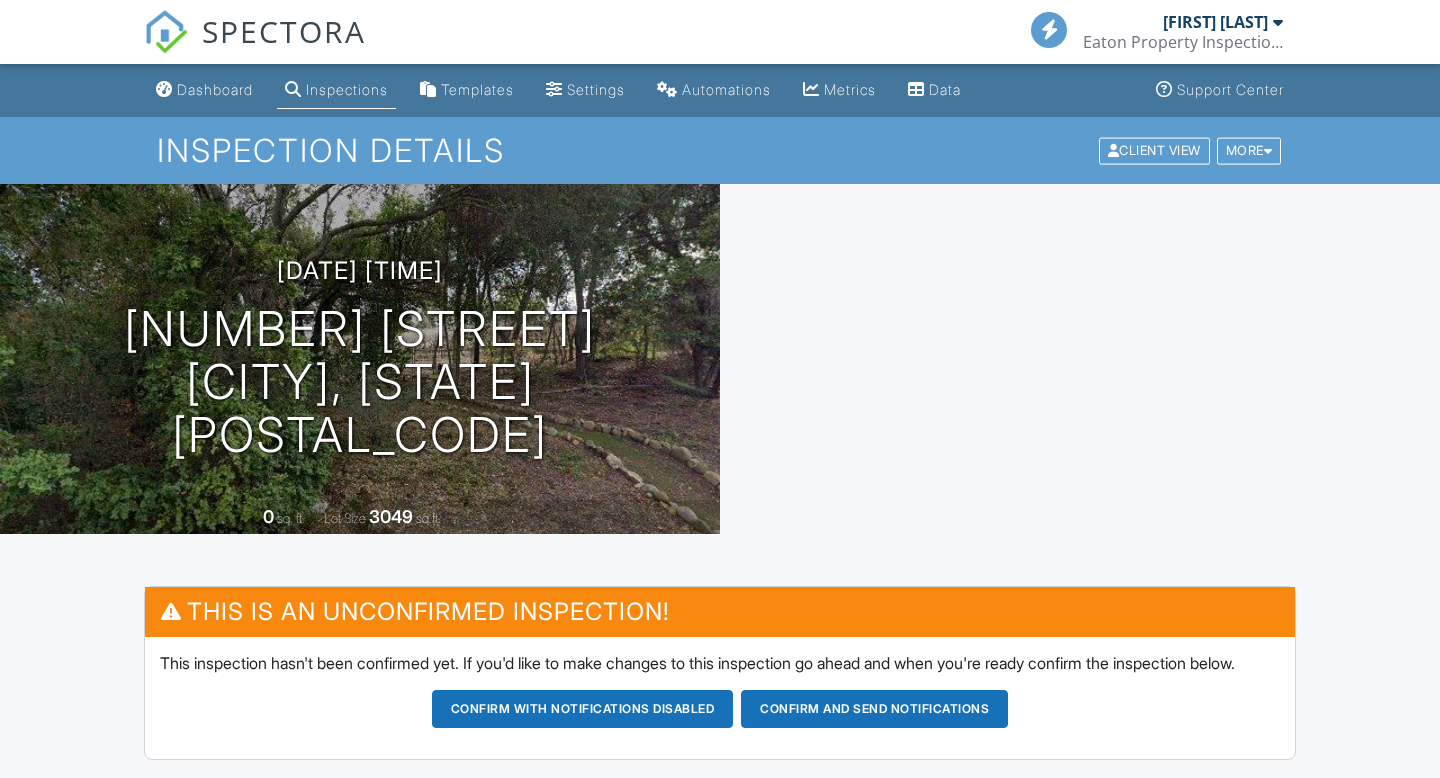 scroll, scrollTop: 0, scrollLeft: 0, axis: both 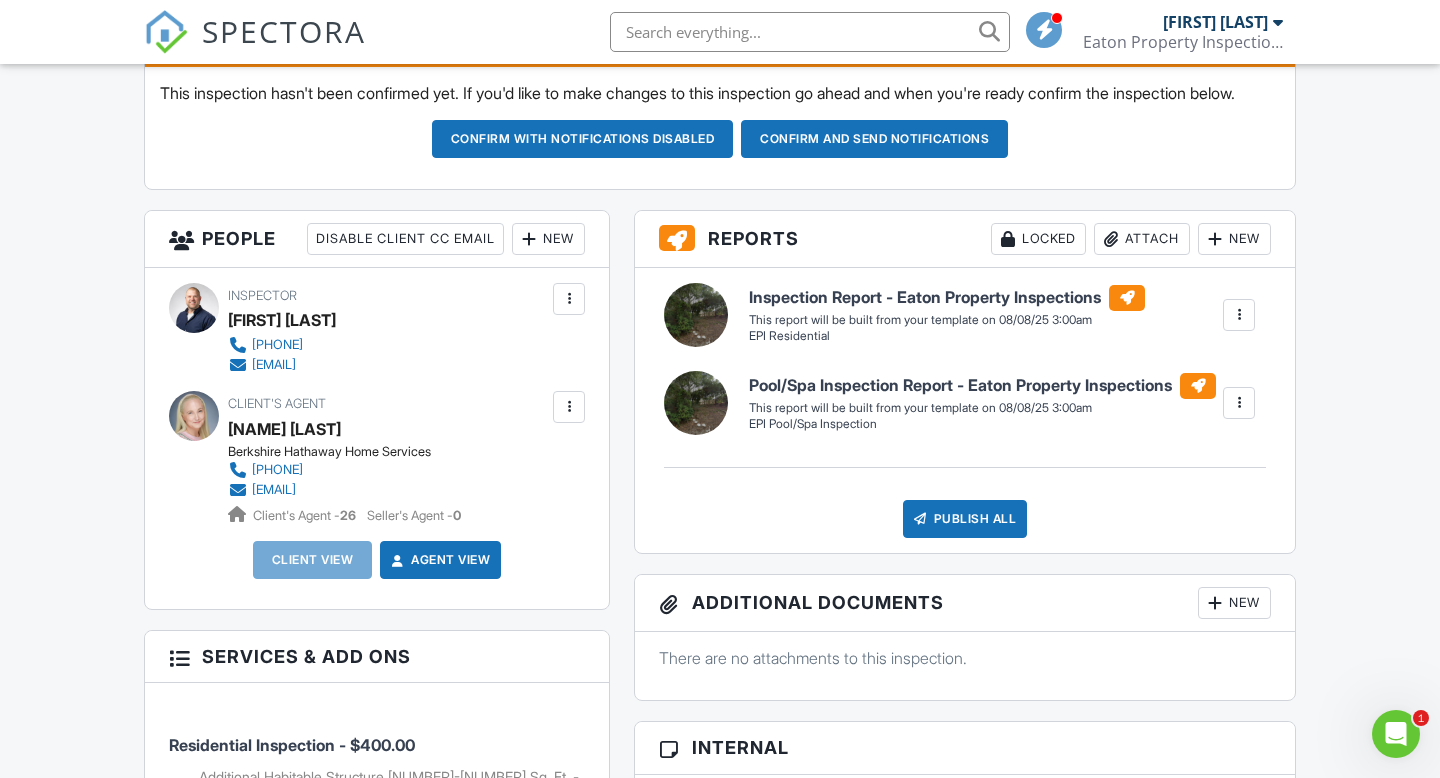 click on "New" at bounding box center [548, 239] 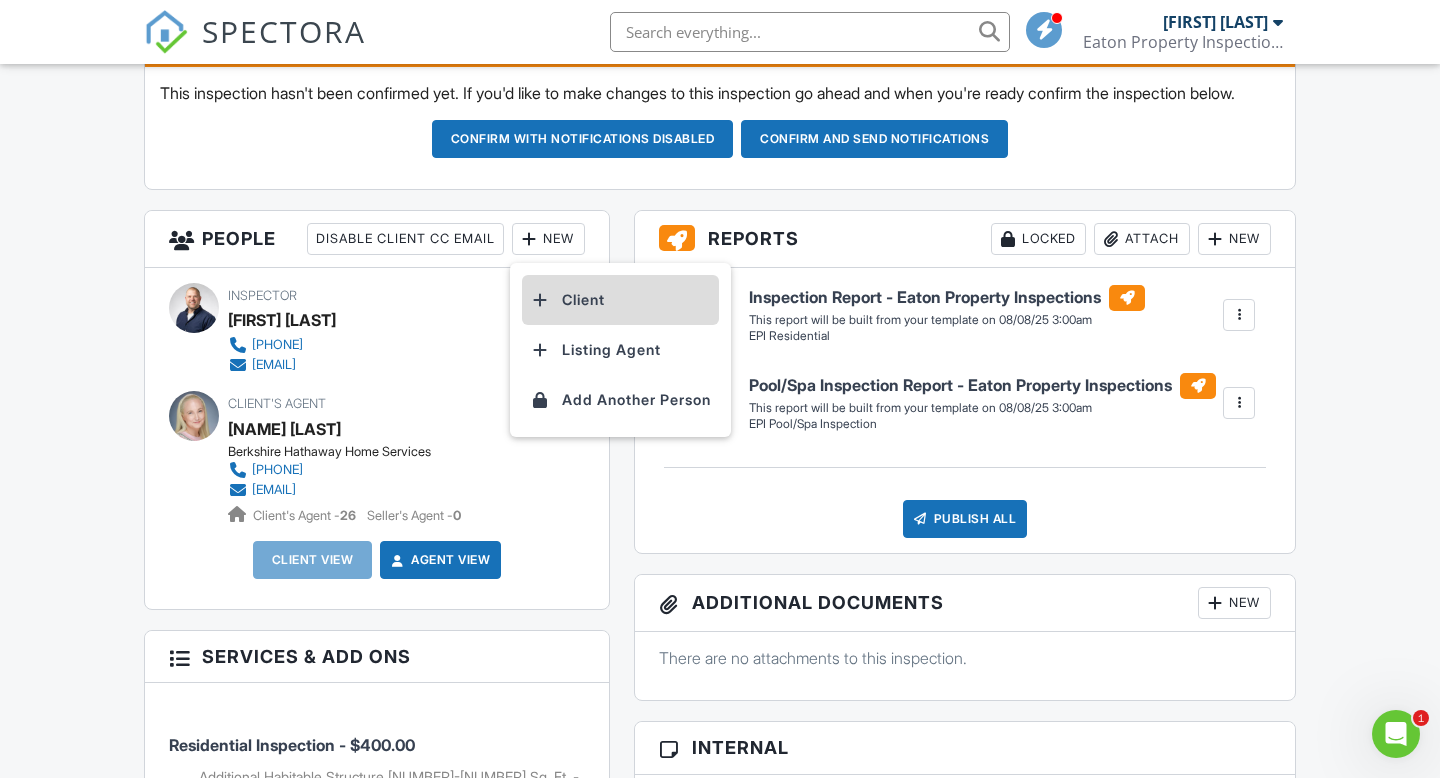 click on "Client" at bounding box center [620, 300] 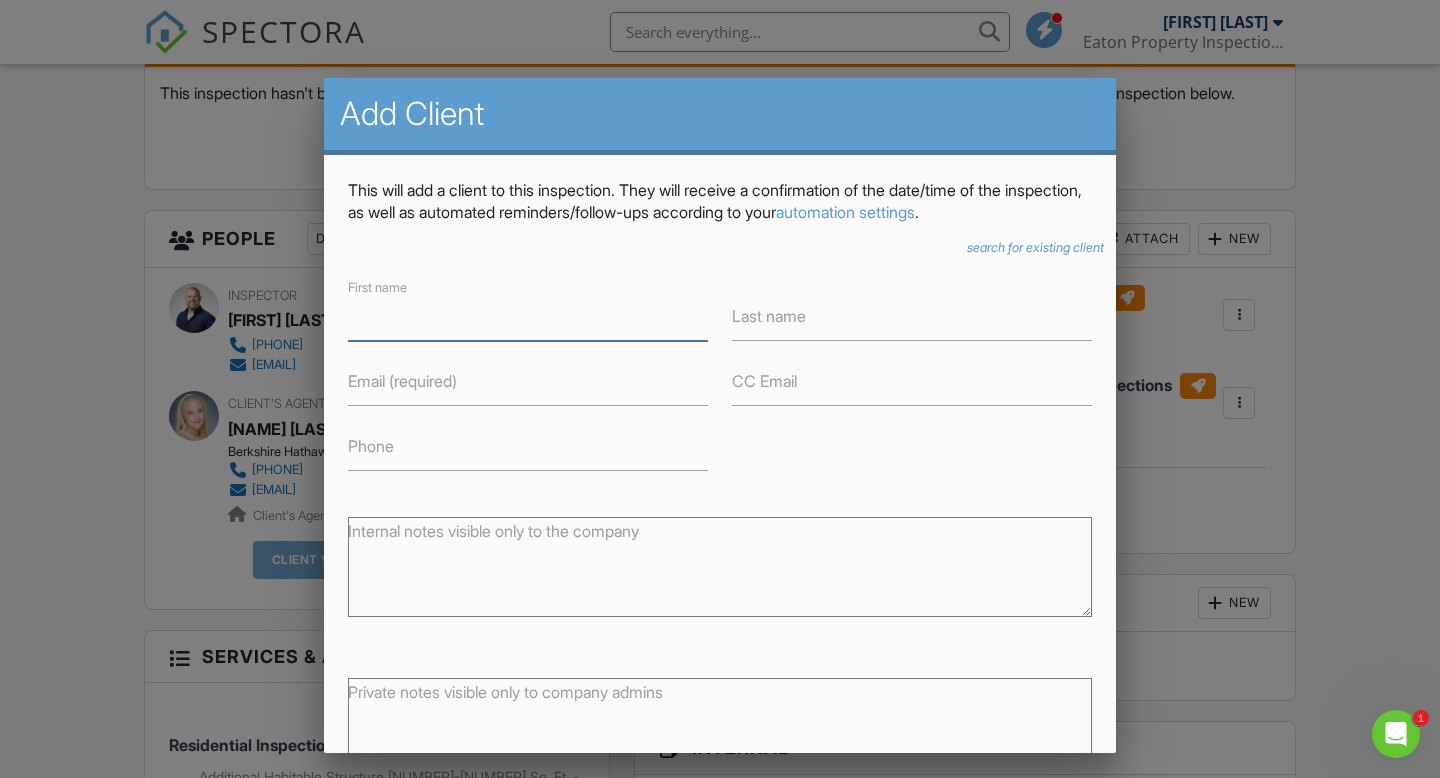 click on "First name" at bounding box center [528, 316] 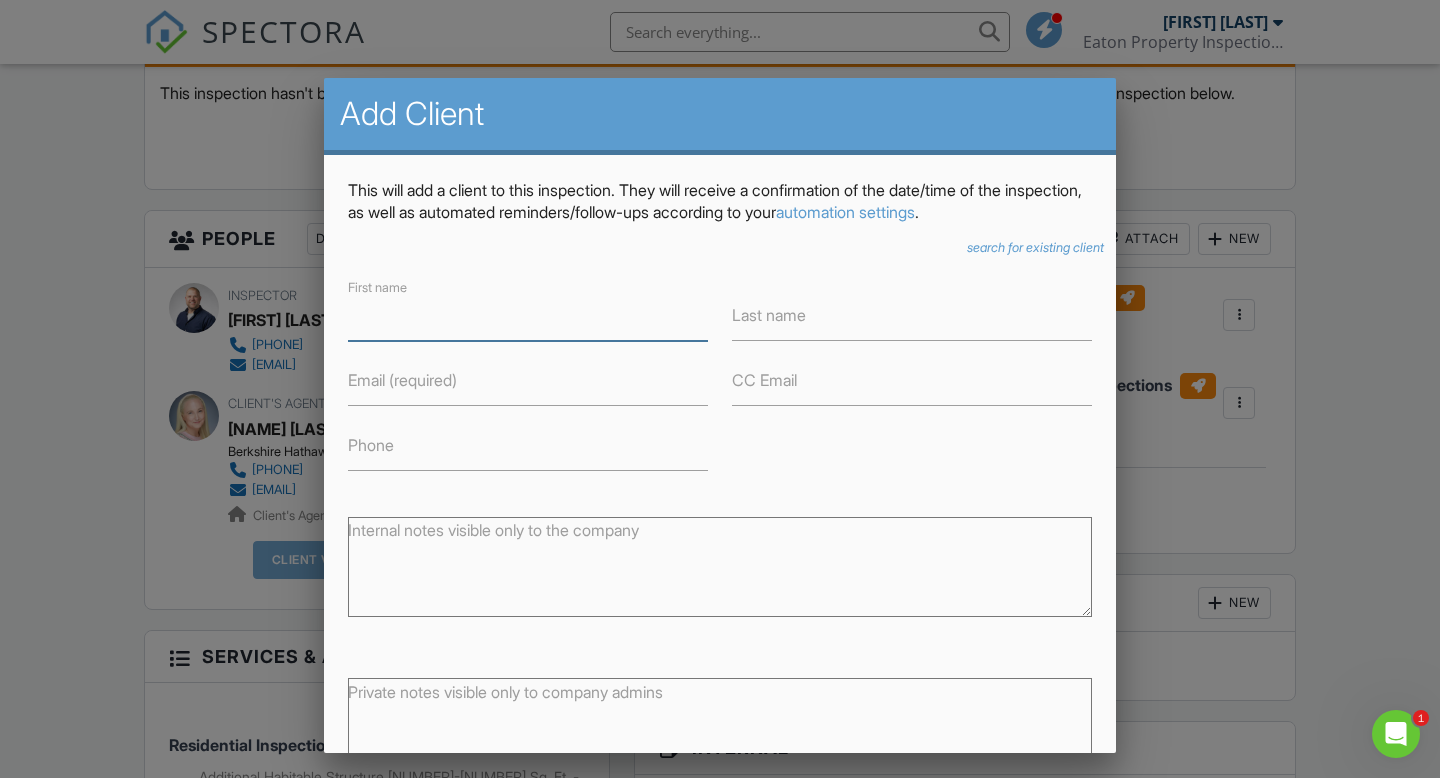 paste on "[FIRST] [LAST]" 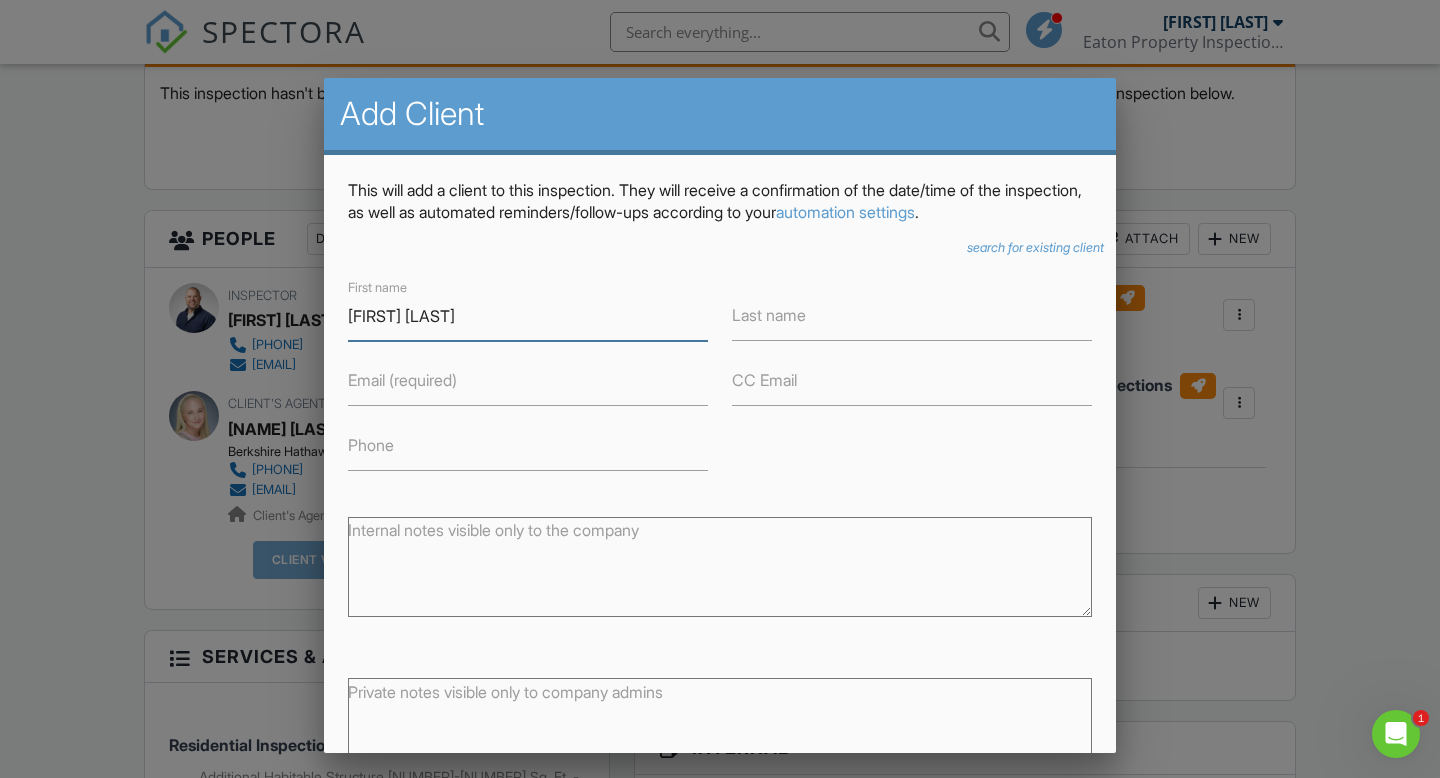 click on "[FIRST] [LAST]" at bounding box center [528, 316] 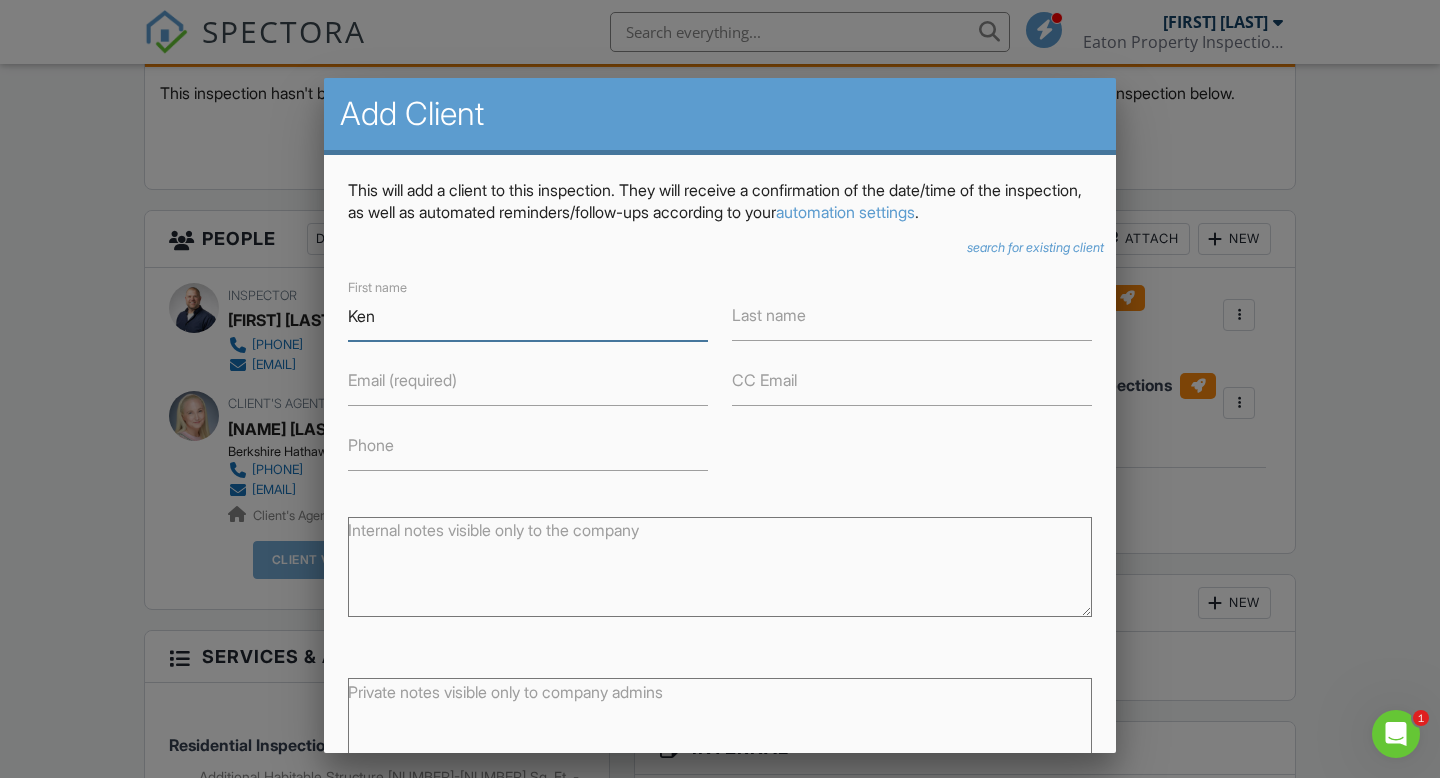 type on "Ken" 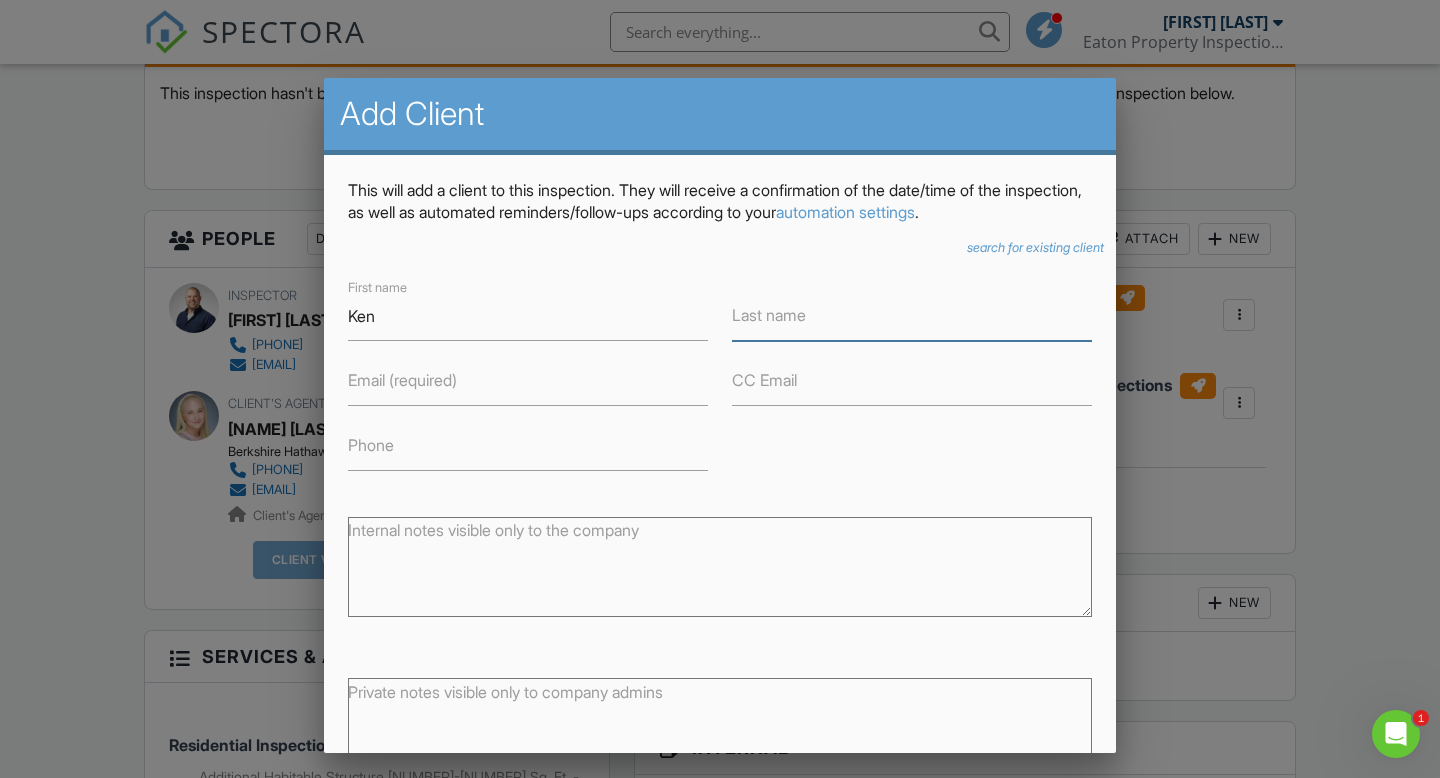 click on "Last name" at bounding box center (912, 316) 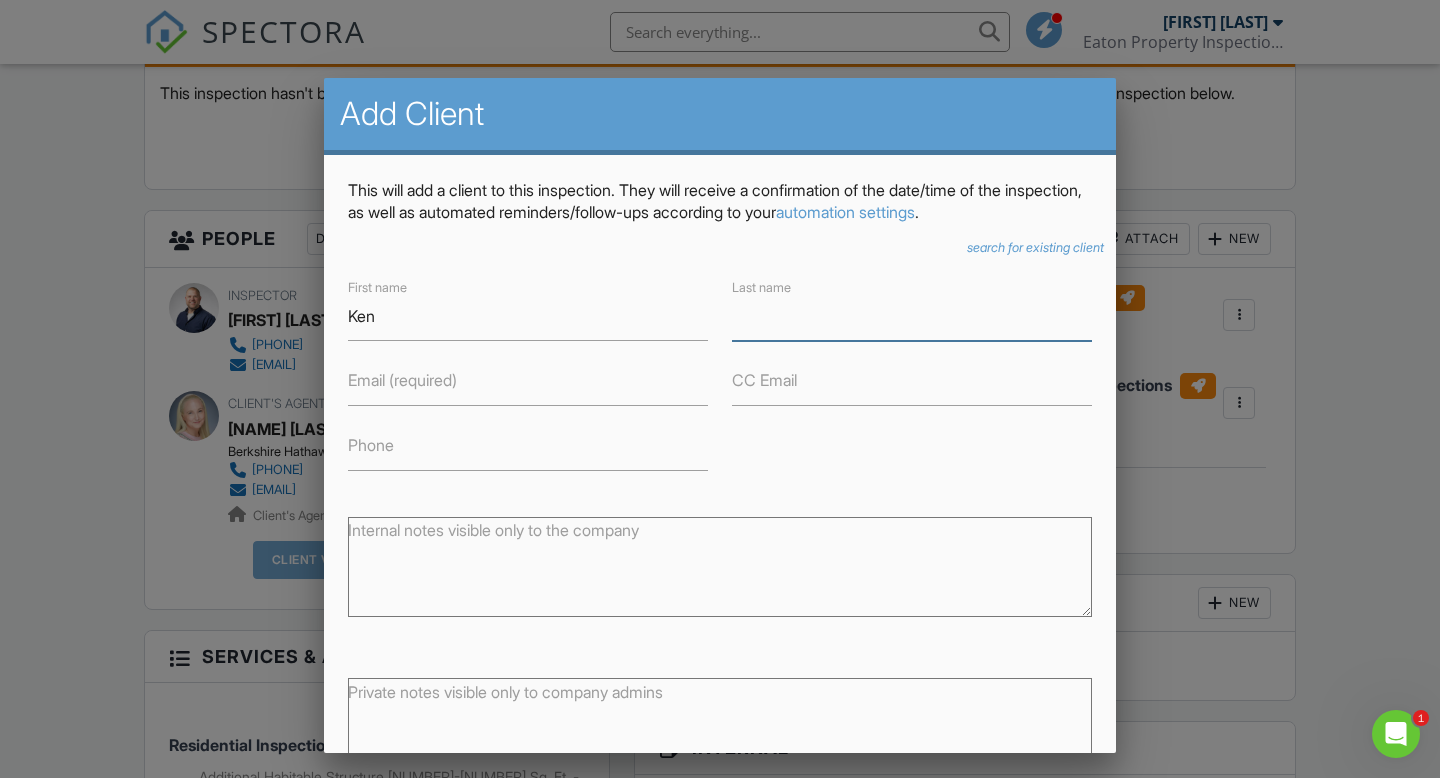 paste on "Miller" 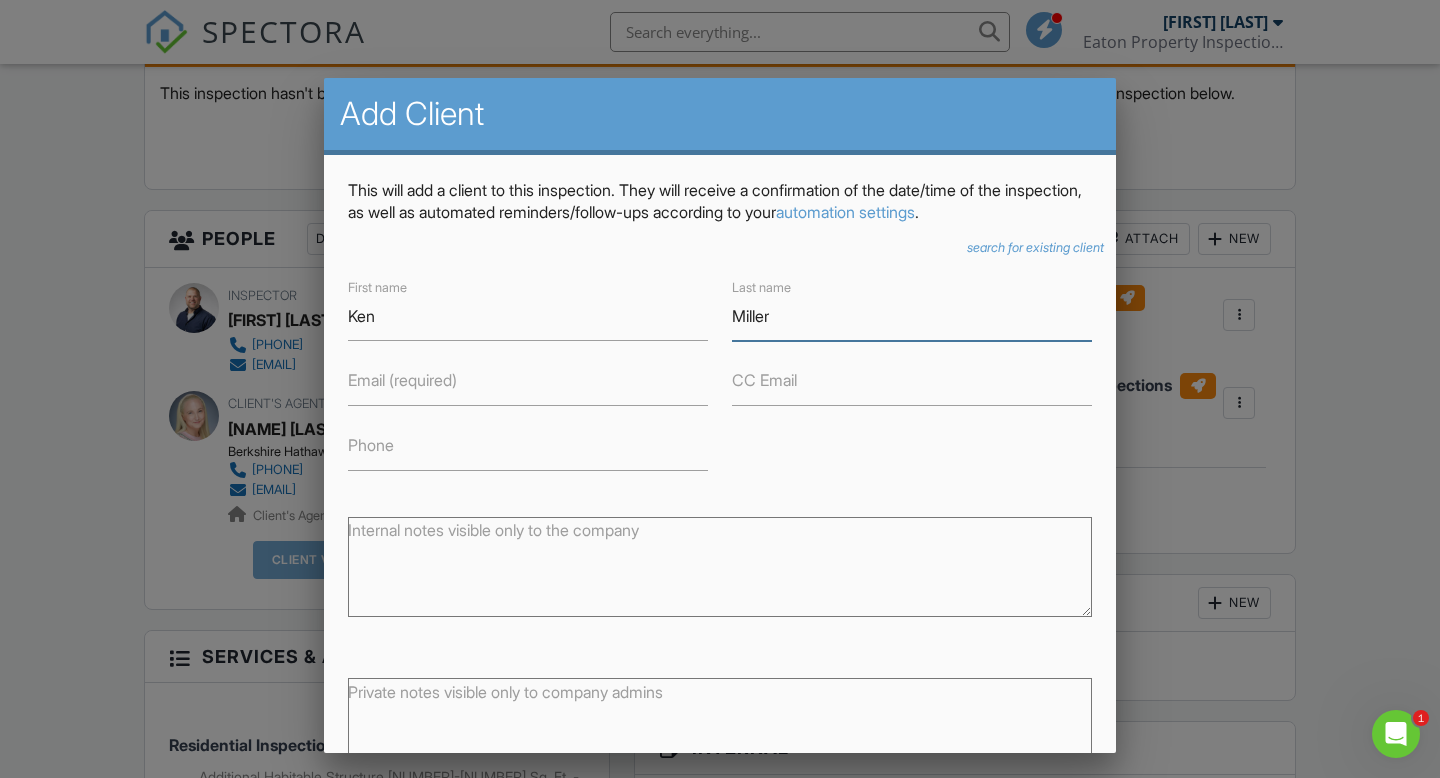 type on "Miller" 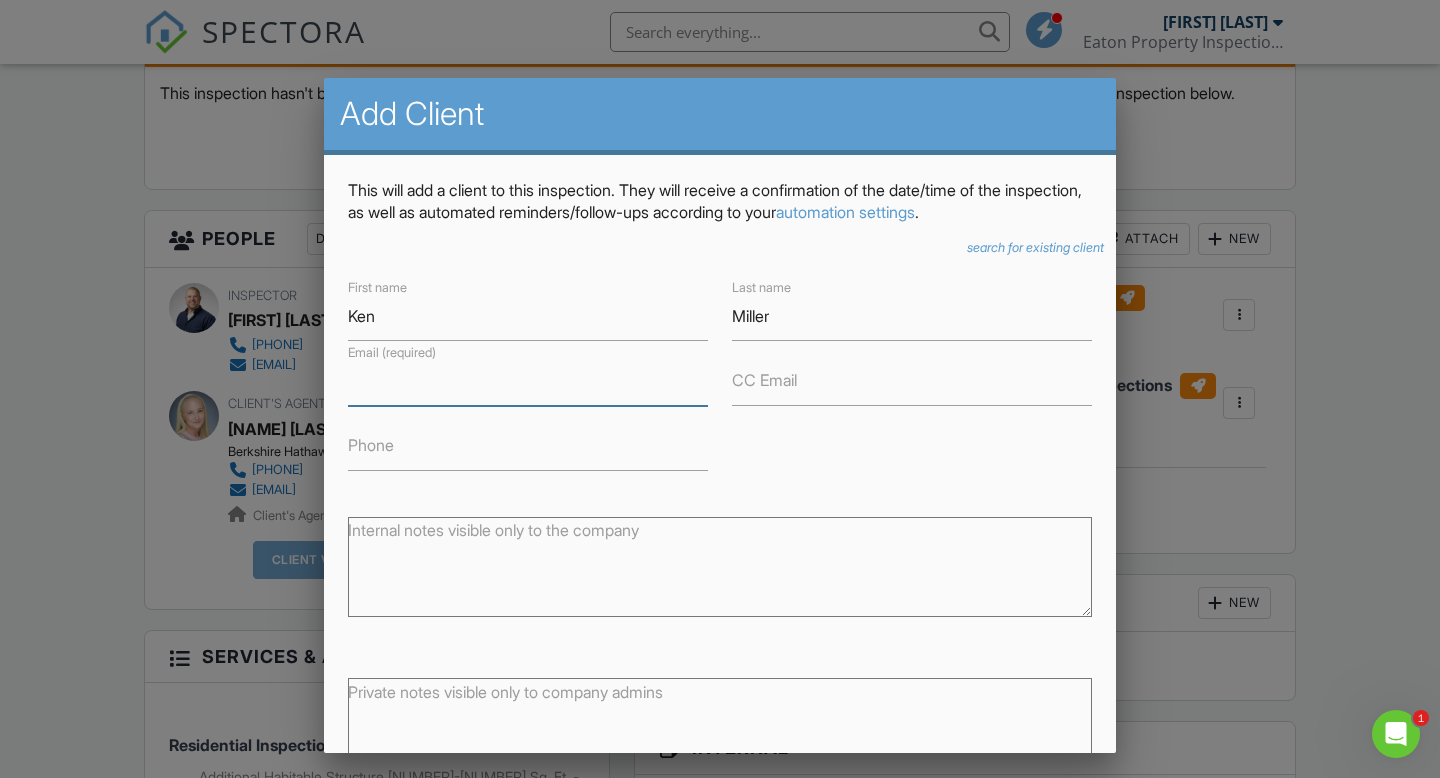 click on "Email (required)" at bounding box center [528, 381] 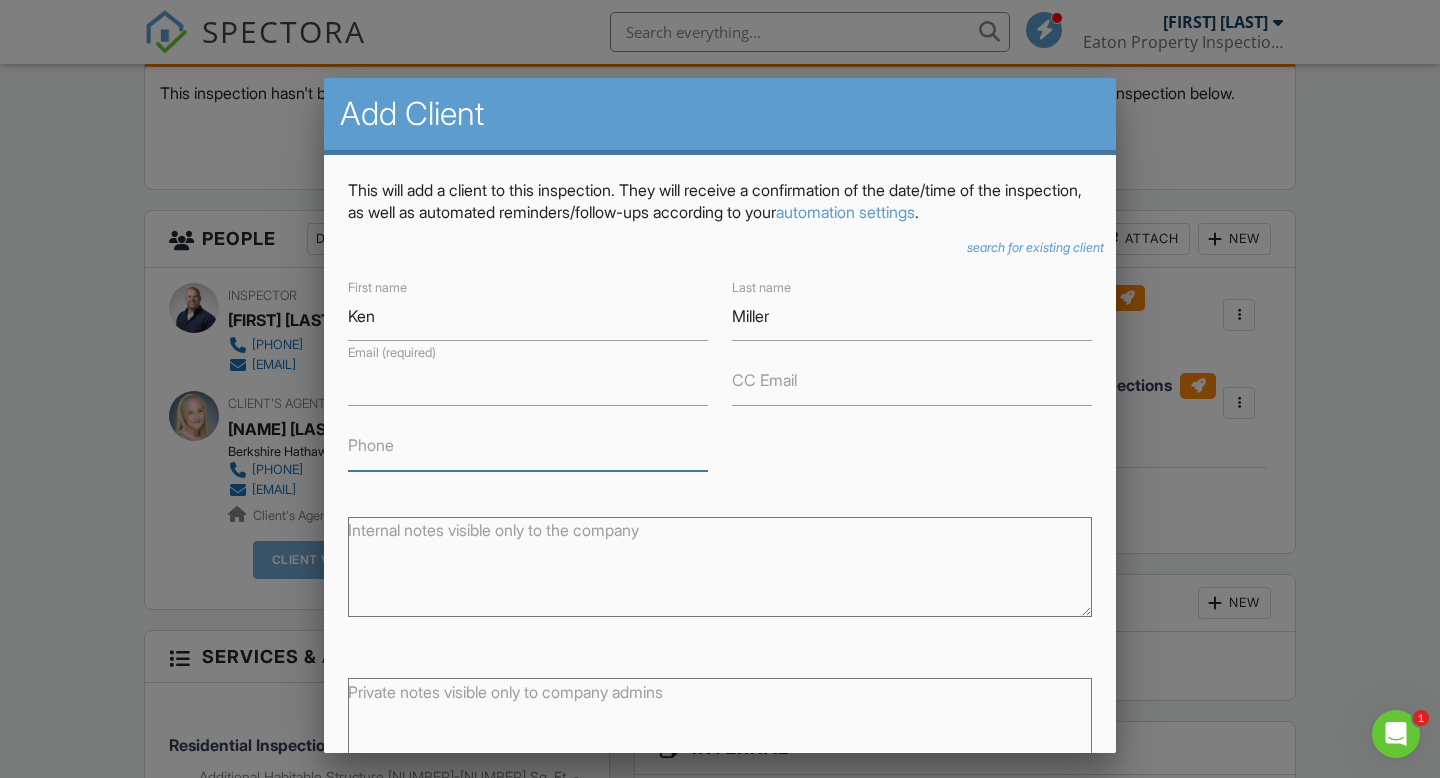 click on "Phone" at bounding box center [528, 446] 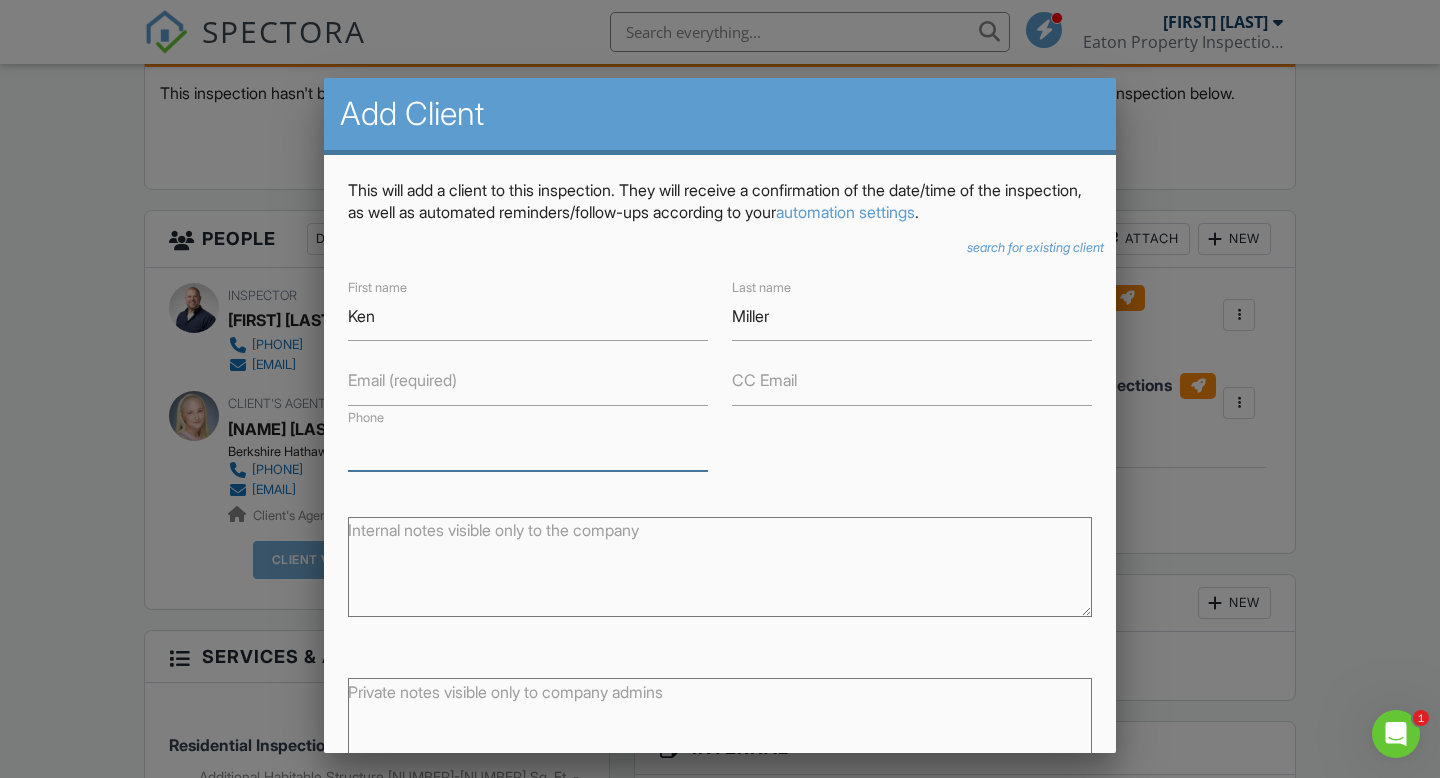 paste on "310.710.5637" 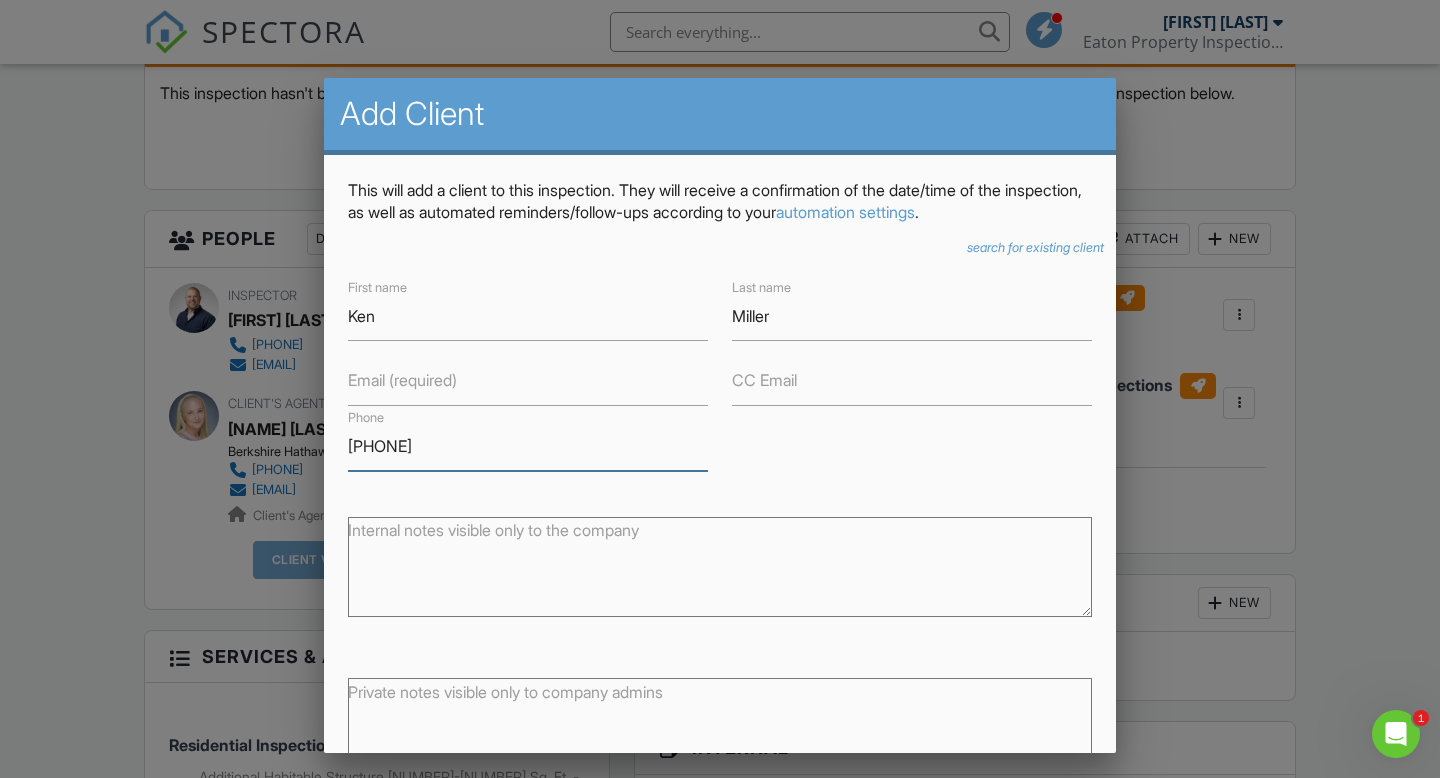 click on "310.710.5637" at bounding box center (528, 446) 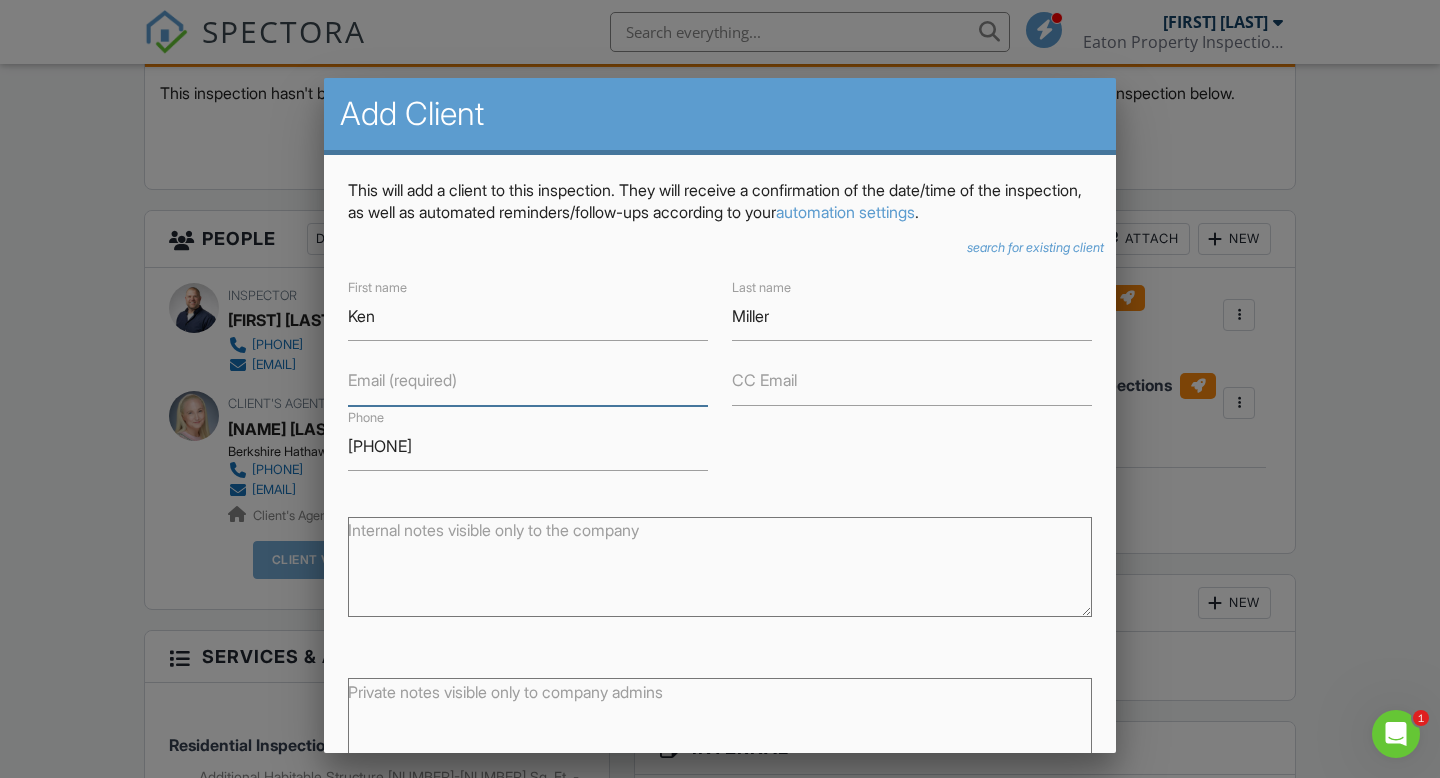 click on "Email (required)" at bounding box center [528, 381] 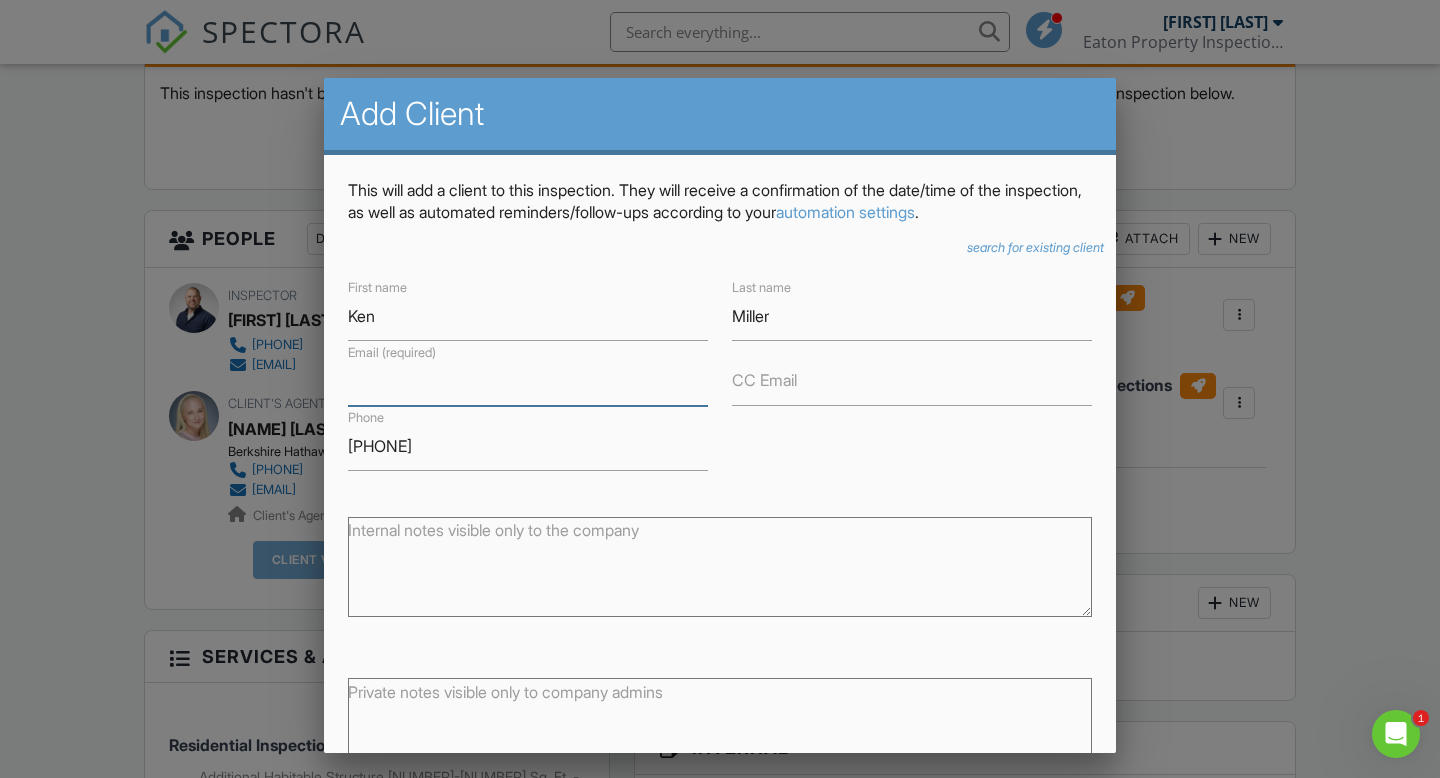 paste on "[EMAIL]" 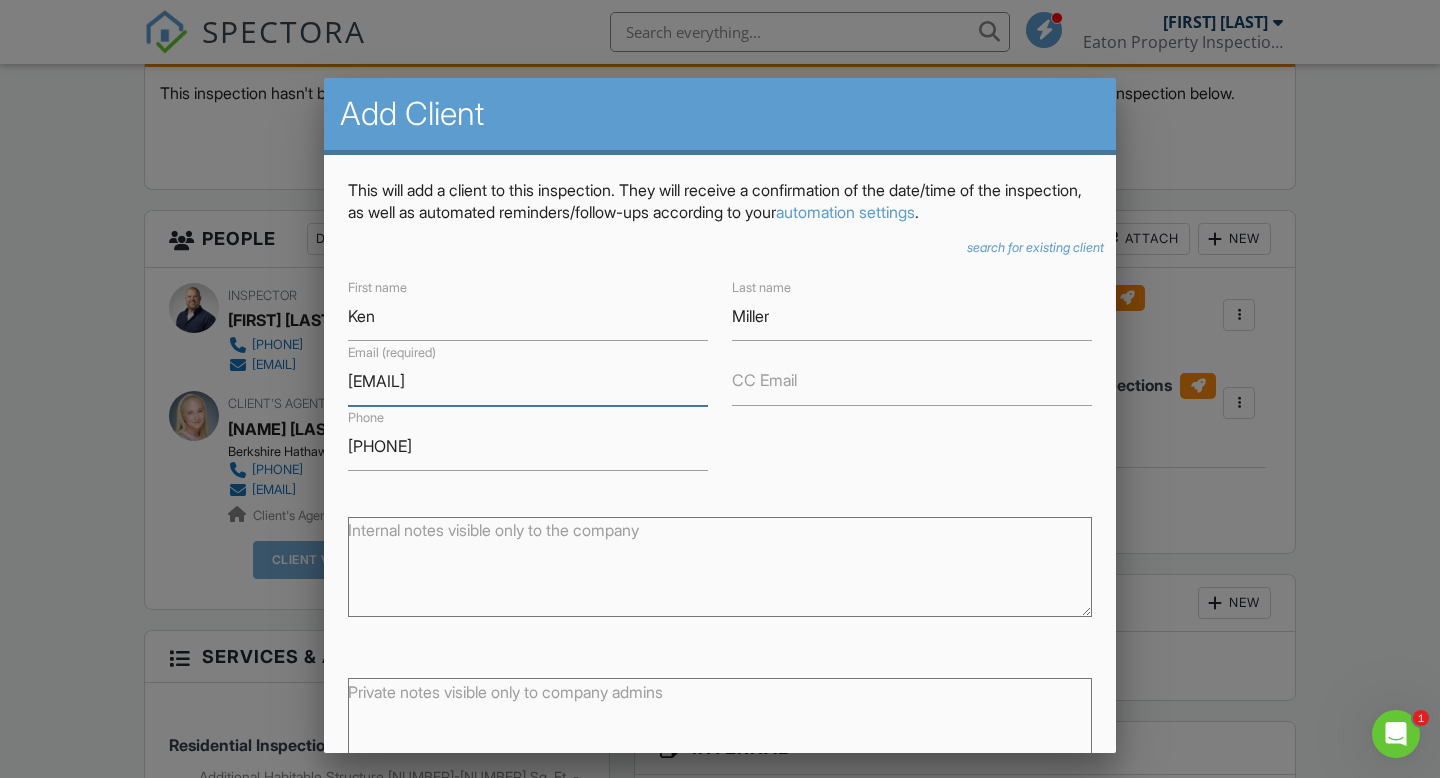 scroll, scrollTop: 136, scrollLeft: 0, axis: vertical 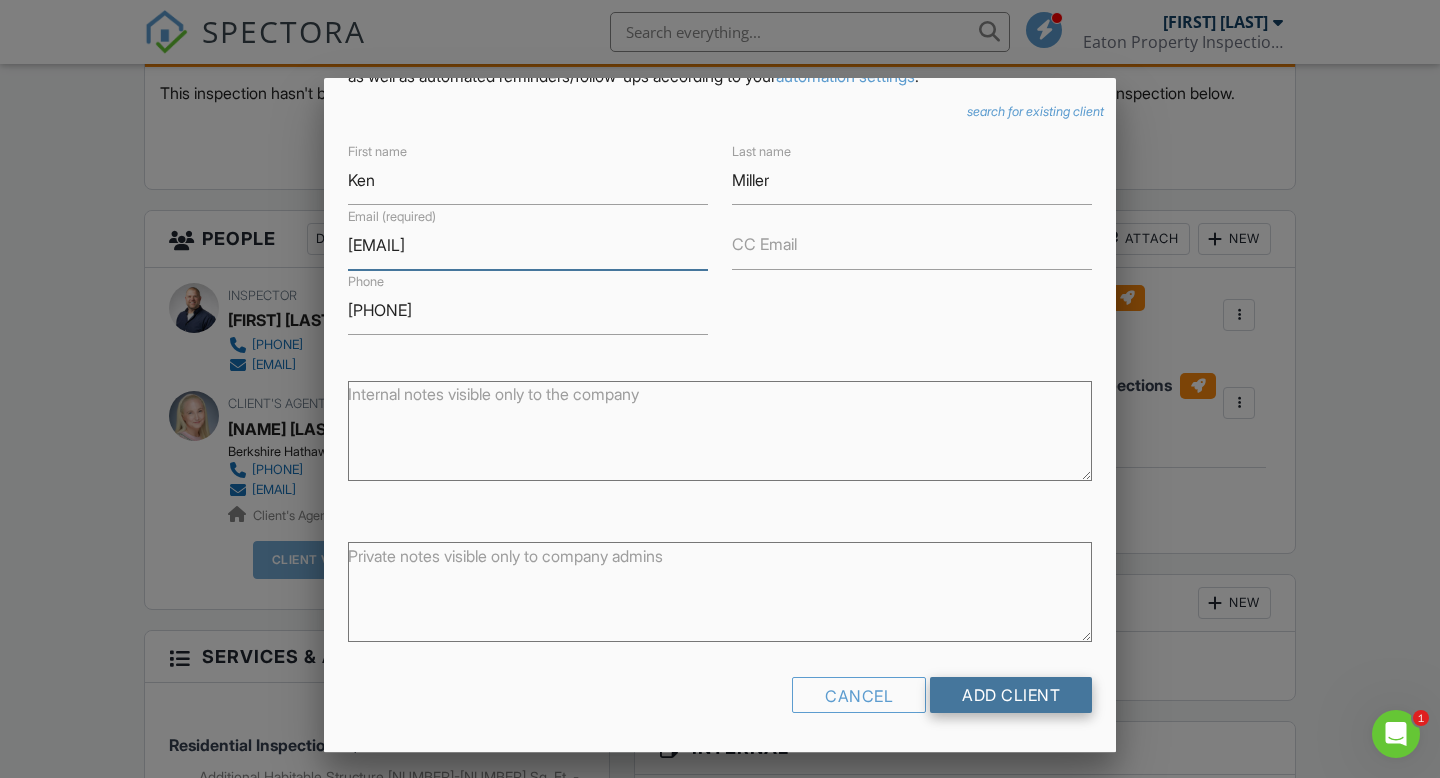 type on "[EMAIL]" 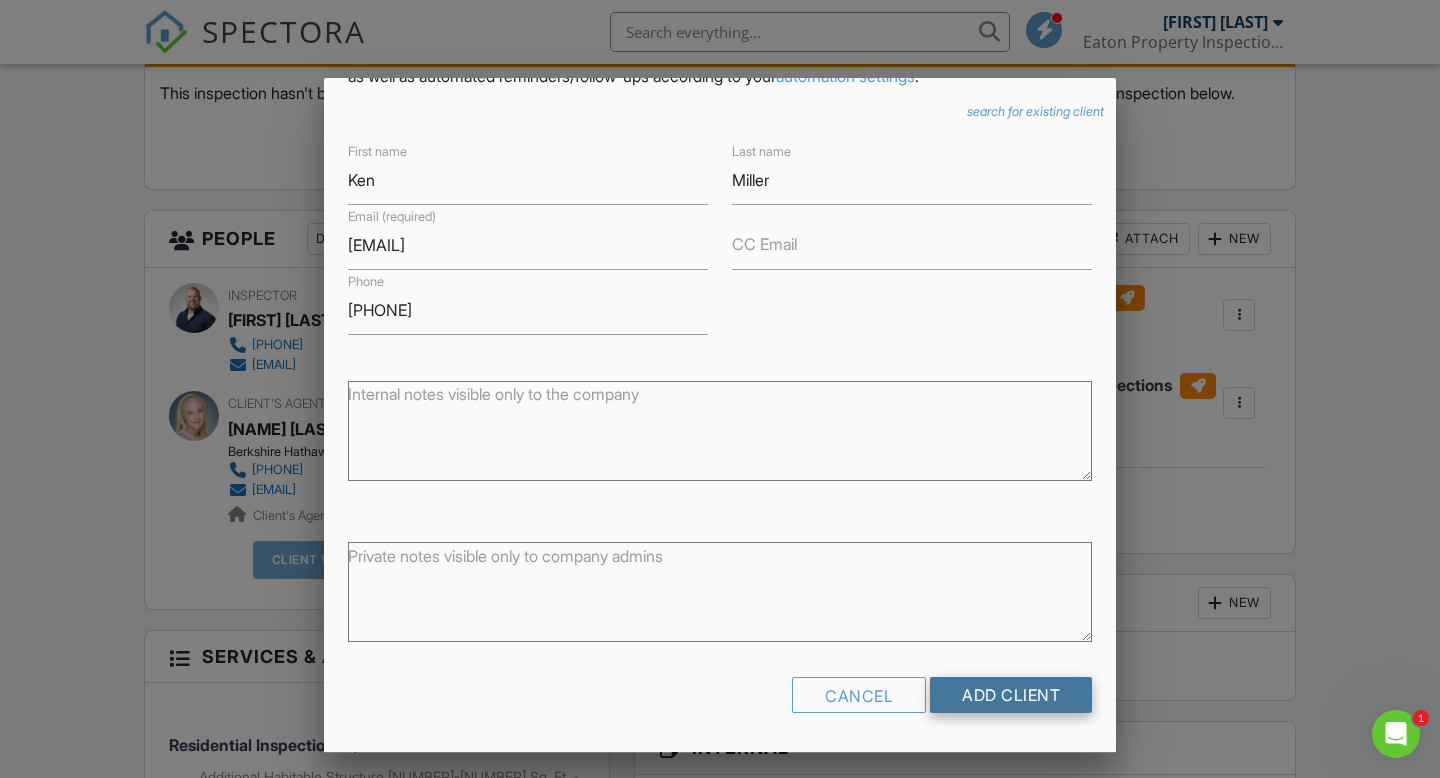 click on "Add Client" at bounding box center [1011, 695] 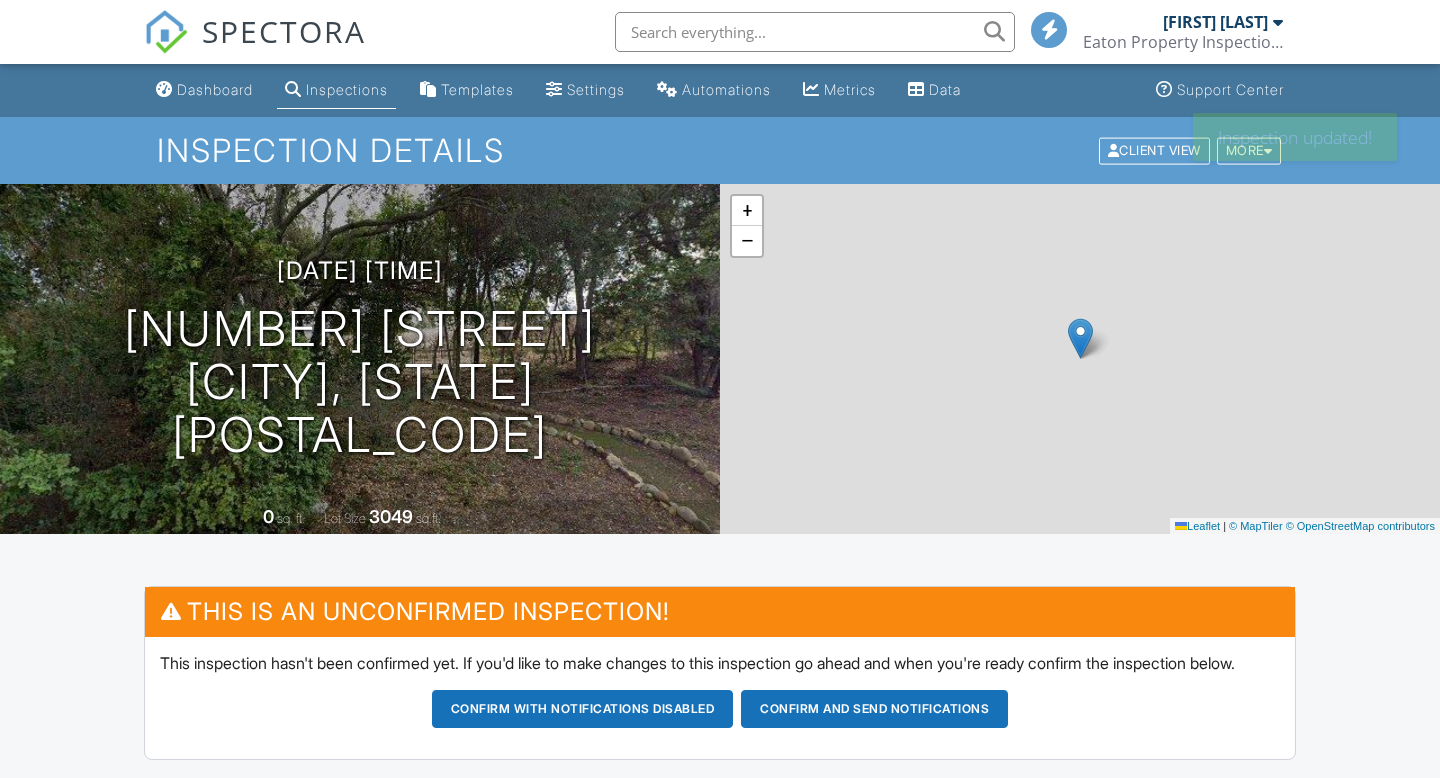 scroll, scrollTop: 0, scrollLeft: 0, axis: both 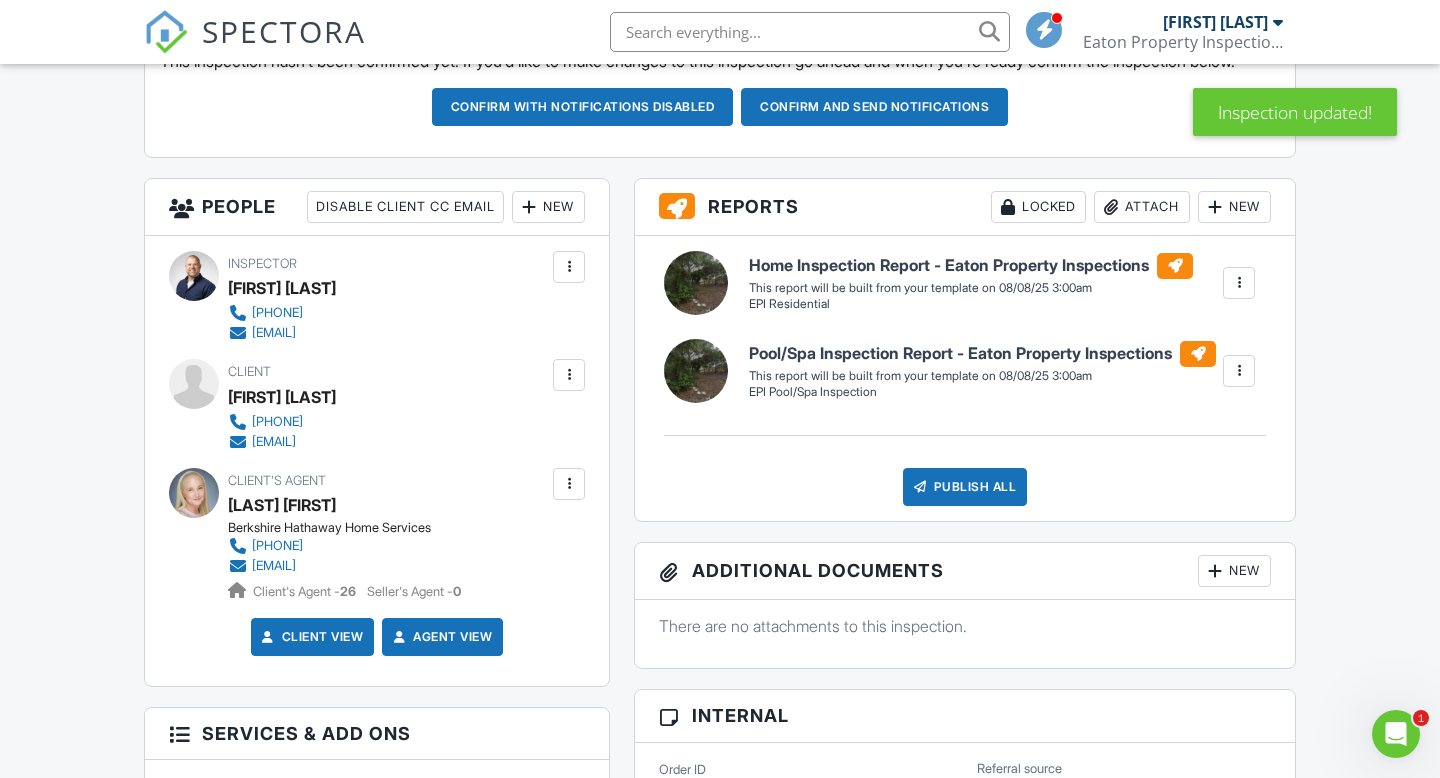 click on "New" at bounding box center (548, 207) 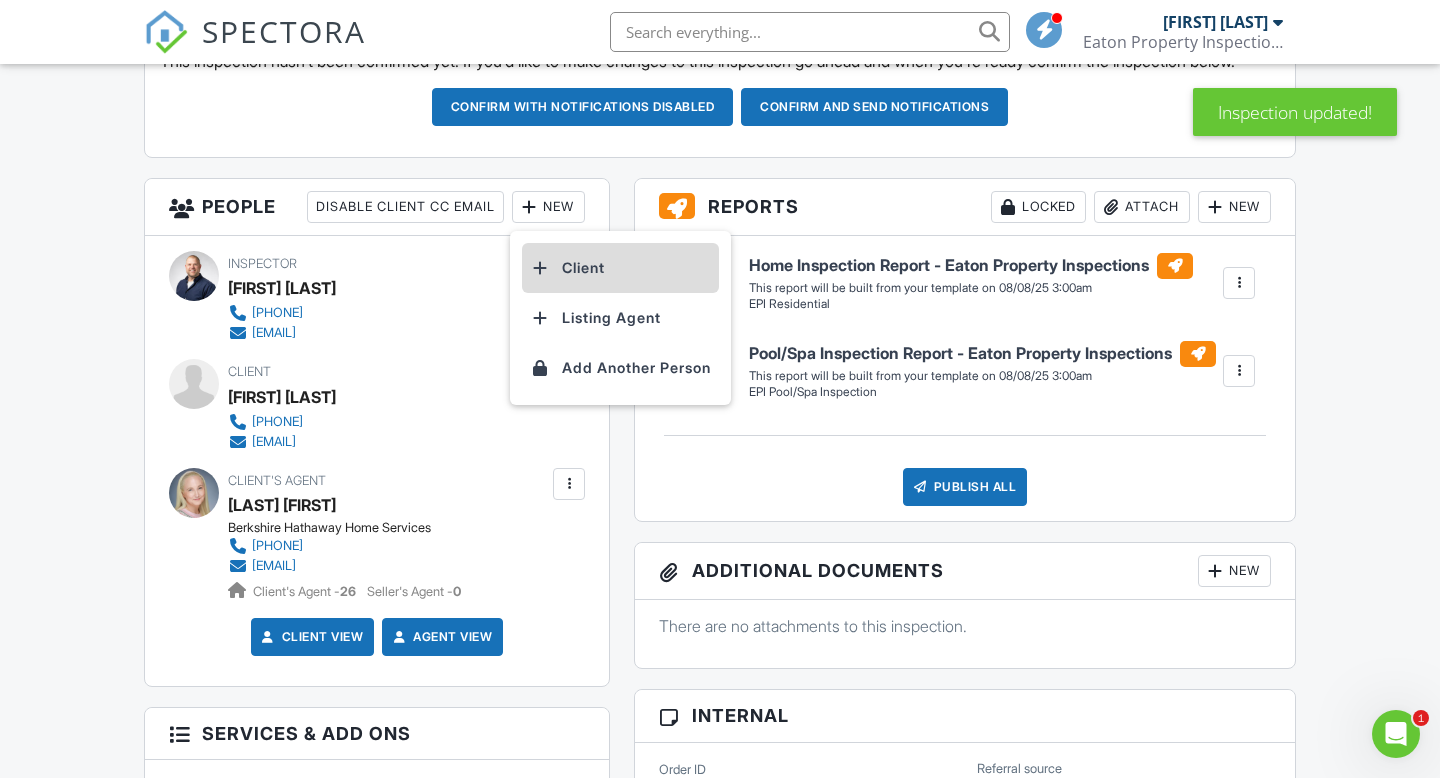 click on "Client" at bounding box center (620, 268) 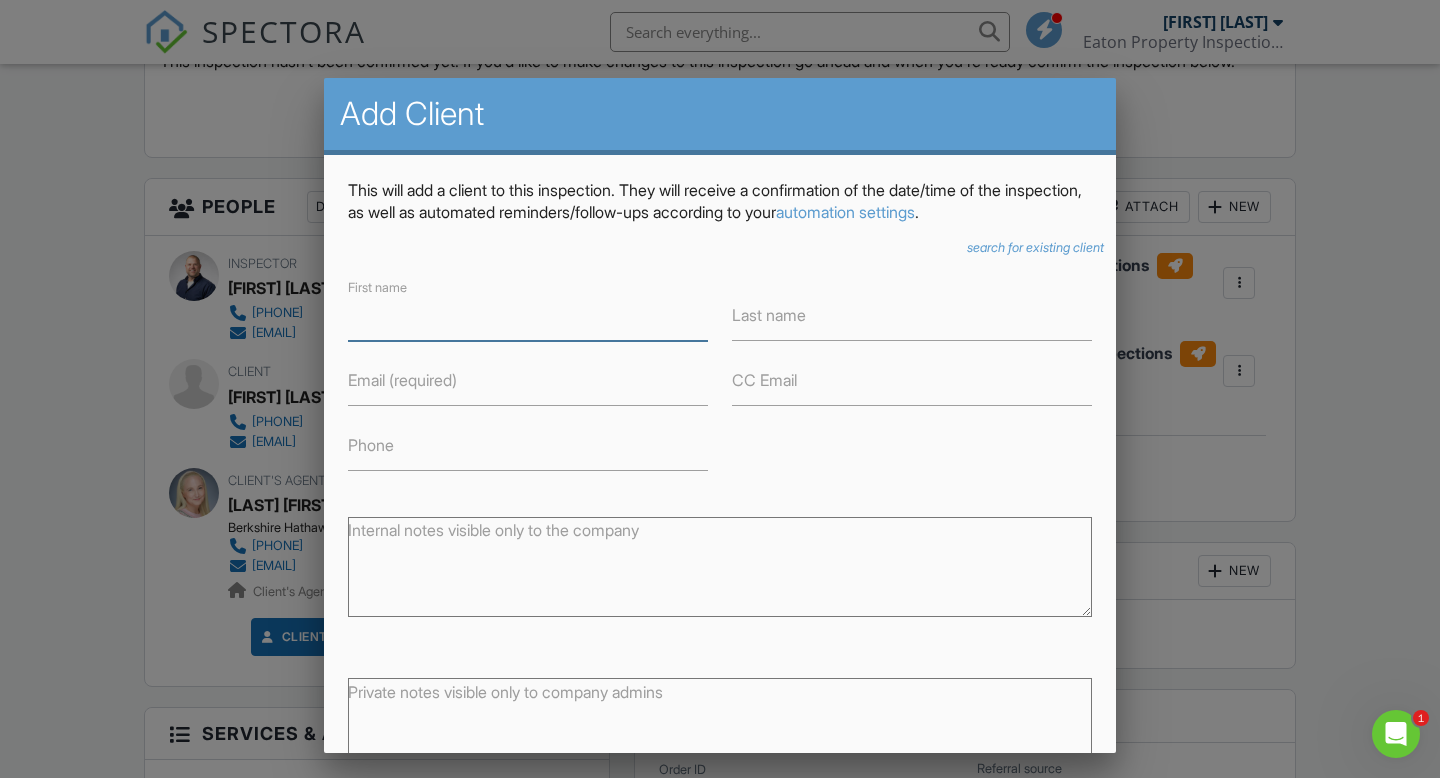 paste on "Jeff Andrews:  Phone: 1.323.240.6530 Email: jeff@jeffandrewsdesign.com" 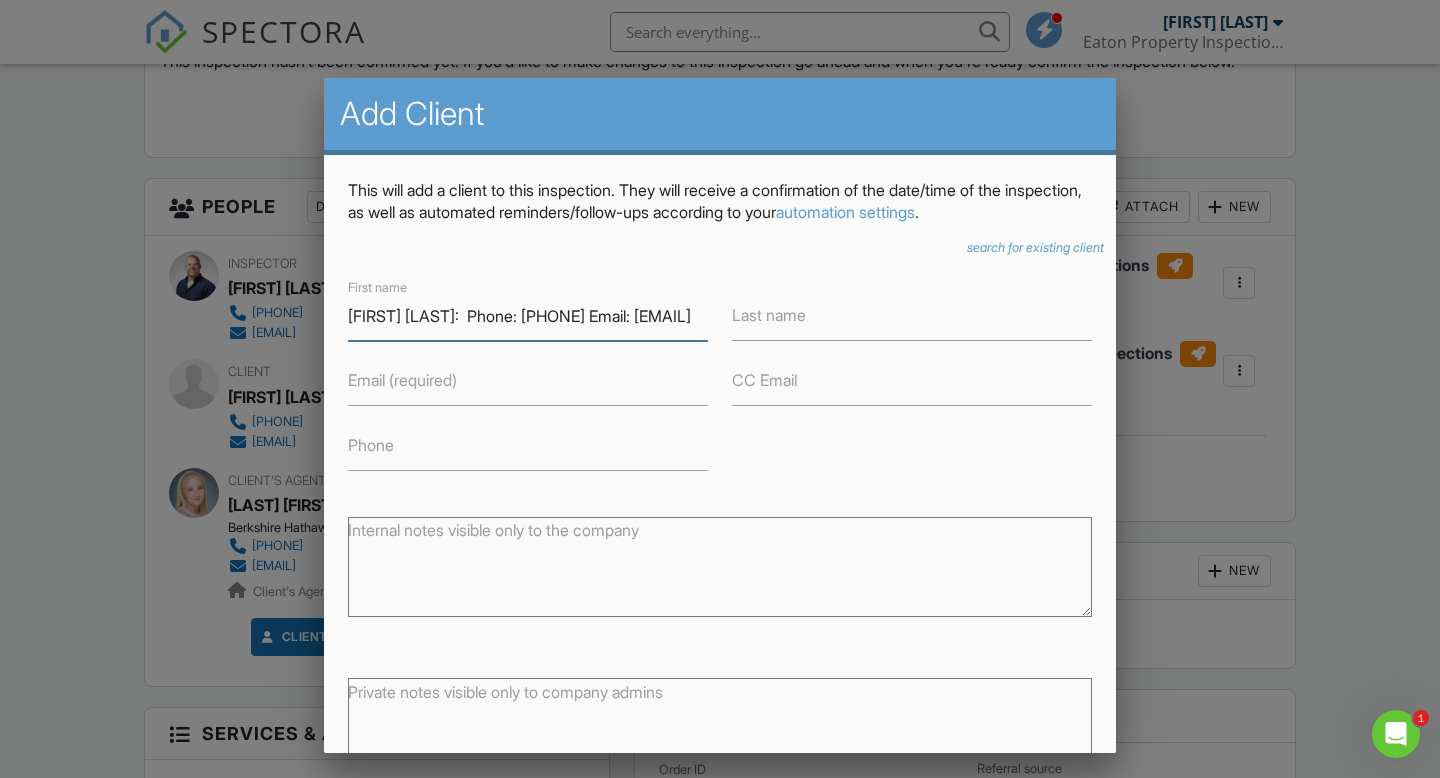 scroll, scrollTop: 0, scrollLeft: 194, axis: horizontal 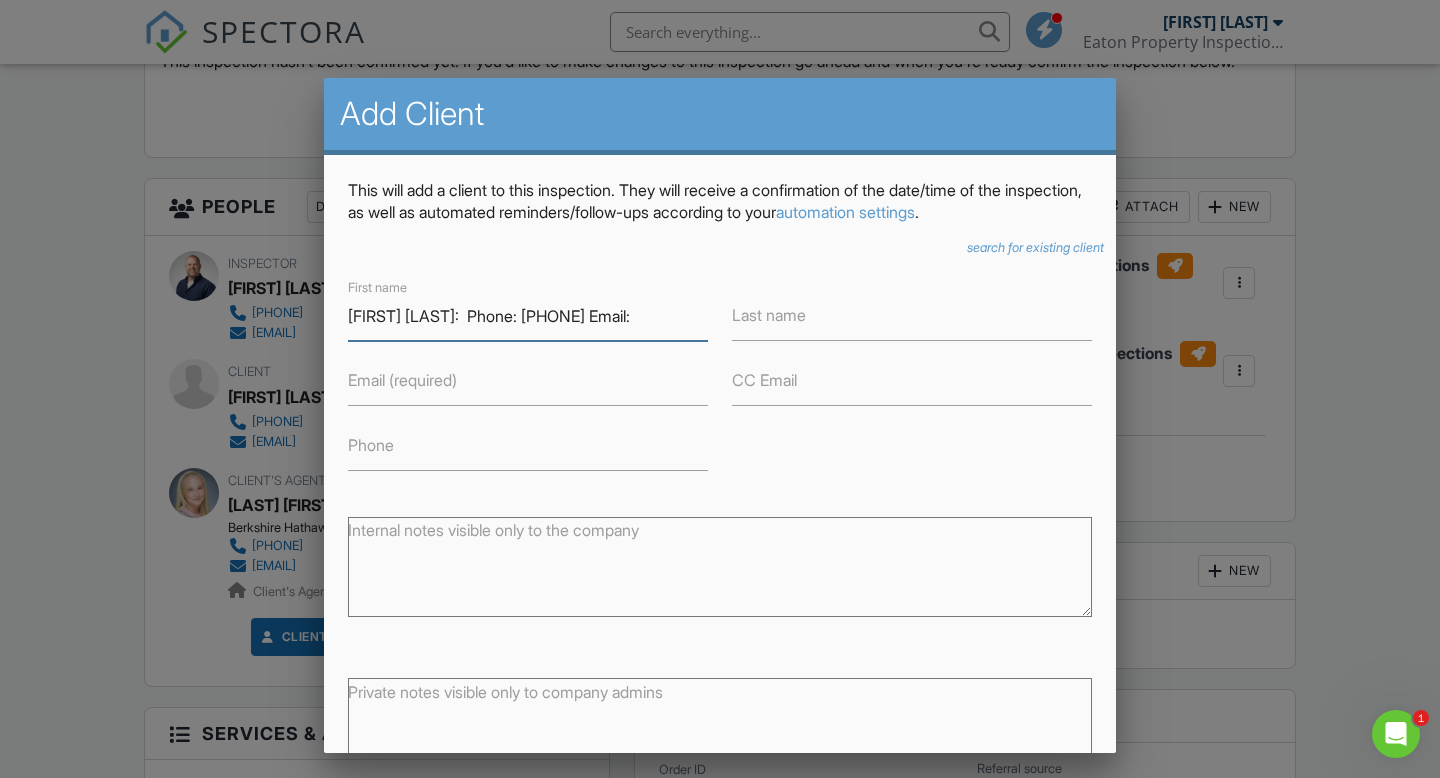 type on "Jeff Andrews:  Phone: 1.323.240.6530 Email:" 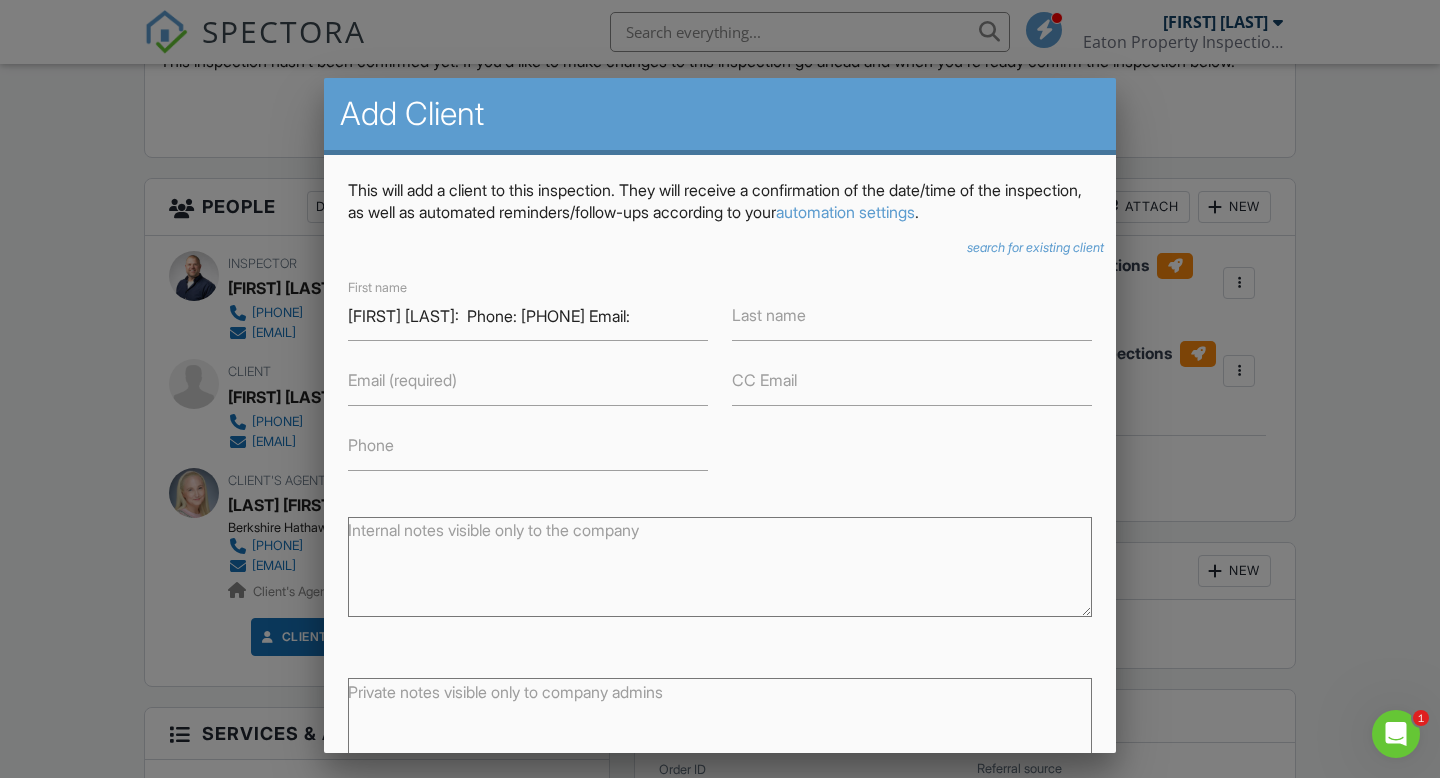 click on "Email (required)" at bounding box center (402, 380) 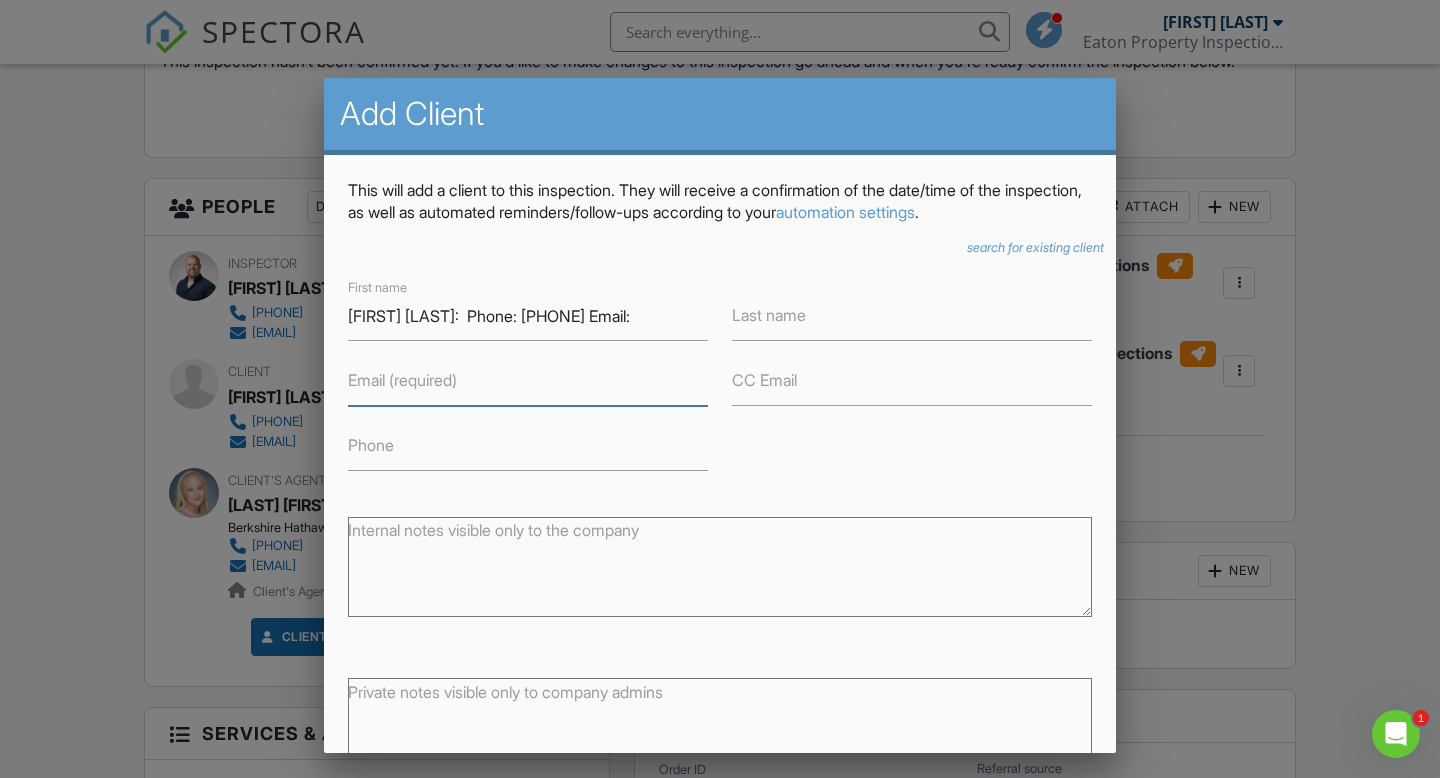 click on "Email (required)" at bounding box center [528, 381] 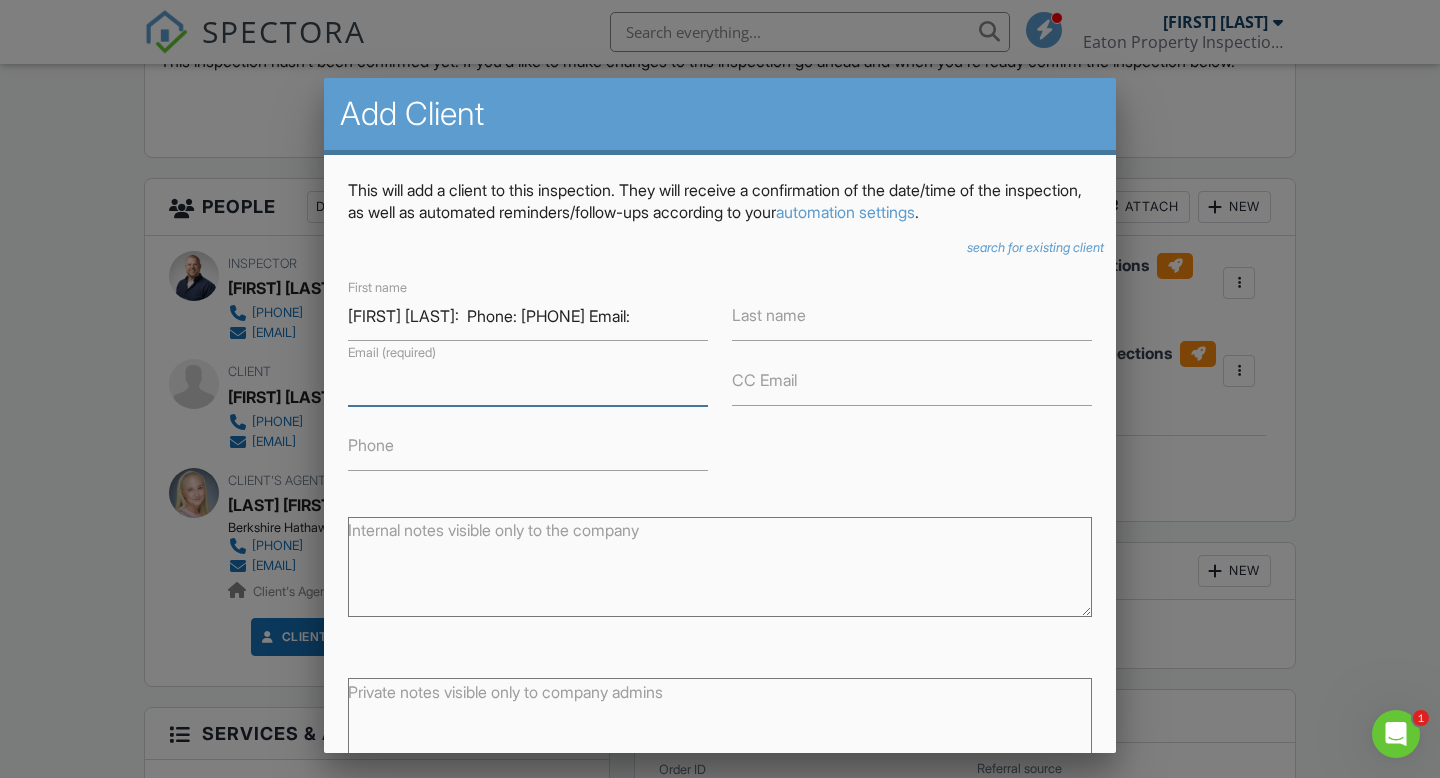 paste on "jeff@jeffandrewsdesign.com" 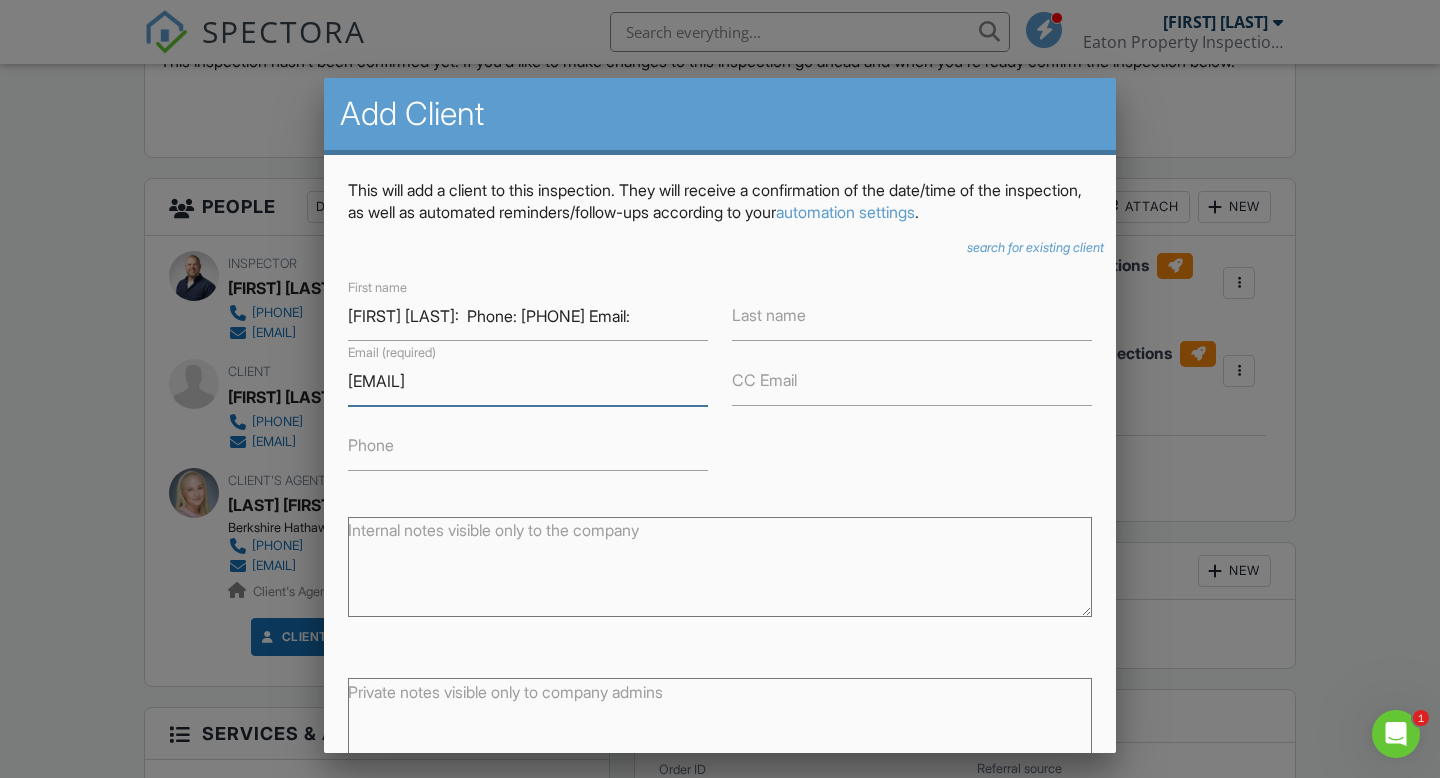 type on "jeff@jeffandrewsdesign.com" 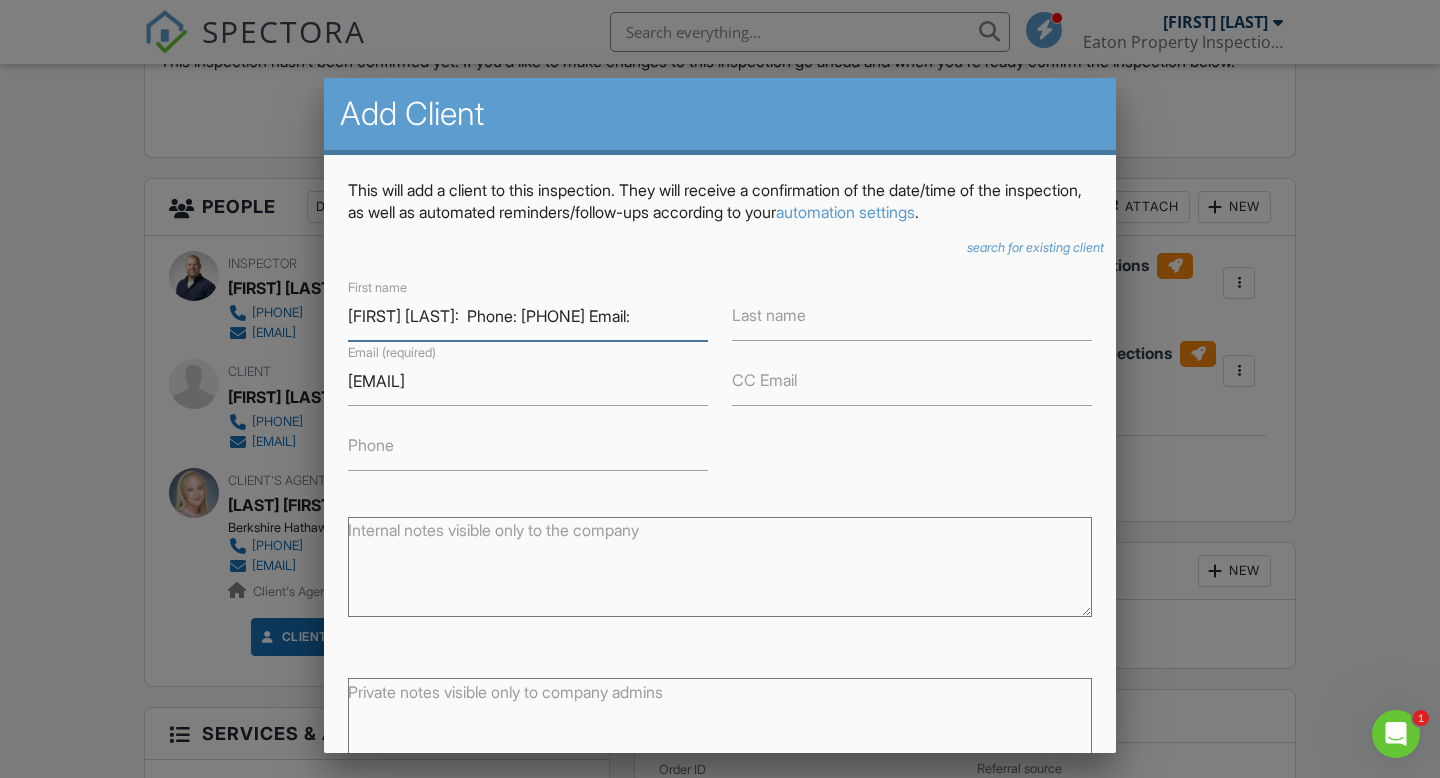 drag, startPoint x: 634, startPoint y: 319, endPoint x: 529, endPoint y: 319, distance: 105 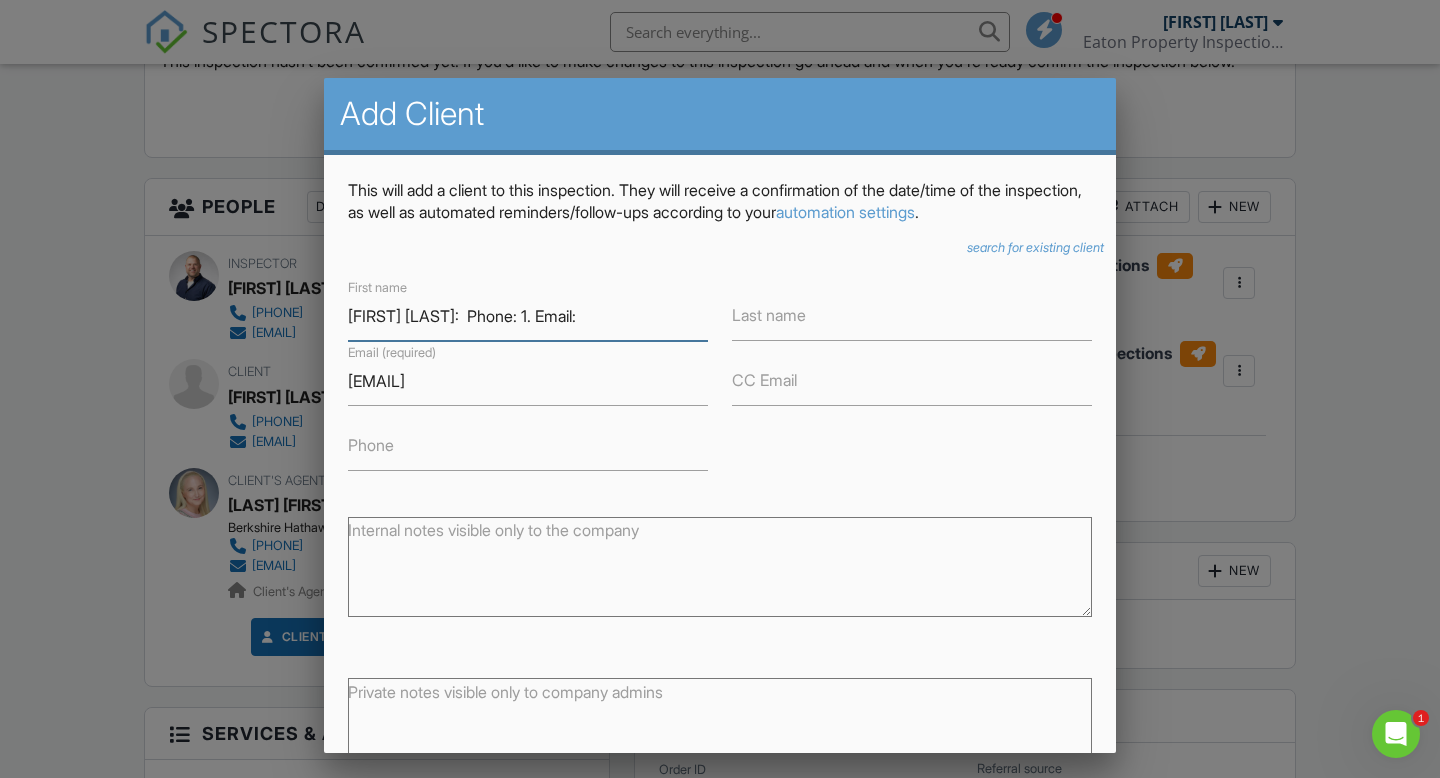 type on "Jeff Andrews:  Phone: 1. Email:" 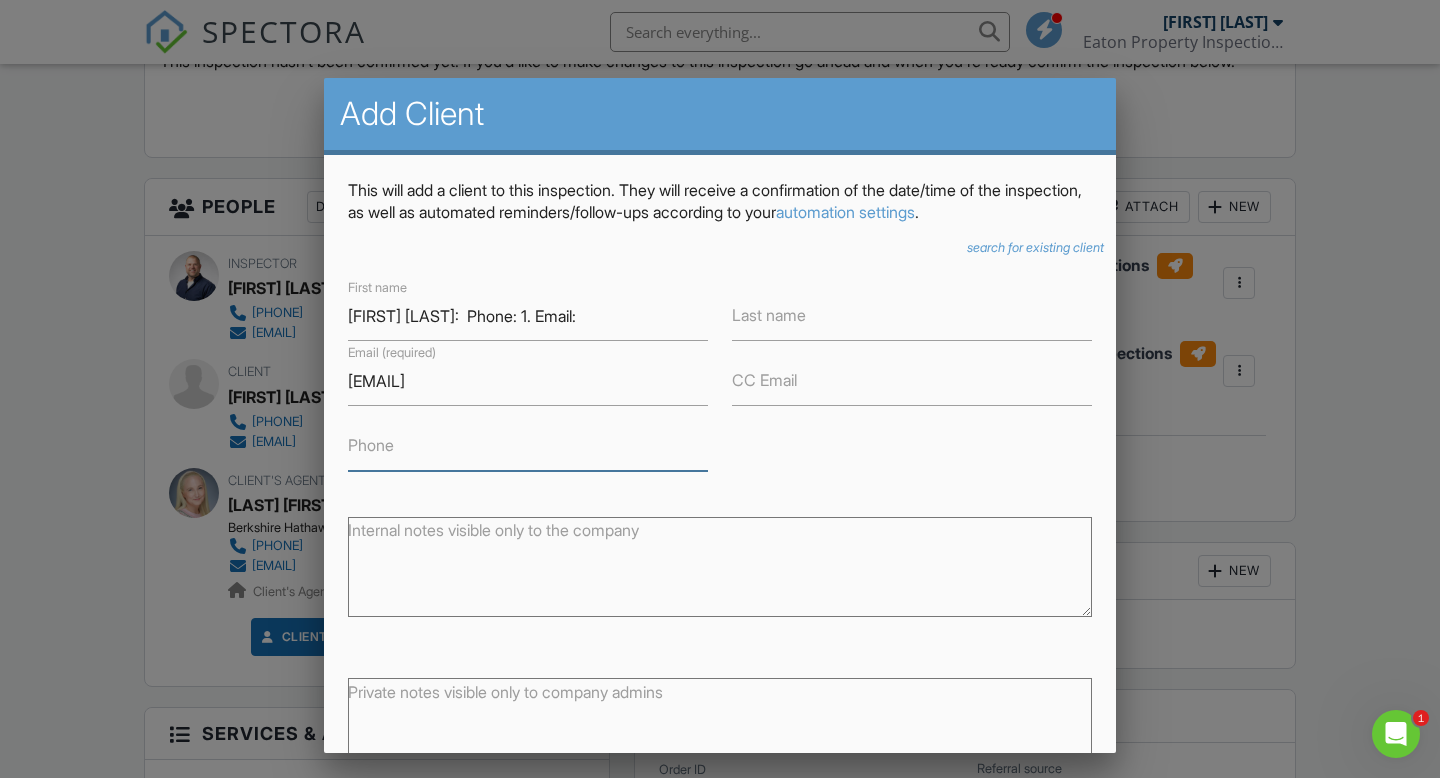 click on "Phone" at bounding box center [528, 446] 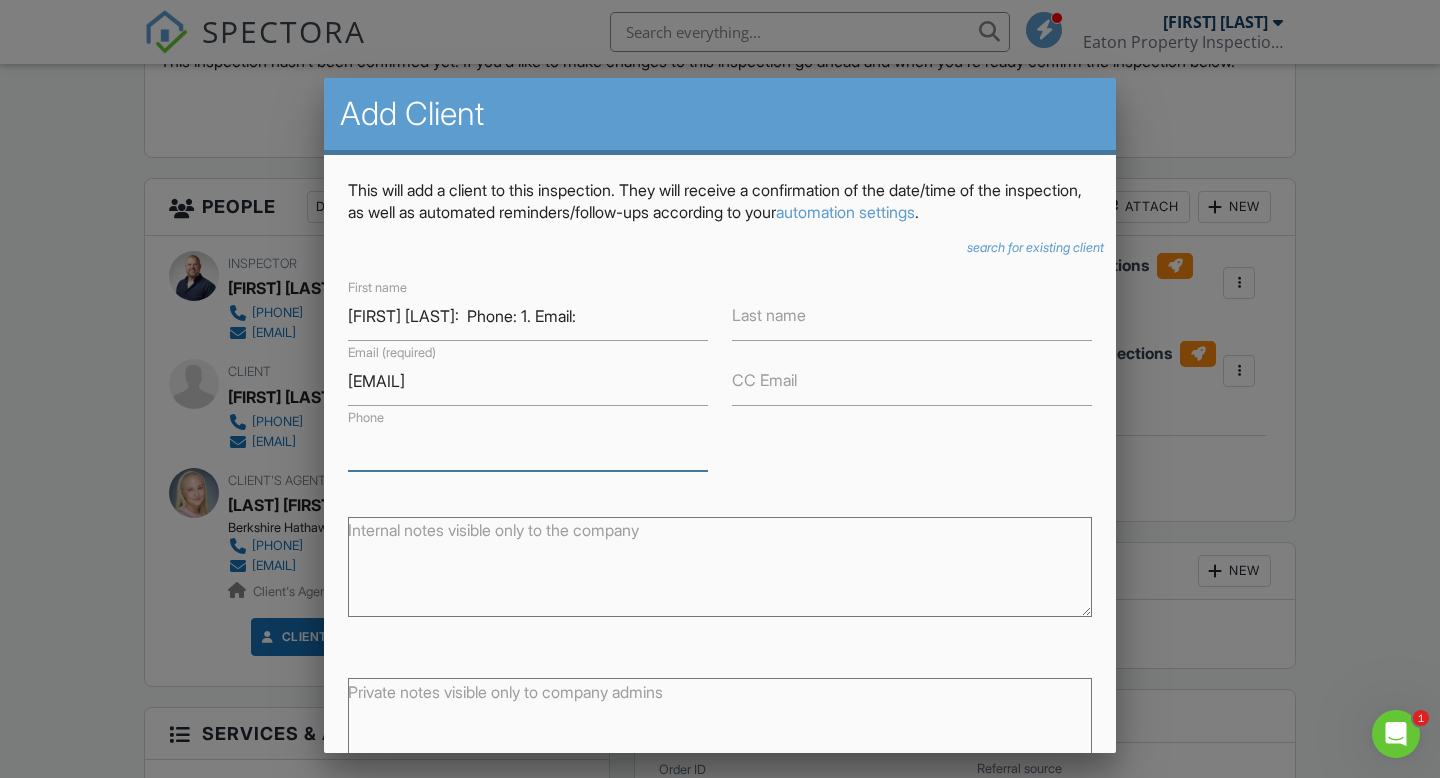 paste on "323.240.6530" 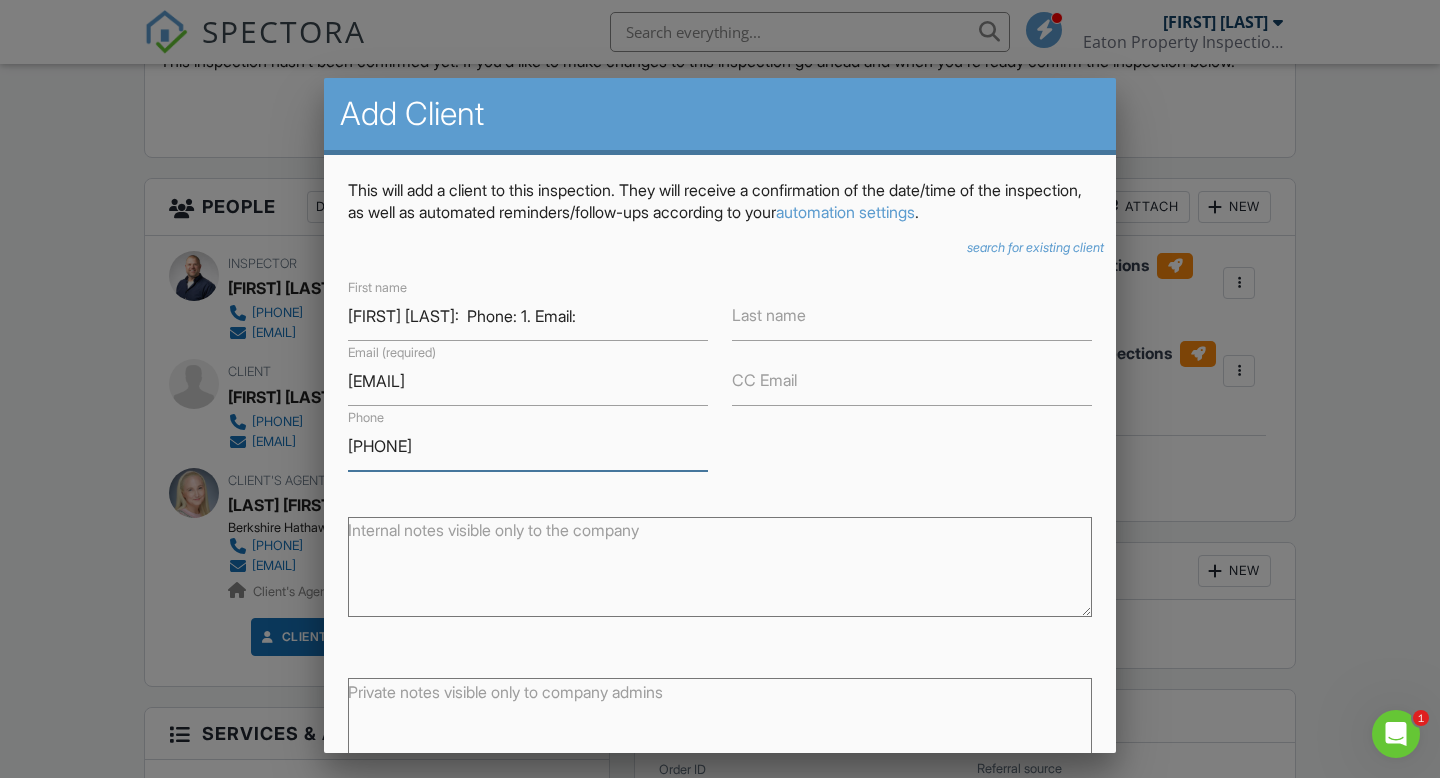 click on "323.240.6530" at bounding box center [528, 446] 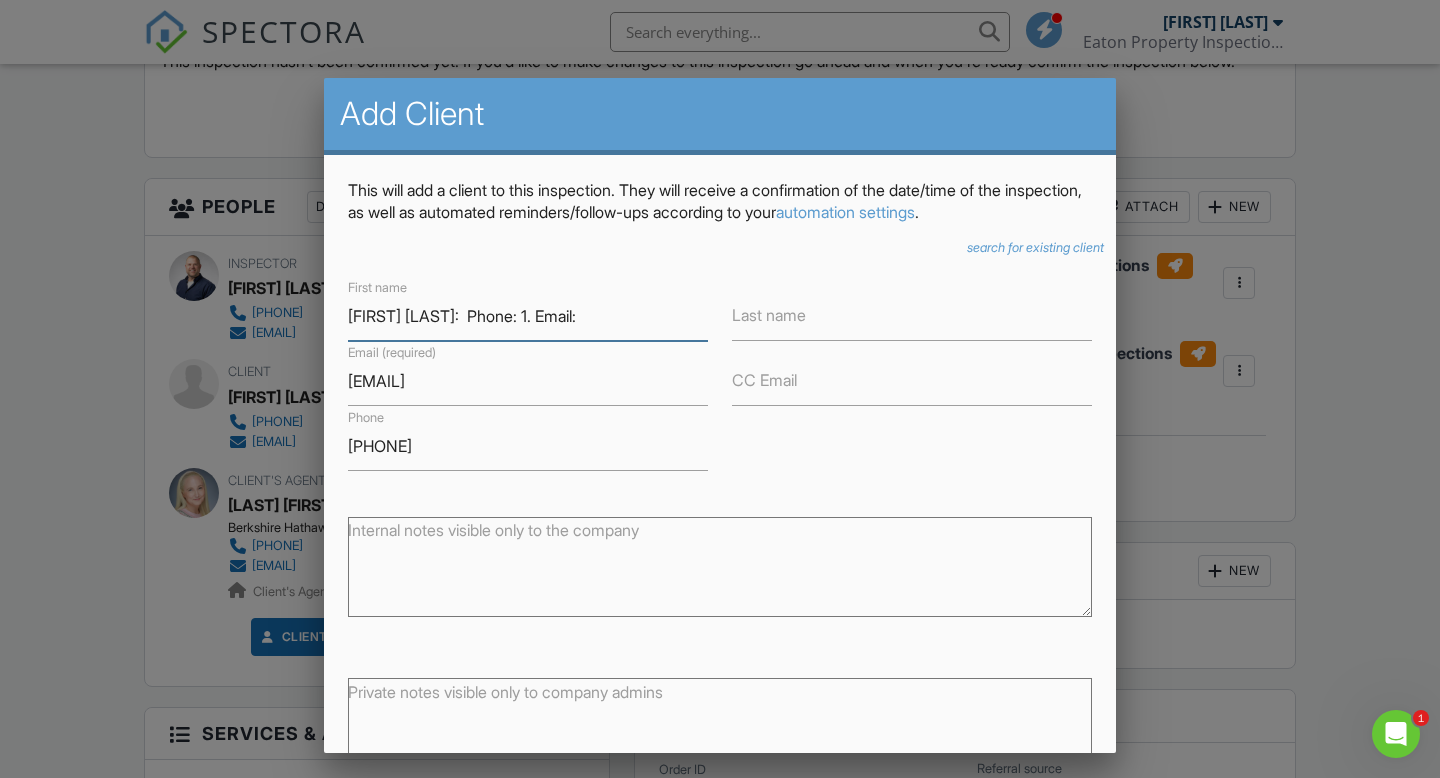 drag, startPoint x: 584, startPoint y: 314, endPoint x: 384, endPoint y: 319, distance: 200.06248 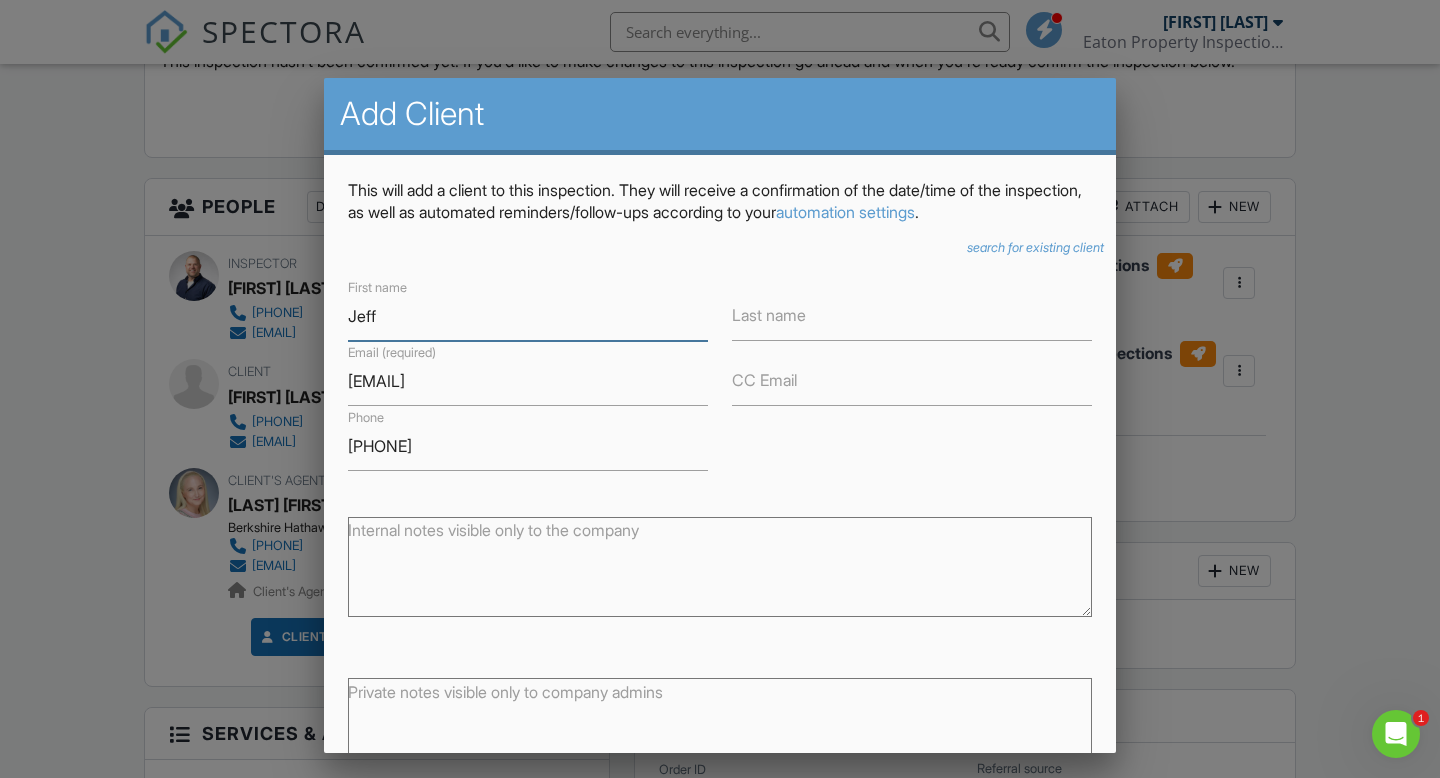 type on "Jeff" 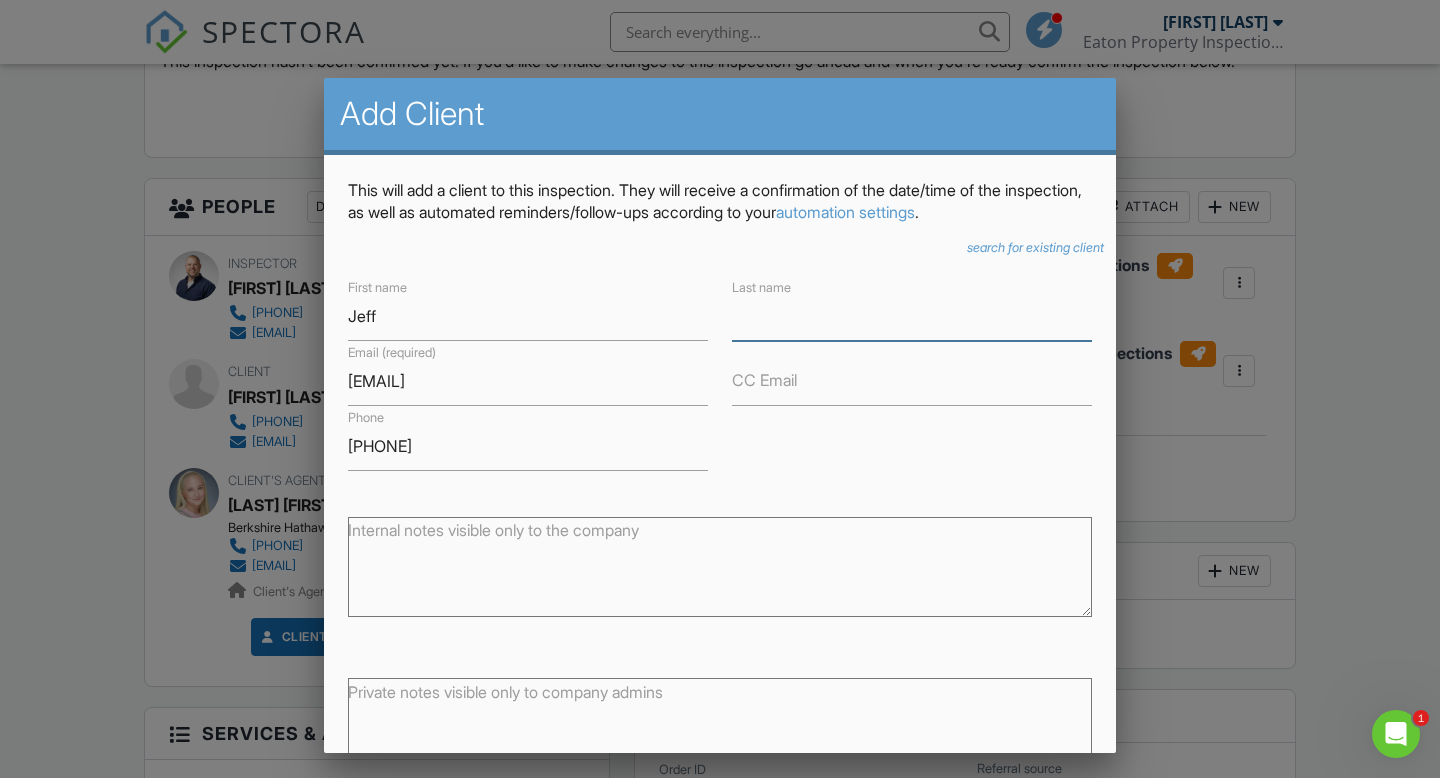 click on "Last name" at bounding box center [912, 316] 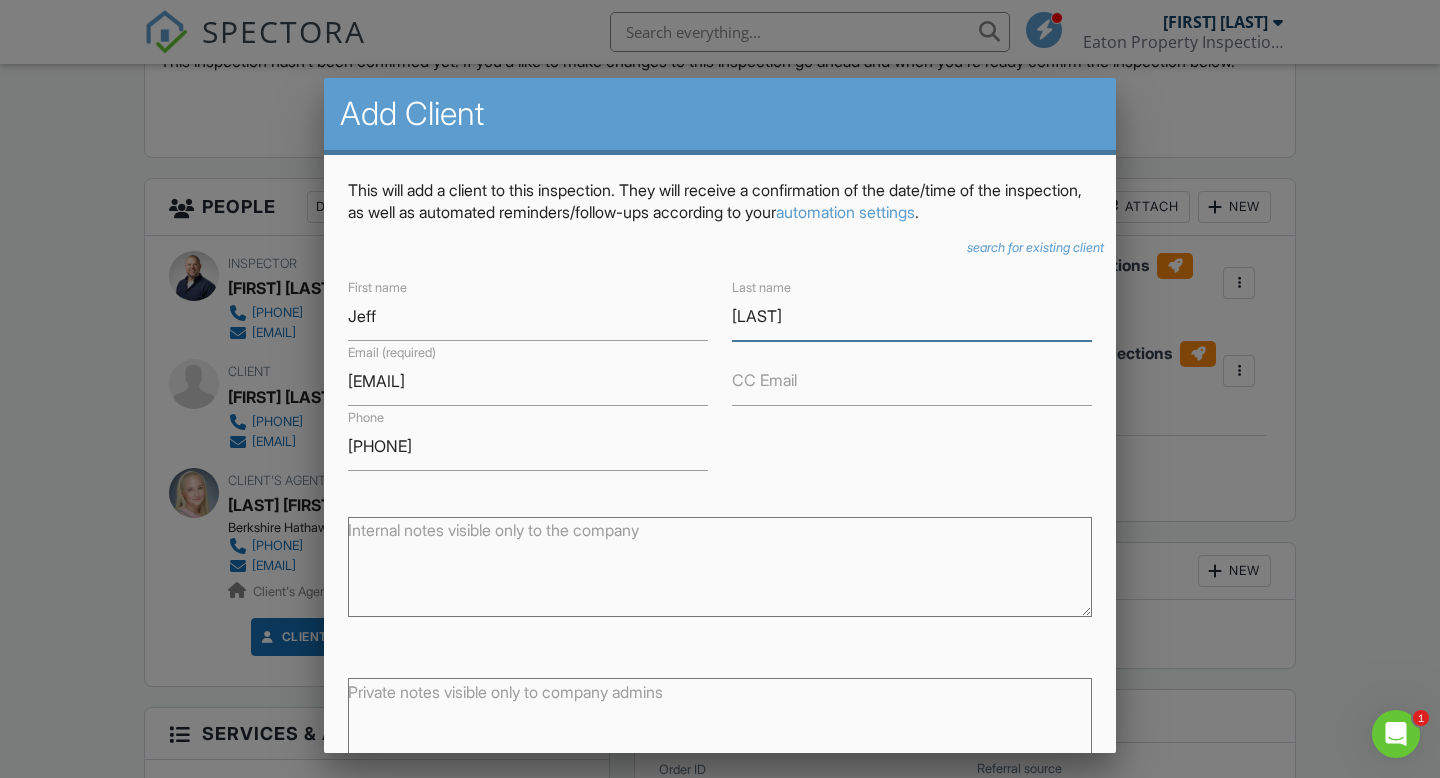 type on "Andrews" 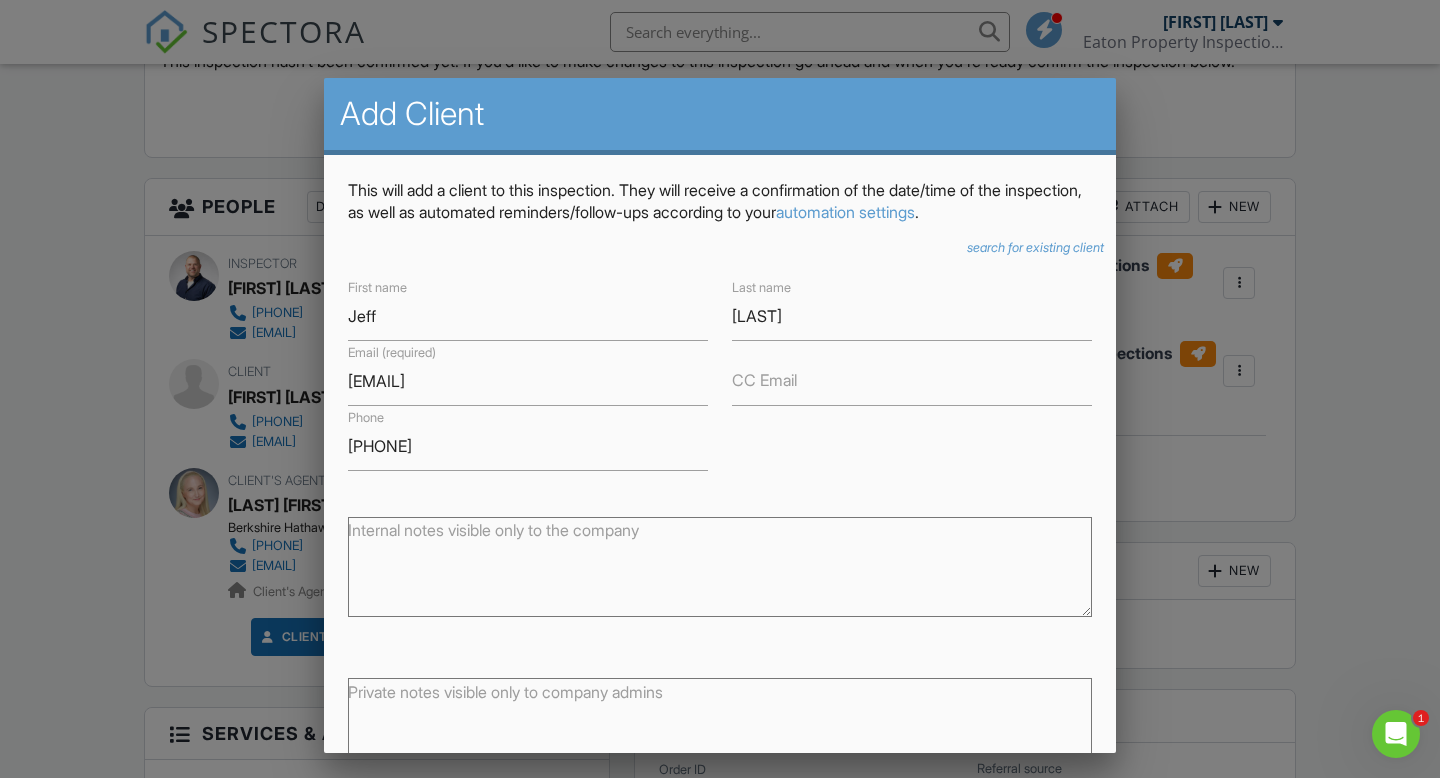 click on "First name
Jeff
Last name
Andrews
Email (required)
jeff@jeffandrewsdesign.com
CC Email
Phone
323-240-6530" at bounding box center [720, 373] 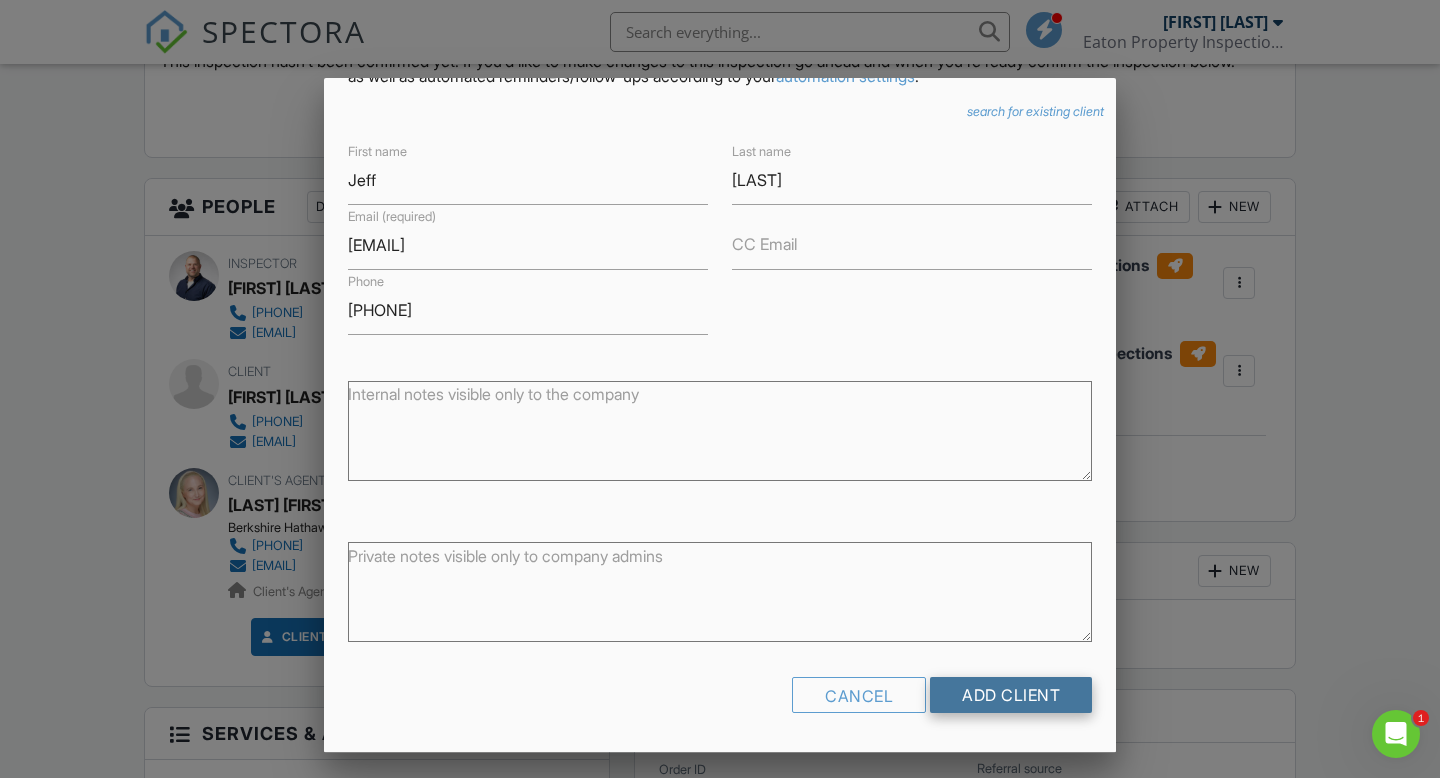 click on "Add Client" at bounding box center [1011, 695] 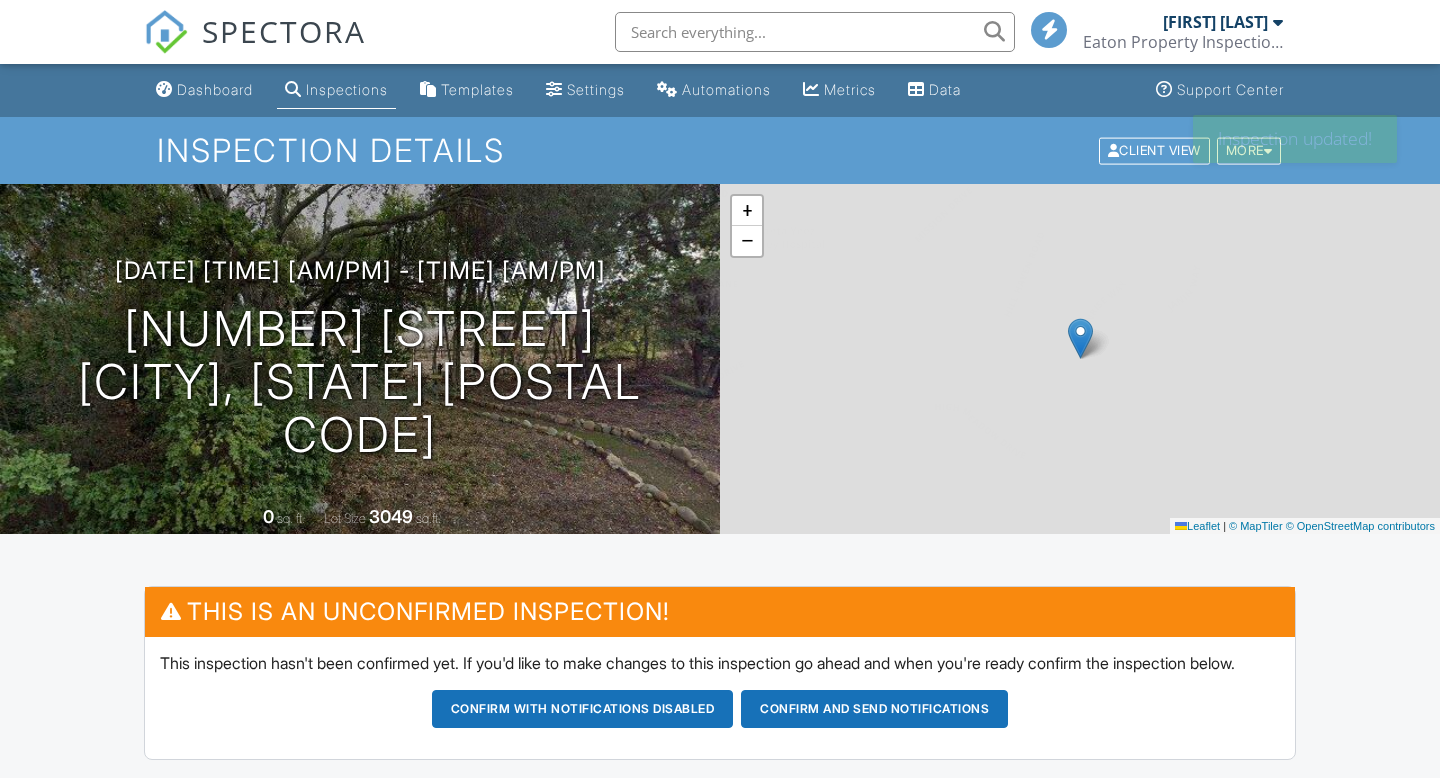 scroll, scrollTop: 0, scrollLeft: 0, axis: both 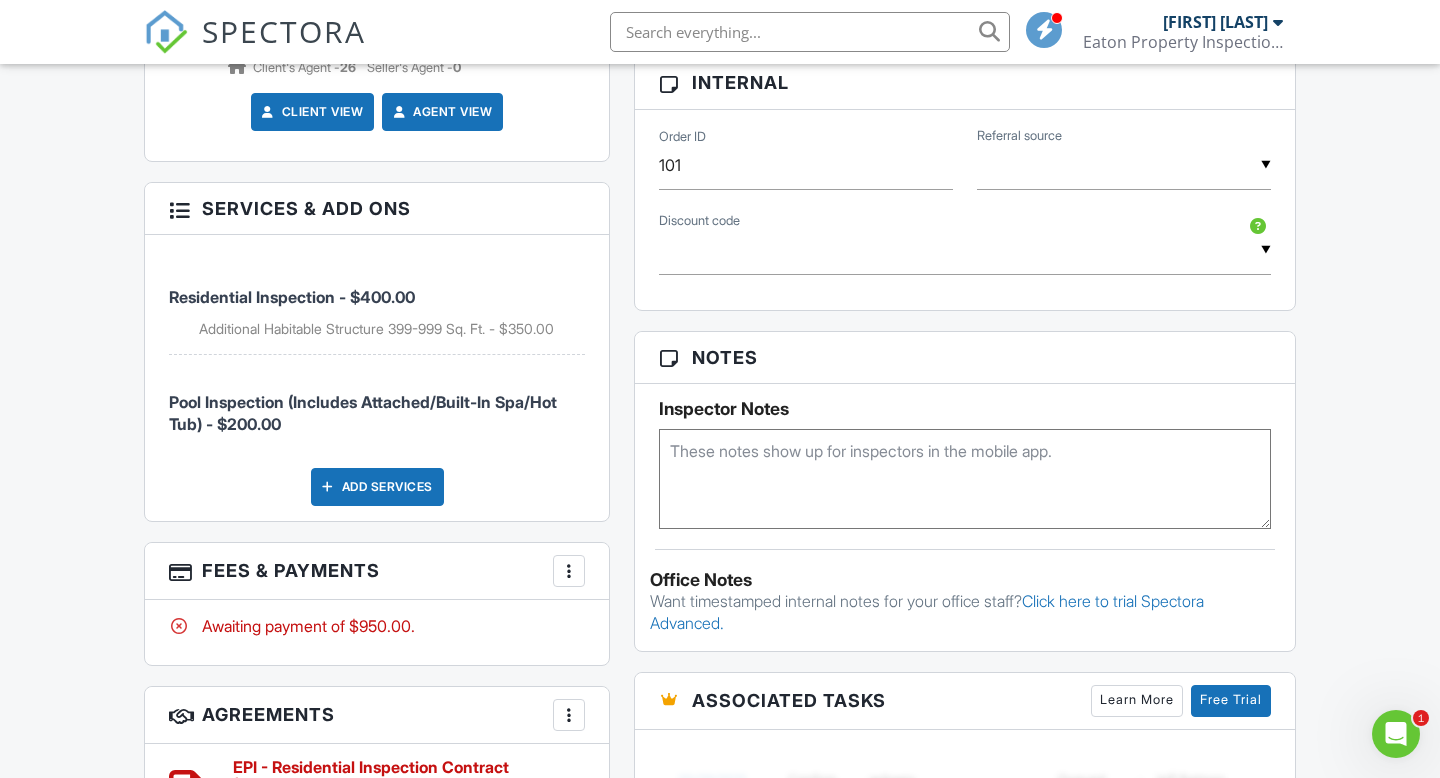 click at bounding box center [569, 571] 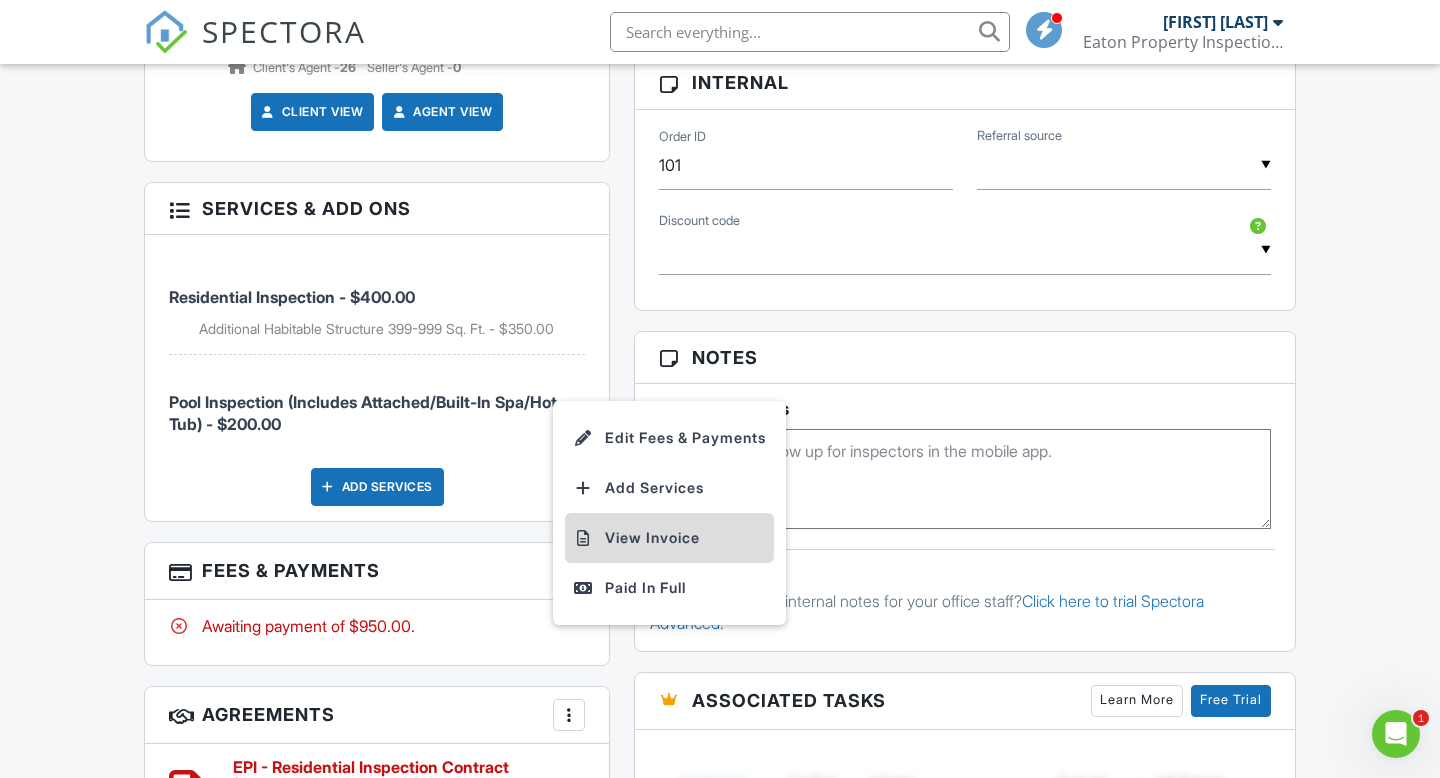 click on "View Invoice" at bounding box center [669, 538] 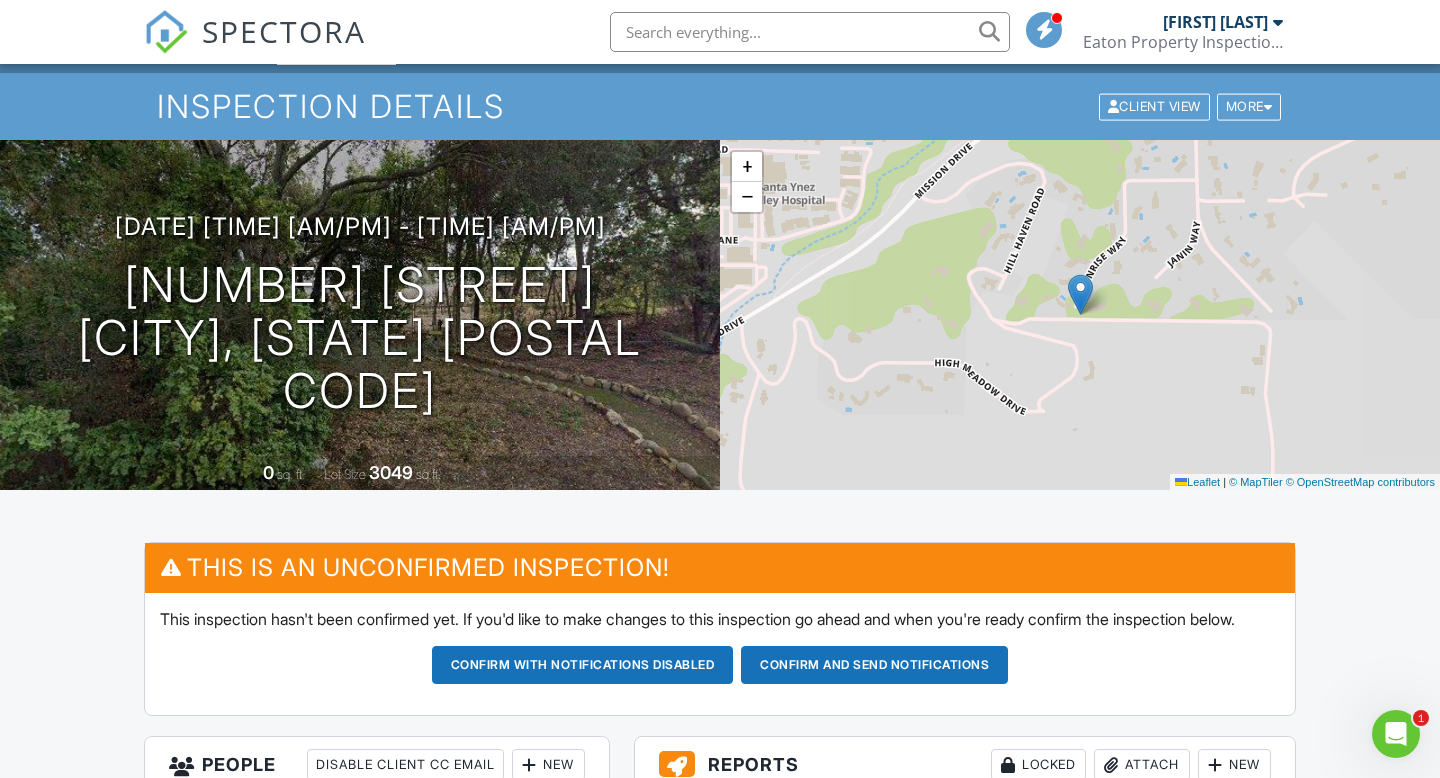 scroll, scrollTop: 0, scrollLeft: 0, axis: both 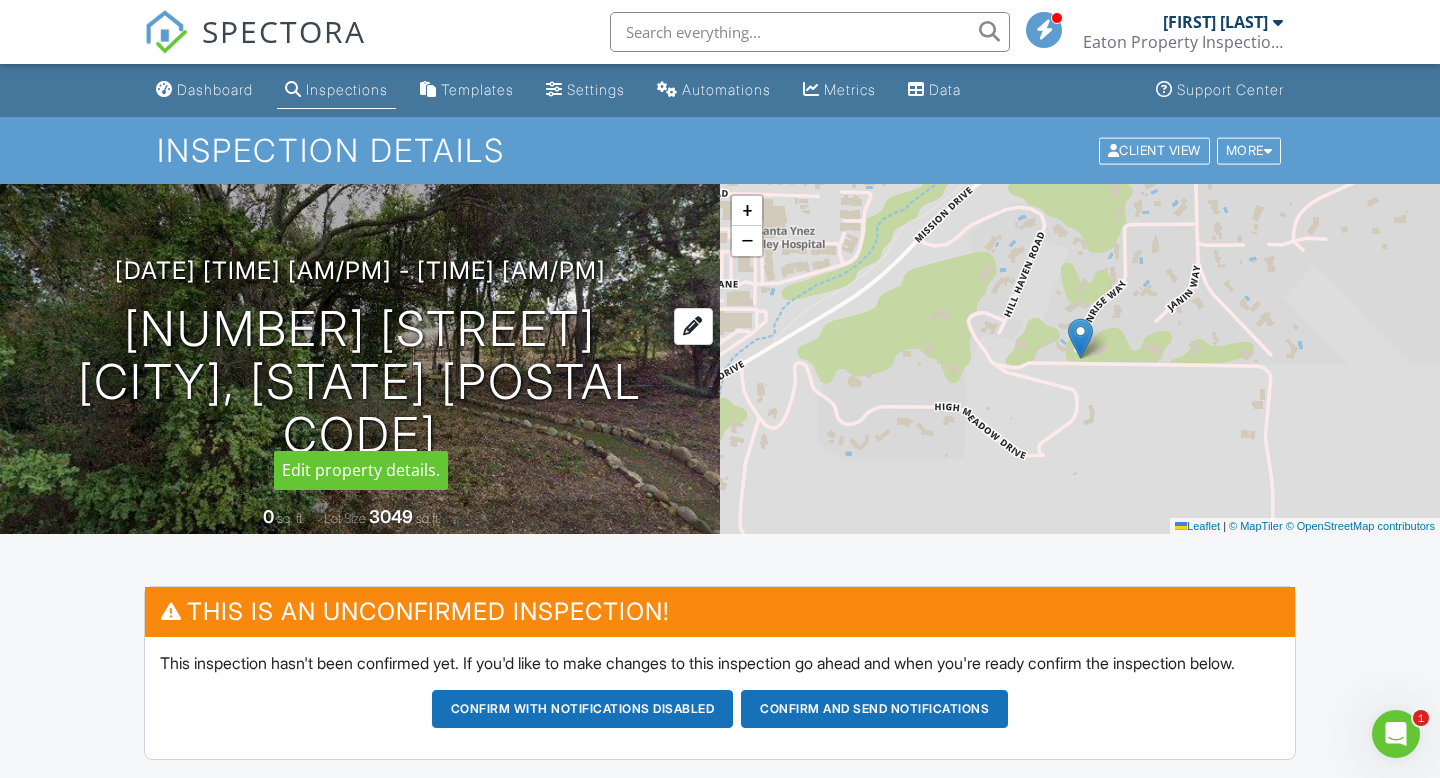 click at bounding box center [693, 326] 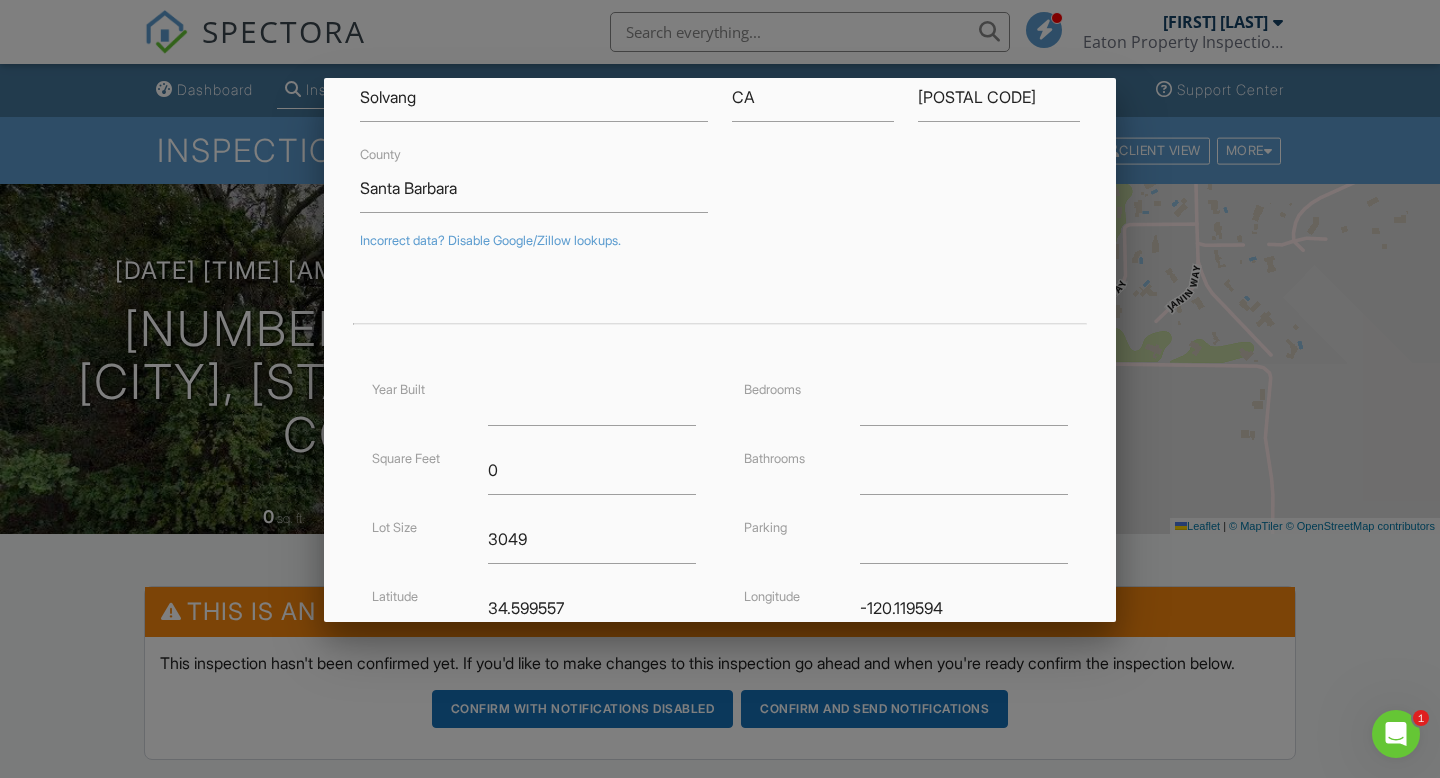 scroll, scrollTop: 403, scrollLeft: 0, axis: vertical 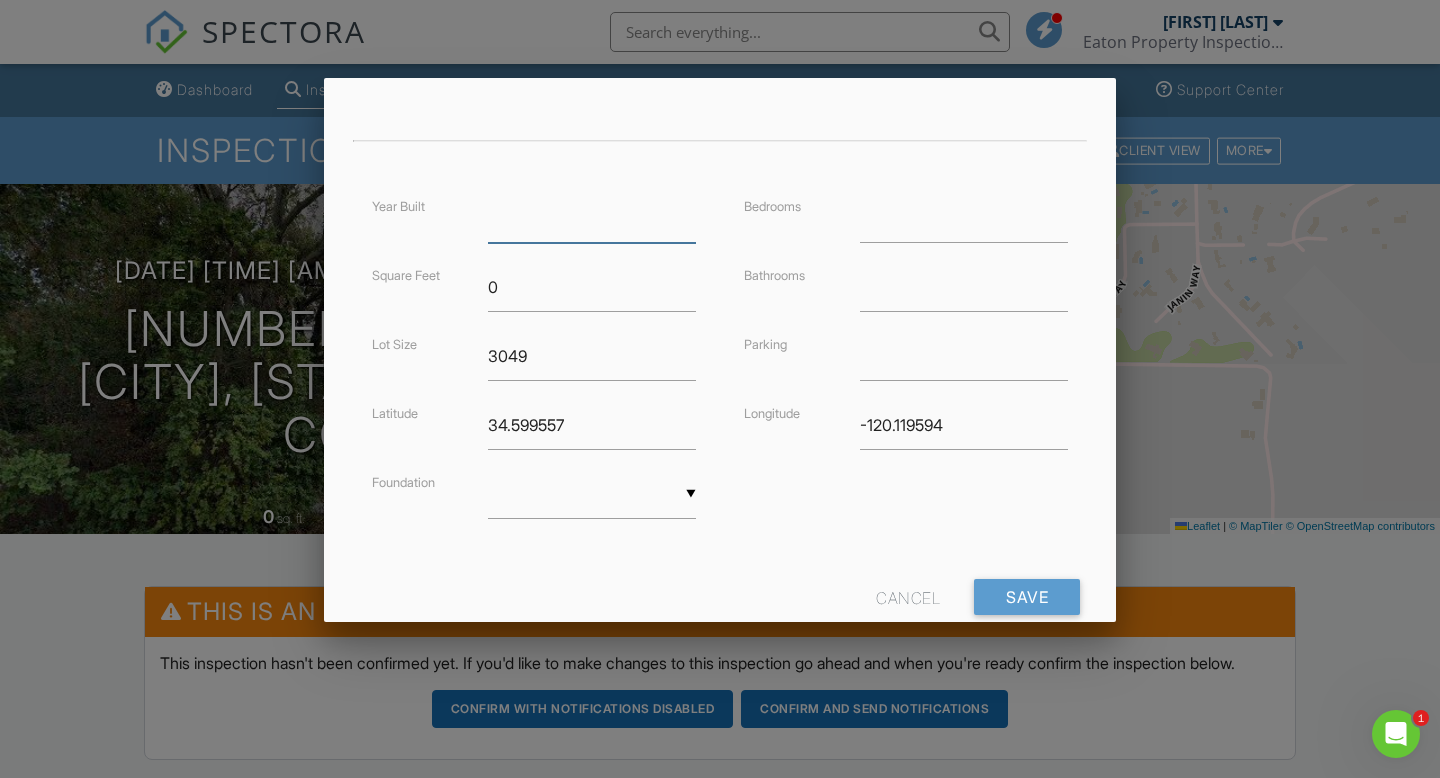 click at bounding box center (592, 218) 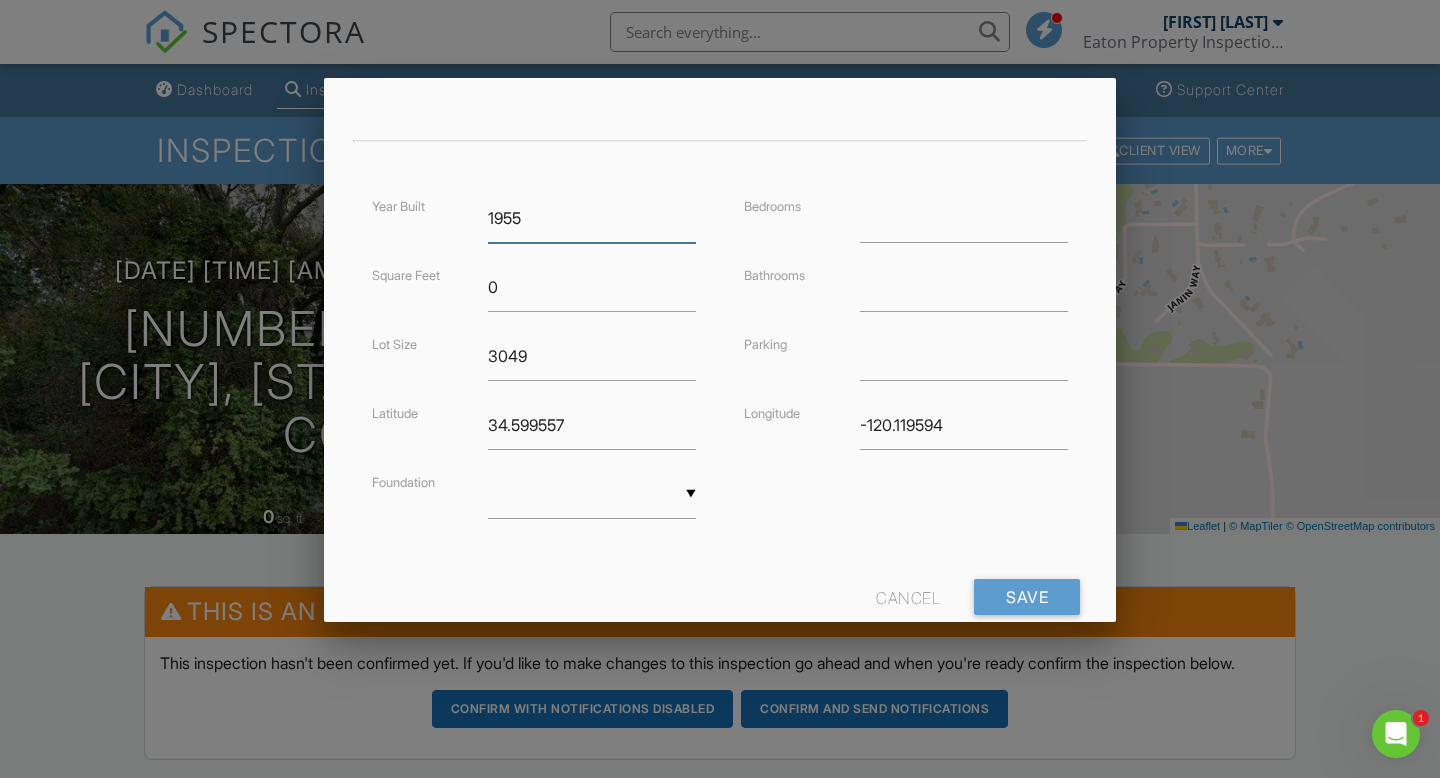 type on "1955" 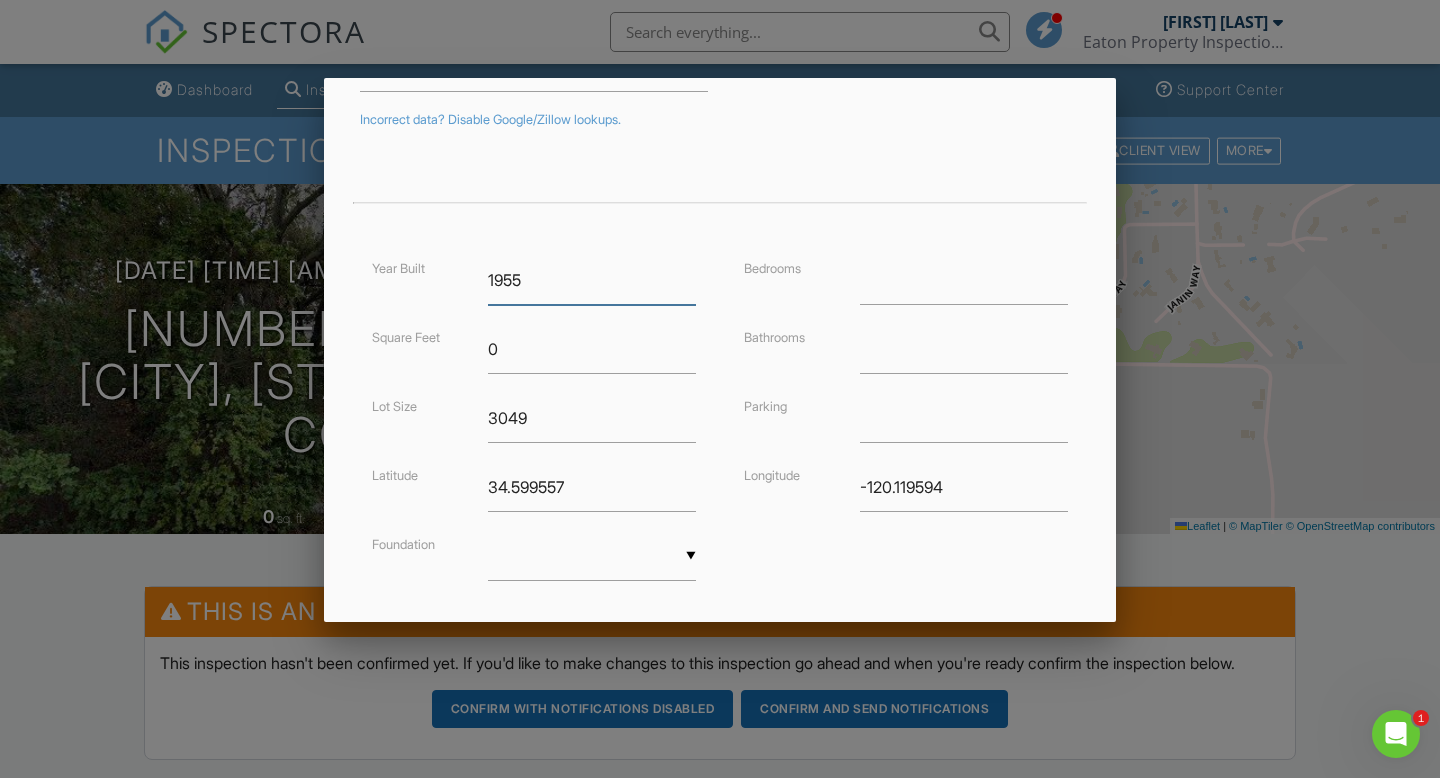 scroll, scrollTop: 334, scrollLeft: 0, axis: vertical 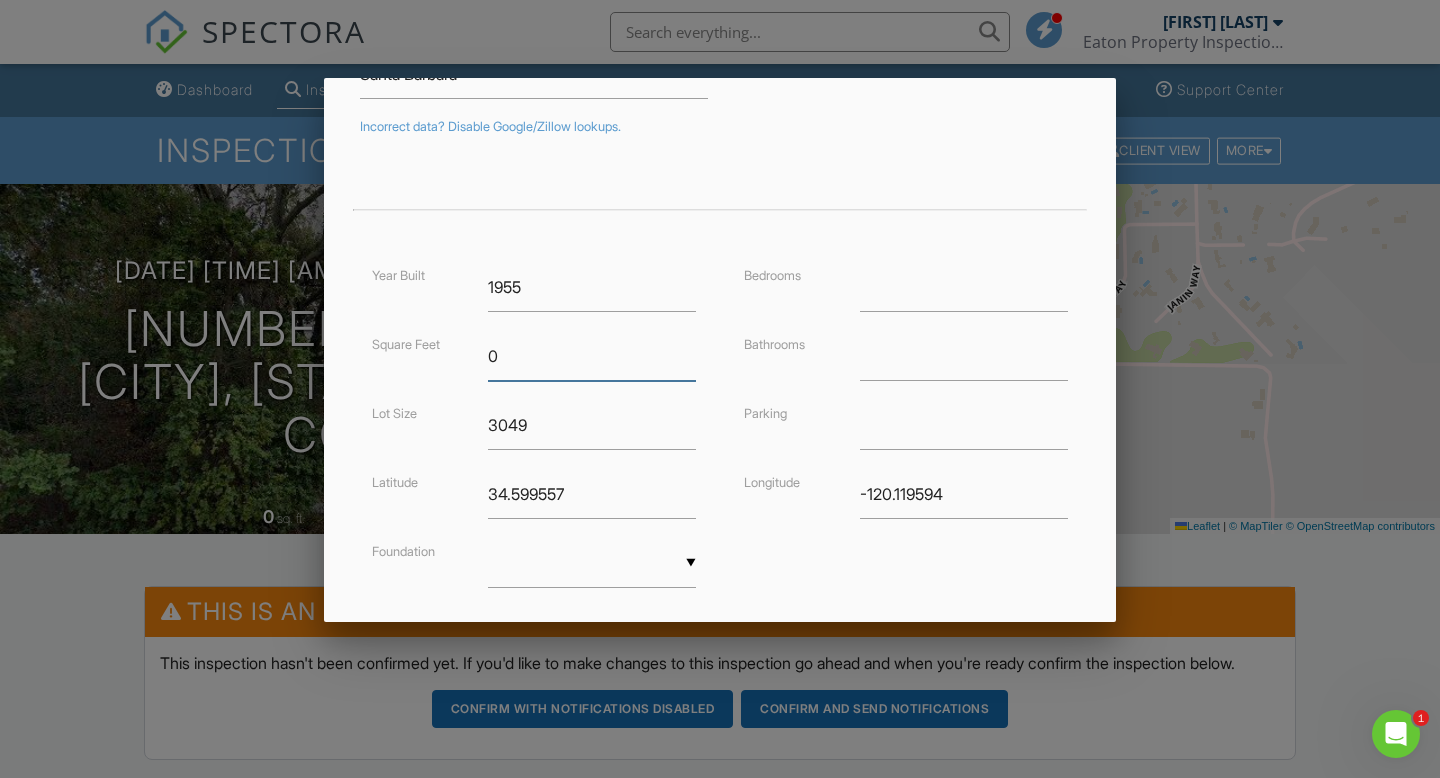 click on "0" at bounding box center (592, 356) 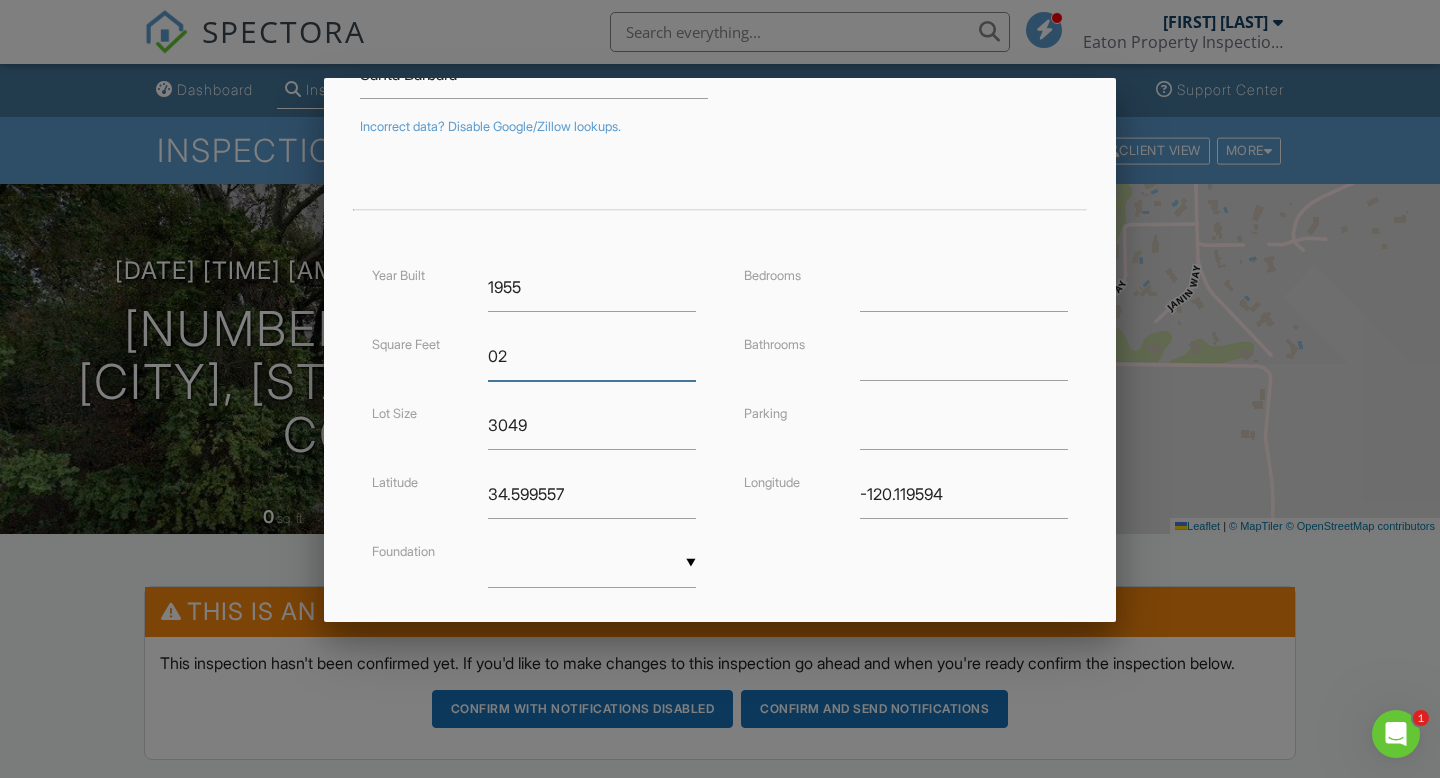type on "0" 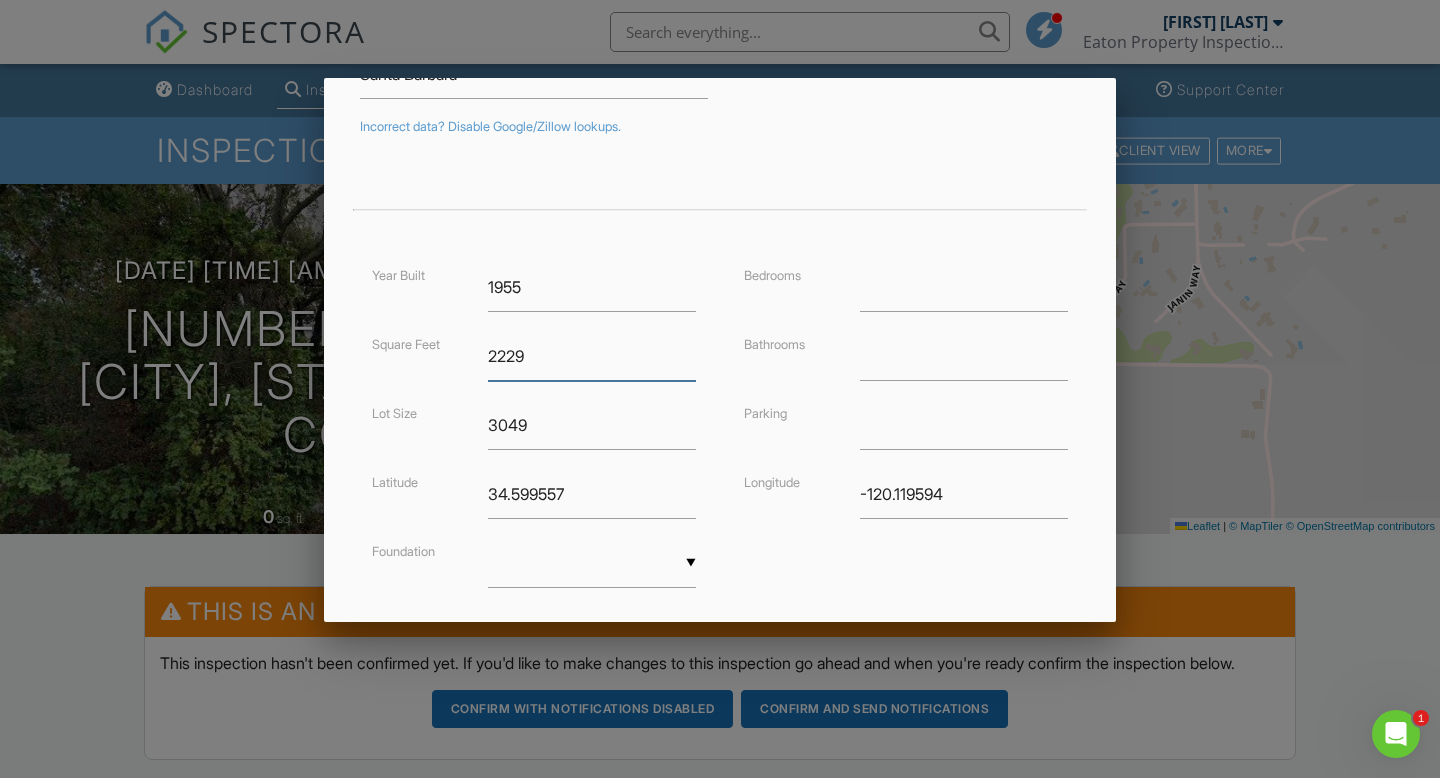type on "2229" 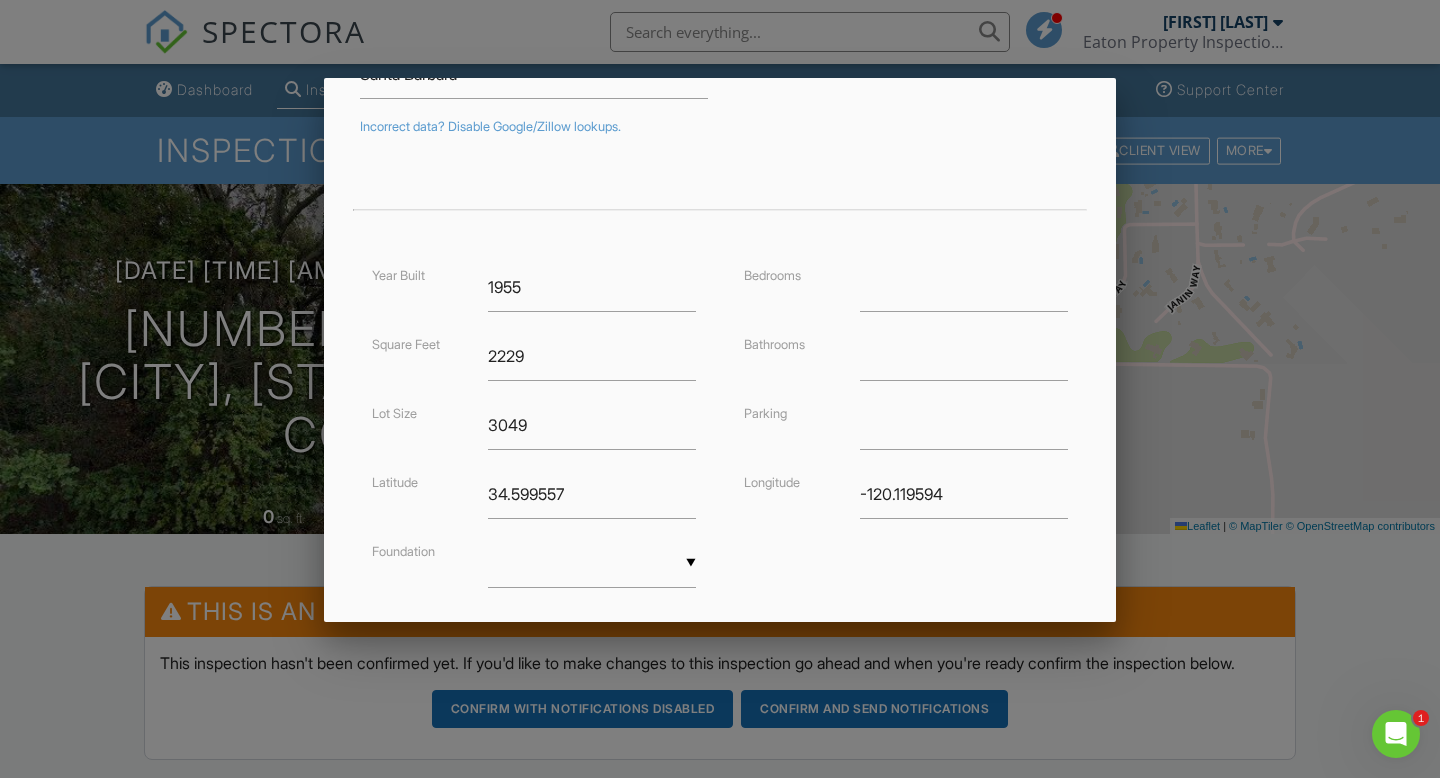click on "Year Built
1955
Square Feet
2229
Lot Size
3049
Latitude
34.599557
Foundation
▼ Basement Slab Crawlspace
Basement
Slab
Crawlspace
Bedrooms
Bathrooms
Parking
Longitude
-120.119594" at bounding box center (720, 445) 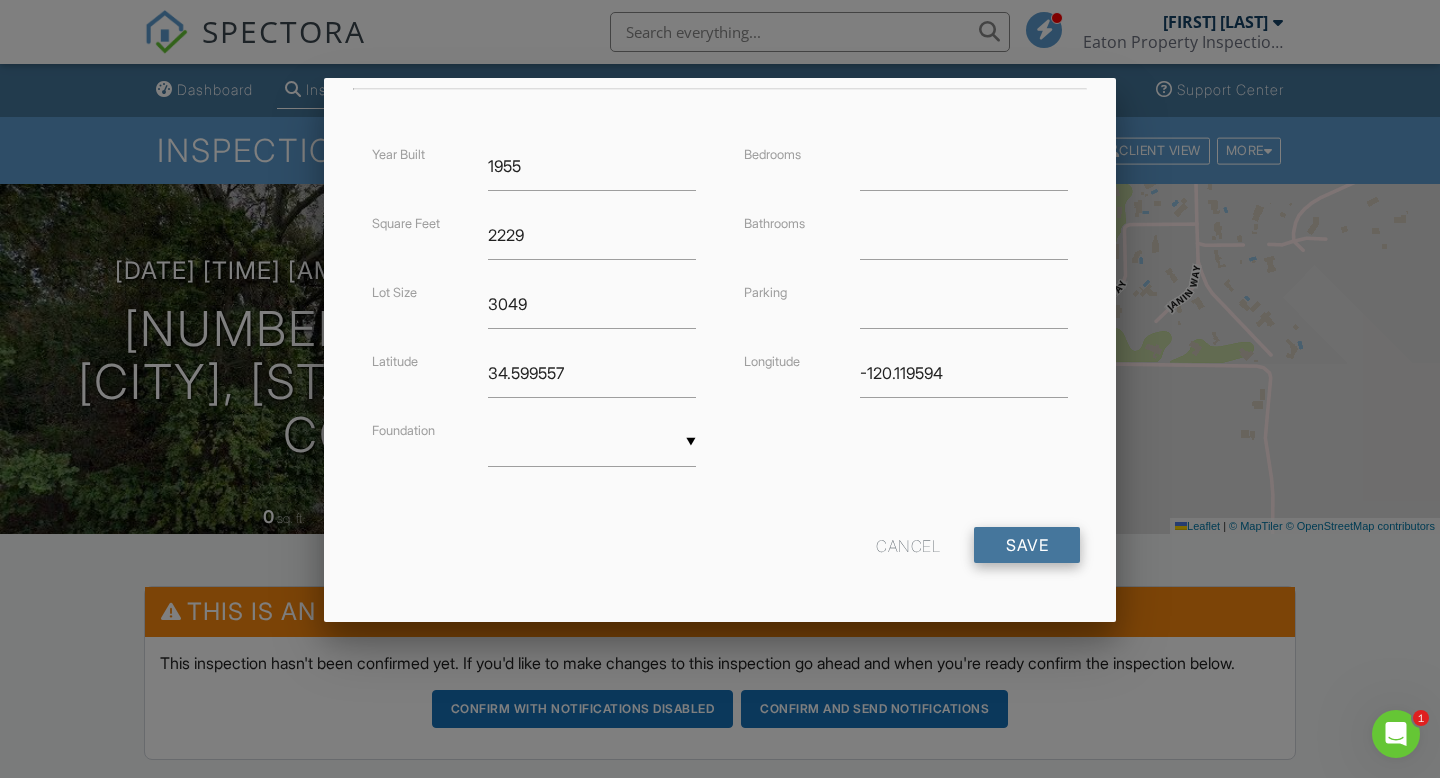 click on "Save" at bounding box center (1027, 545) 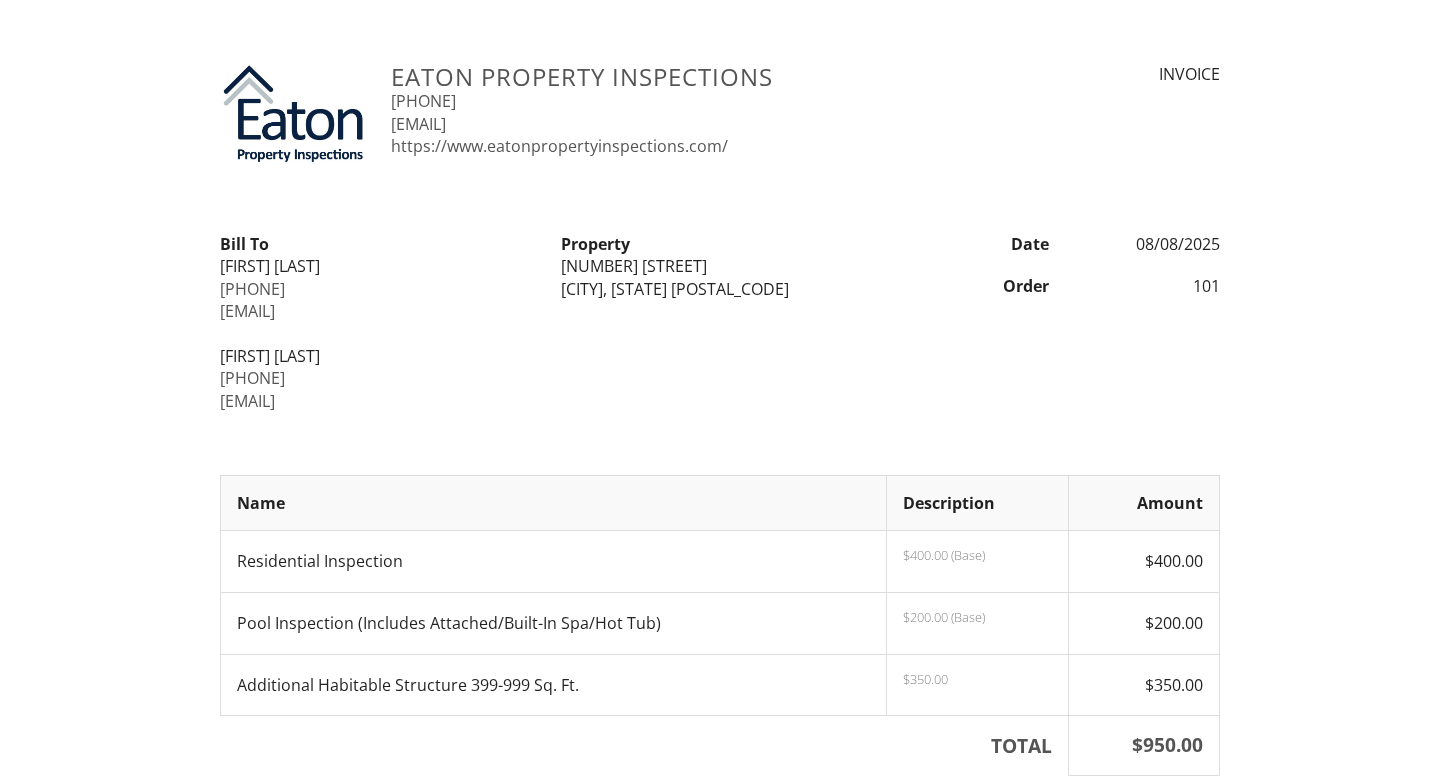 scroll, scrollTop: 0, scrollLeft: 0, axis: both 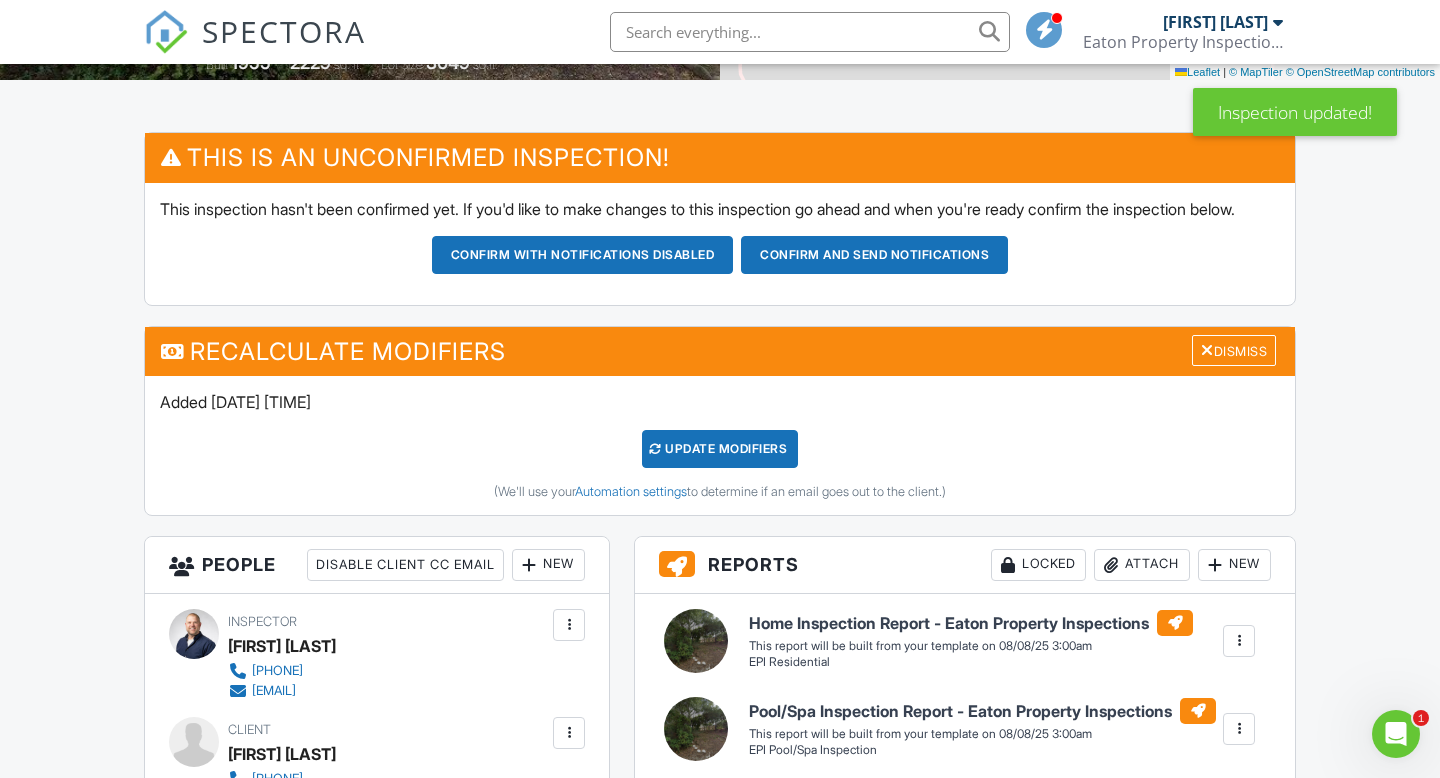 click on "UPDATE Modifiers" at bounding box center (720, 449) 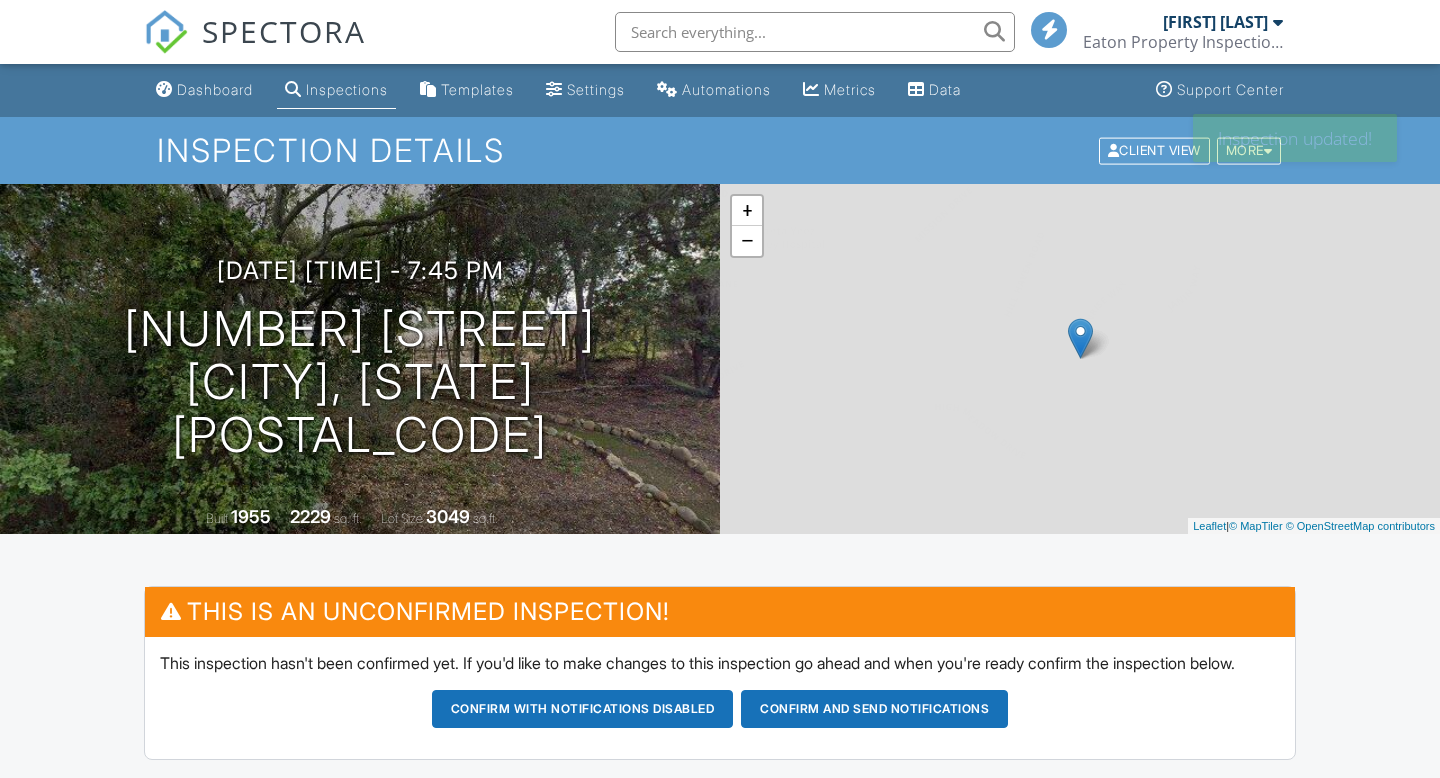 scroll, scrollTop: 0, scrollLeft: 0, axis: both 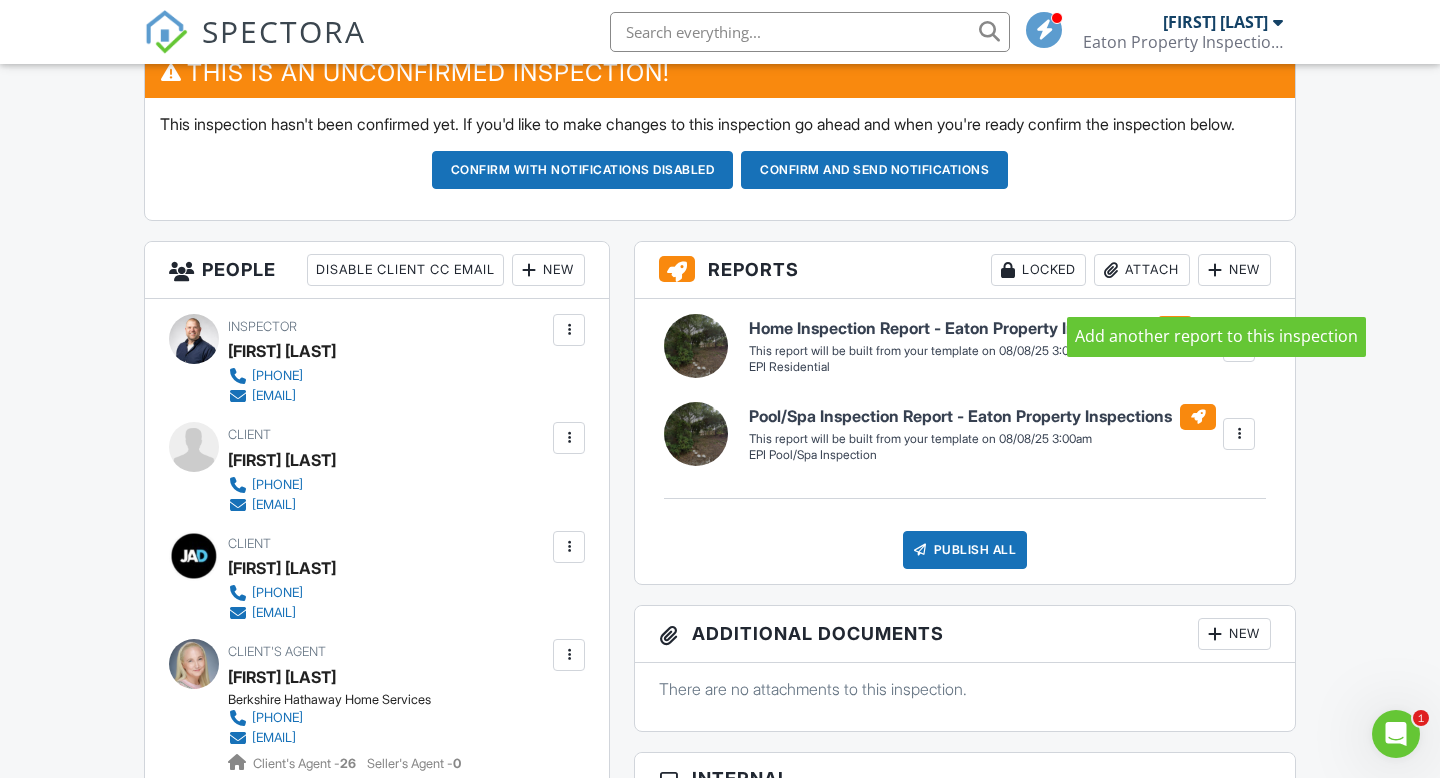 click at bounding box center (1215, 270) 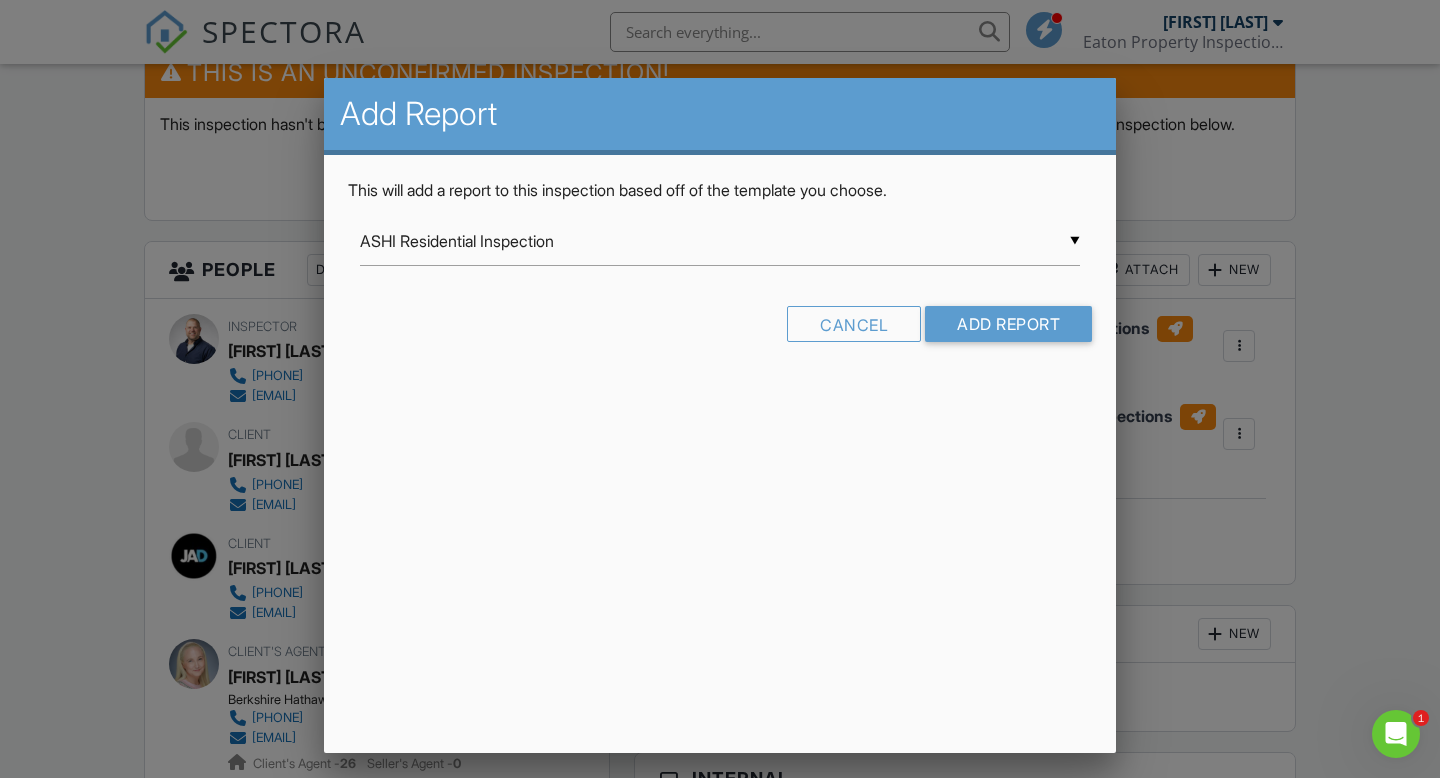 click on "▼ ASHI Residential Inspection ASHI Residential Inspection Ben's Electrical/Plumbing Inspection EPI Barn Inspection EPI Commercial EPI Commercial Appraisal EPI Pool/Spa Inspection EPI Residential  EPI Residential: Commercial (Hotel) Room-by-Room Residential Template EPI Re-Inspection ASHI Residential Inspection
Ben's
Electrical/Plumbing Inspection
EPI Barn Inspection
EPI Commercial
EPI Commercial Appraisal
EPI Pool/Spa Inspection
EPI Residential
EPI Residential: Commercial (Hotel)
Room-by-Room Residential Template
EPI Re-Inspection" at bounding box center (720, 241) 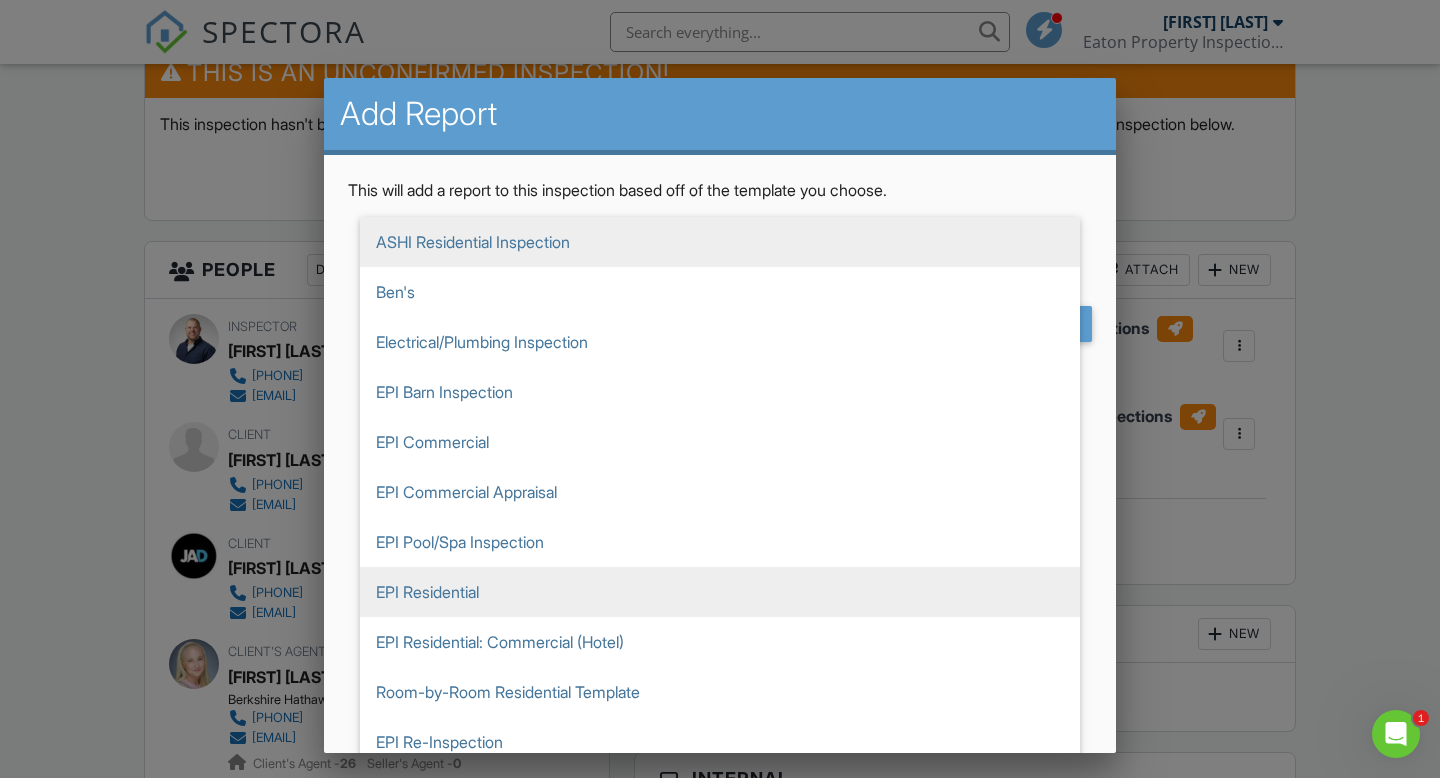 click on "EPI Residential" at bounding box center (720, 592) 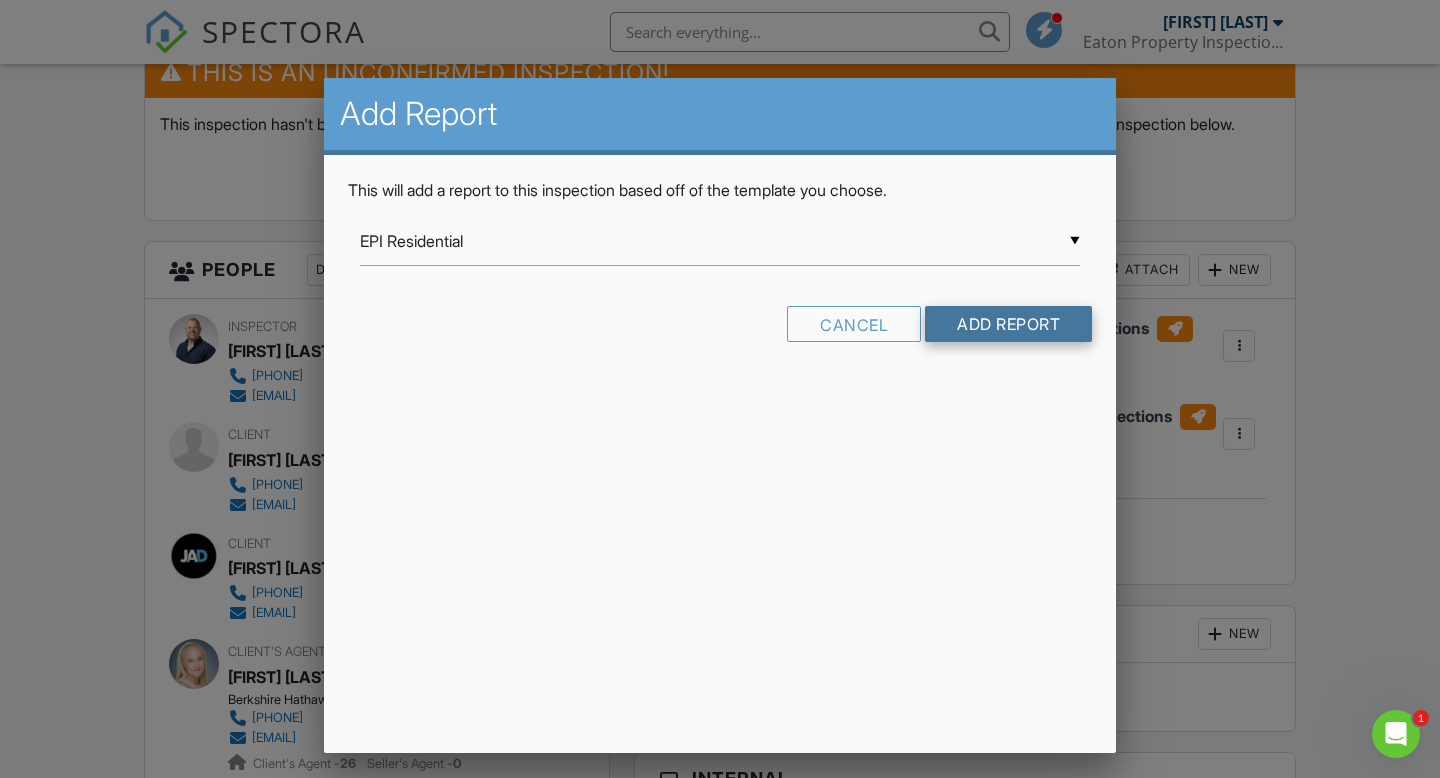 click on "Add Report" at bounding box center [1008, 324] 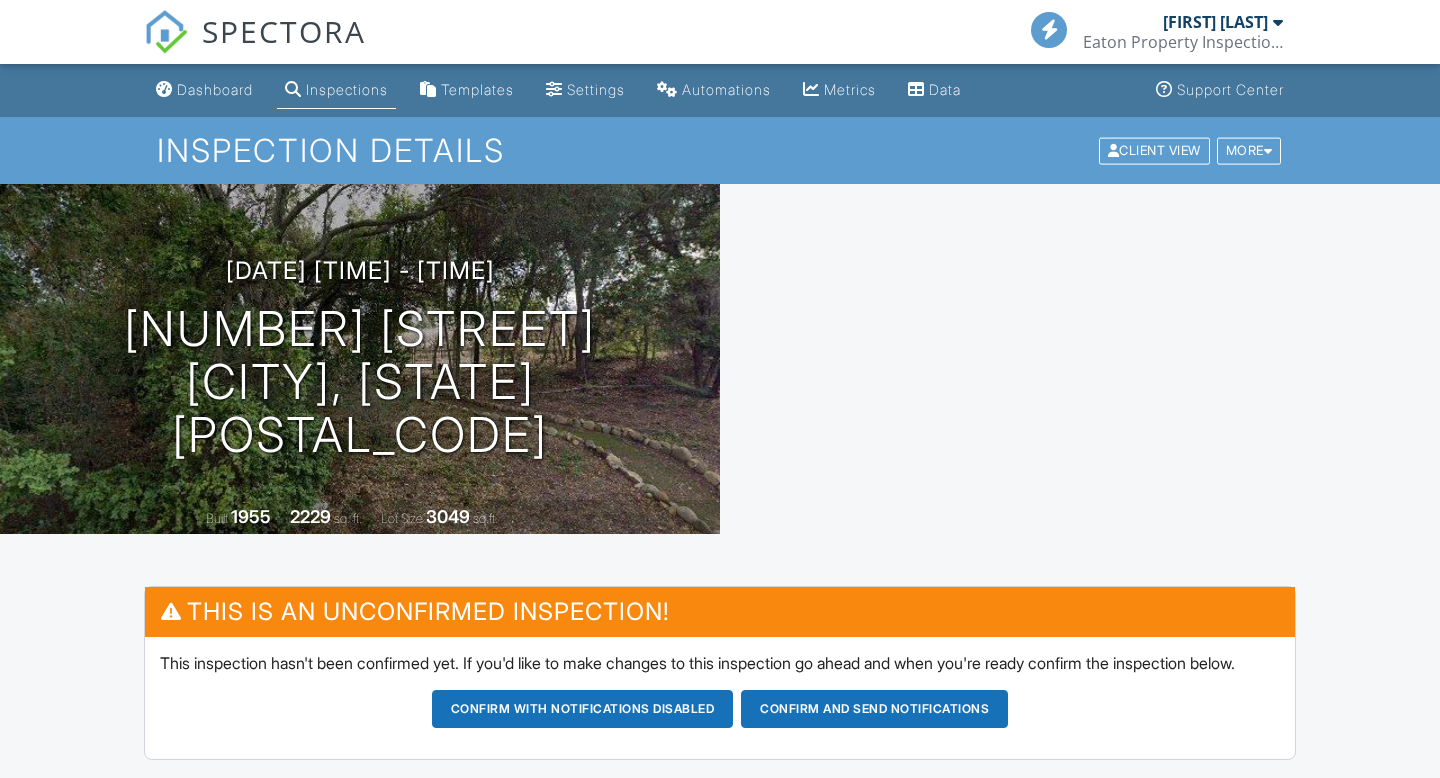 scroll, scrollTop: 0, scrollLeft: 0, axis: both 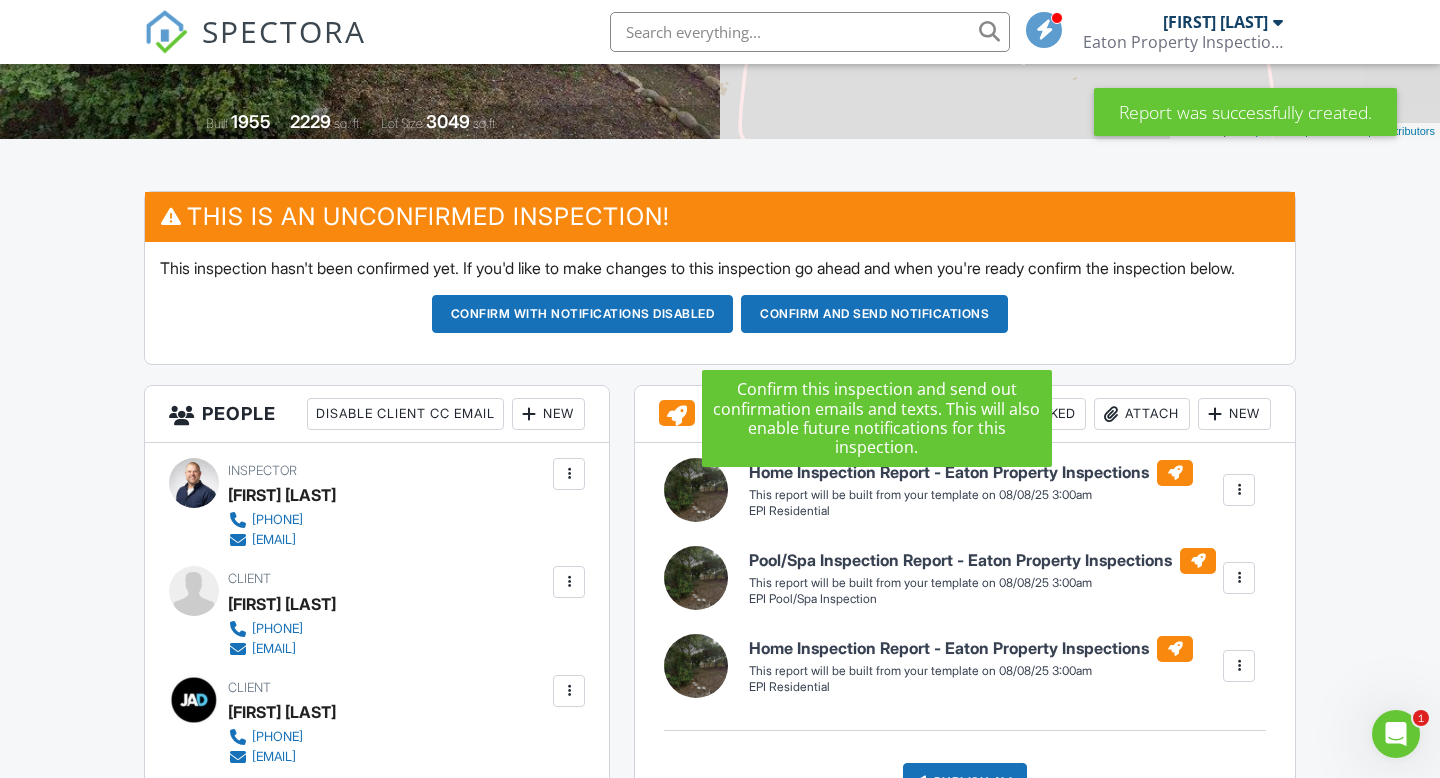 click on "Confirm and send notifications" at bounding box center (583, 314) 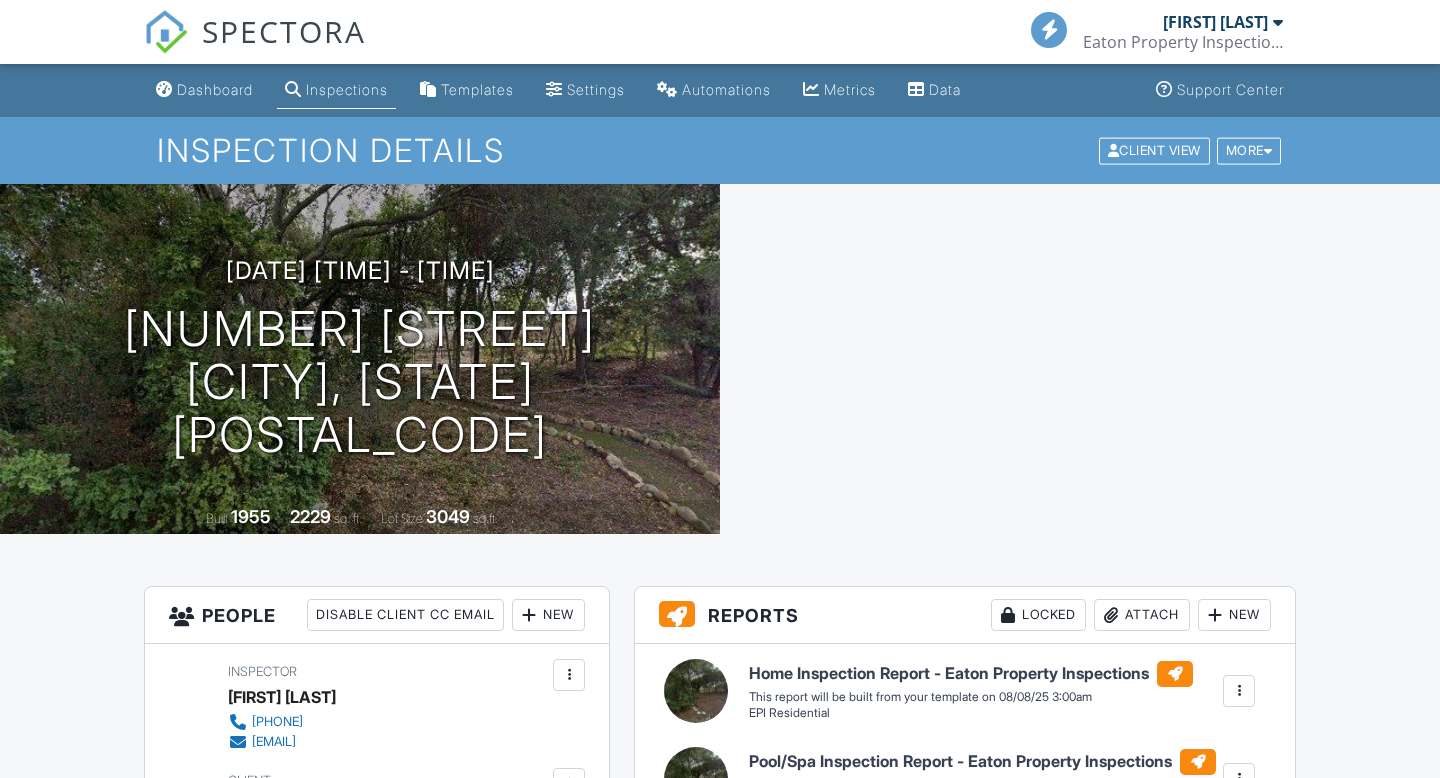 scroll, scrollTop: 0, scrollLeft: 0, axis: both 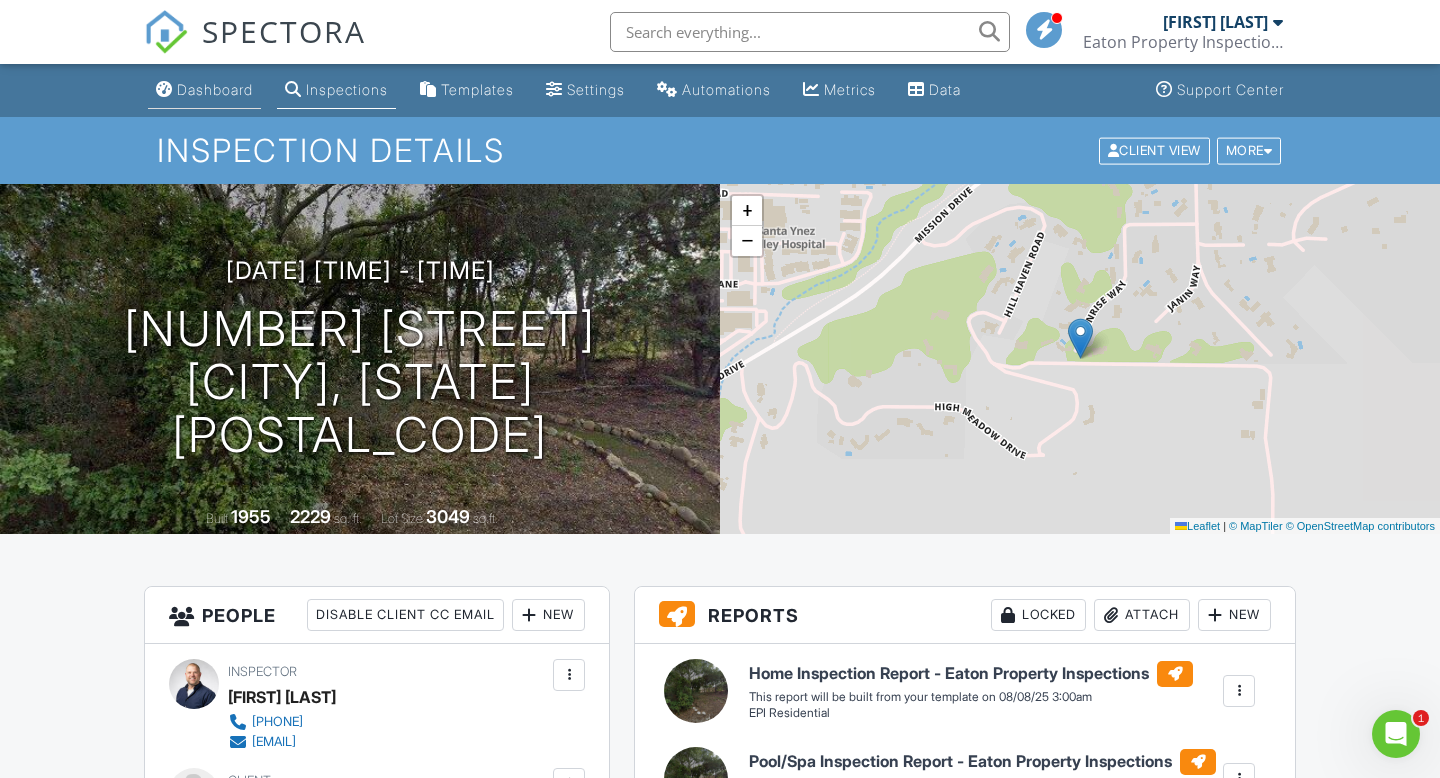click on "Dashboard" at bounding box center [215, 89] 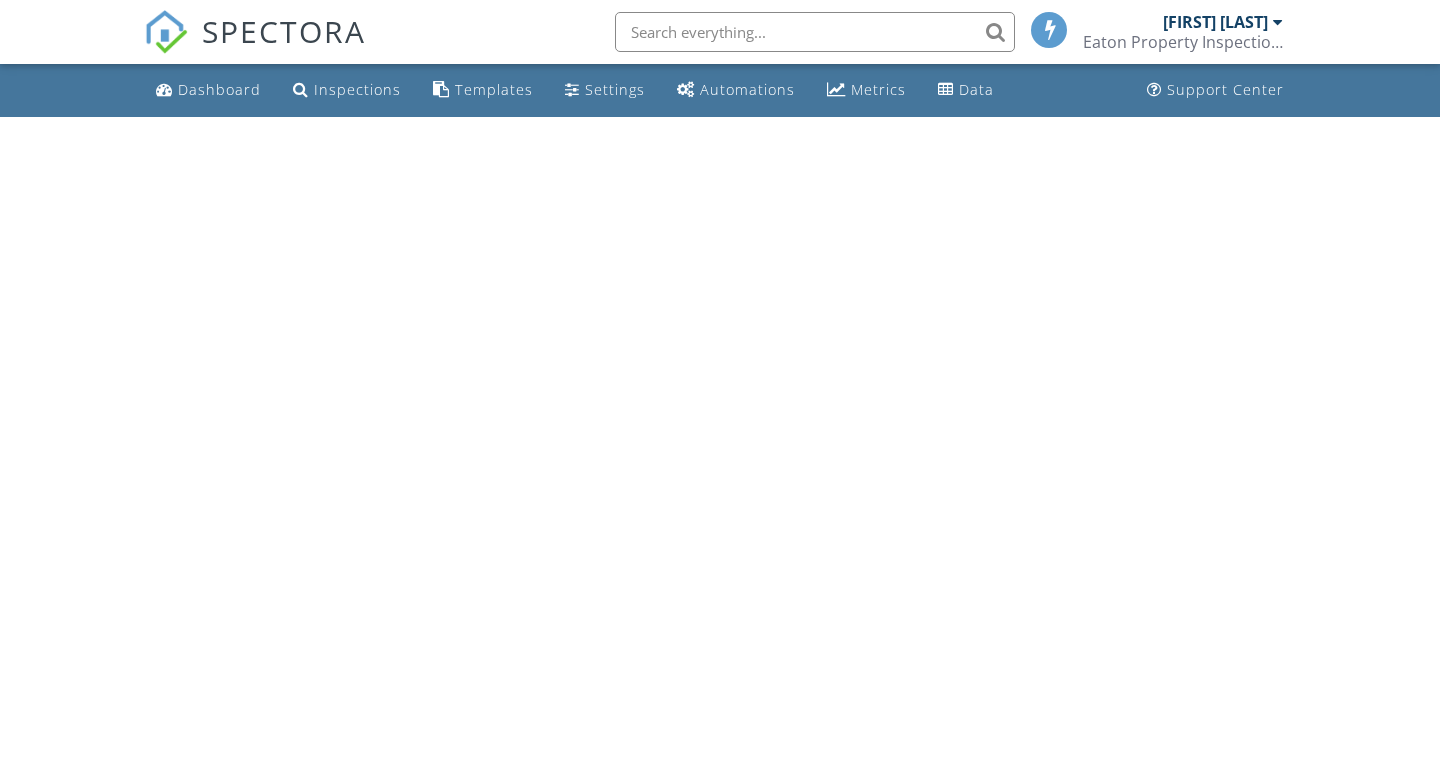 scroll, scrollTop: 0, scrollLeft: 0, axis: both 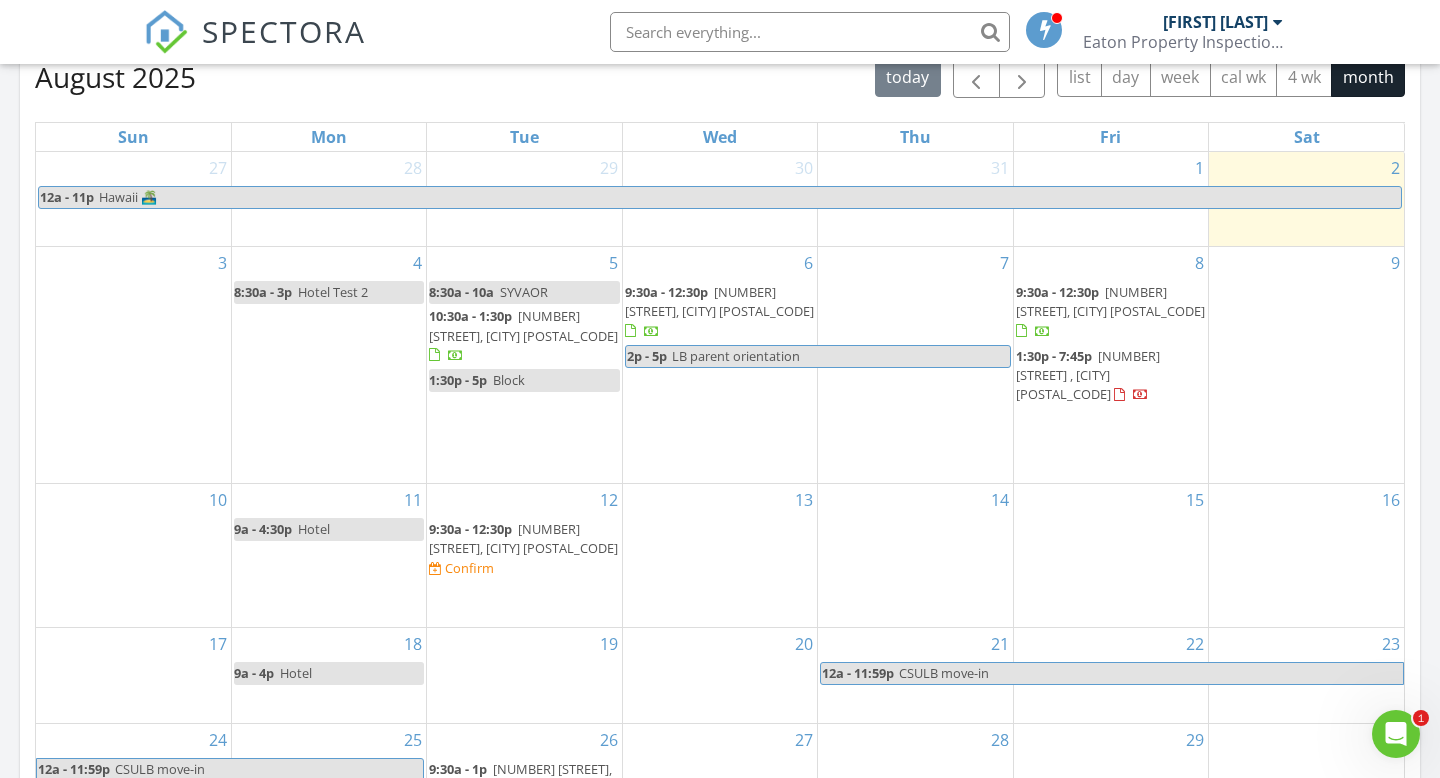 click on "964 Stadium place, Solvang 93463" at bounding box center (523, 538) 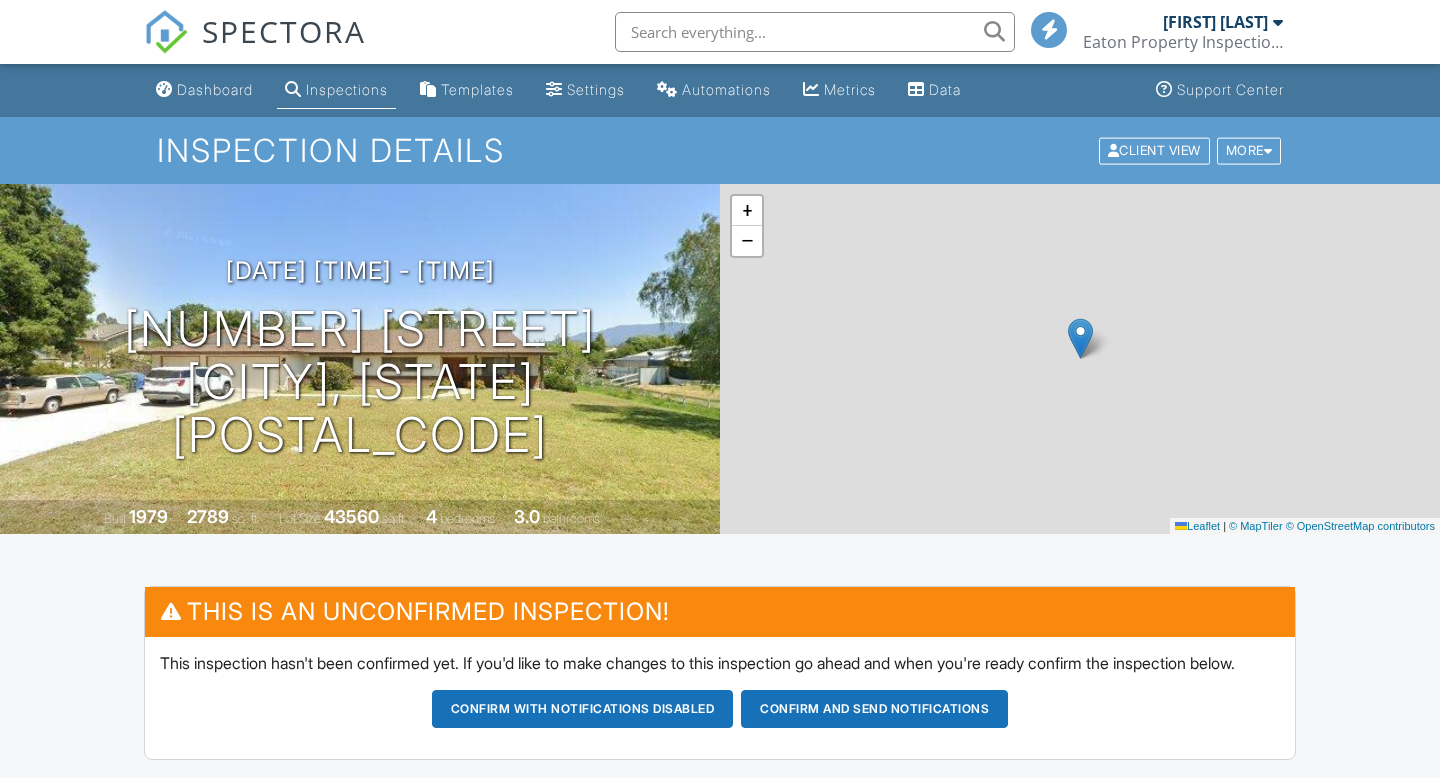 scroll, scrollTop: 0, scrollLeft: 0, axis: both 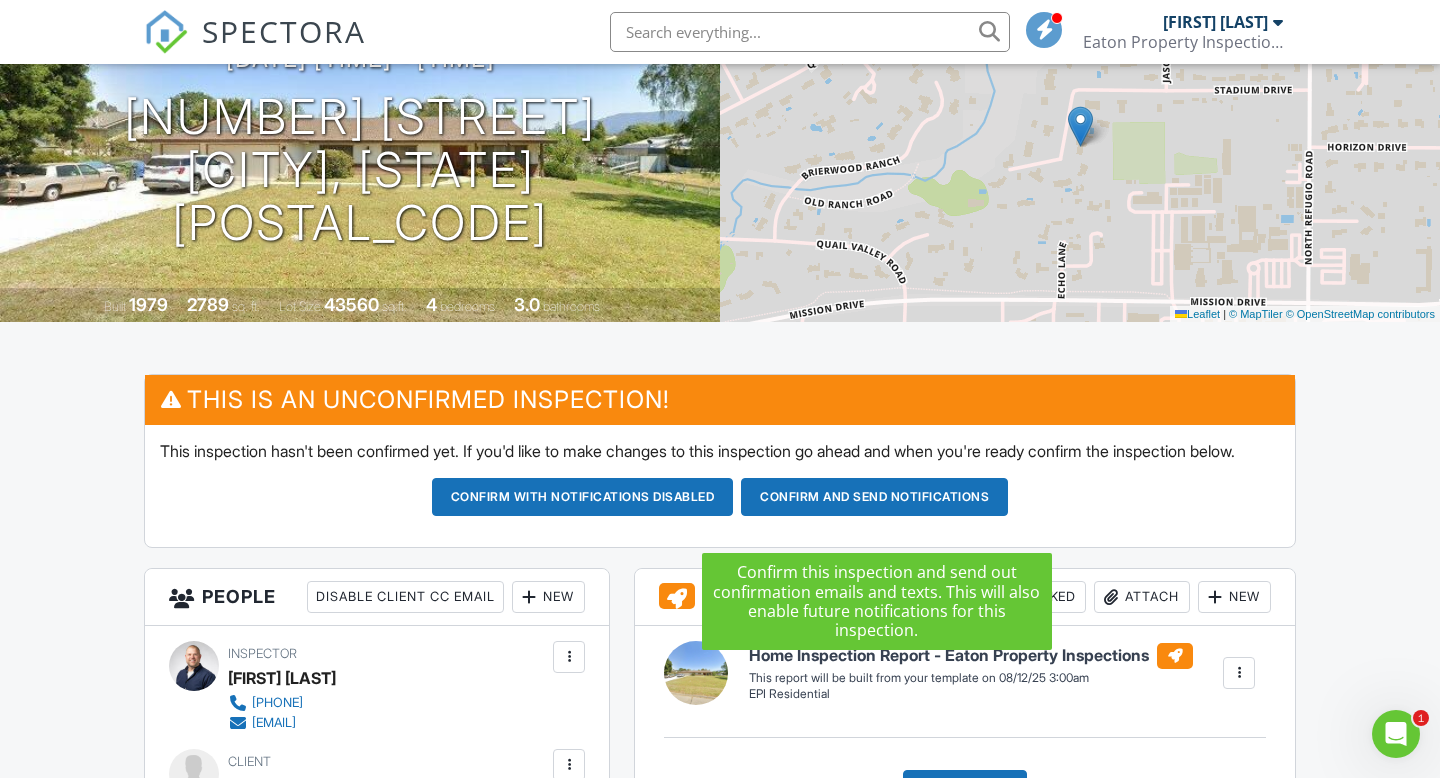 click on "Confirm and send notifications" at bounding box center (583, 497) 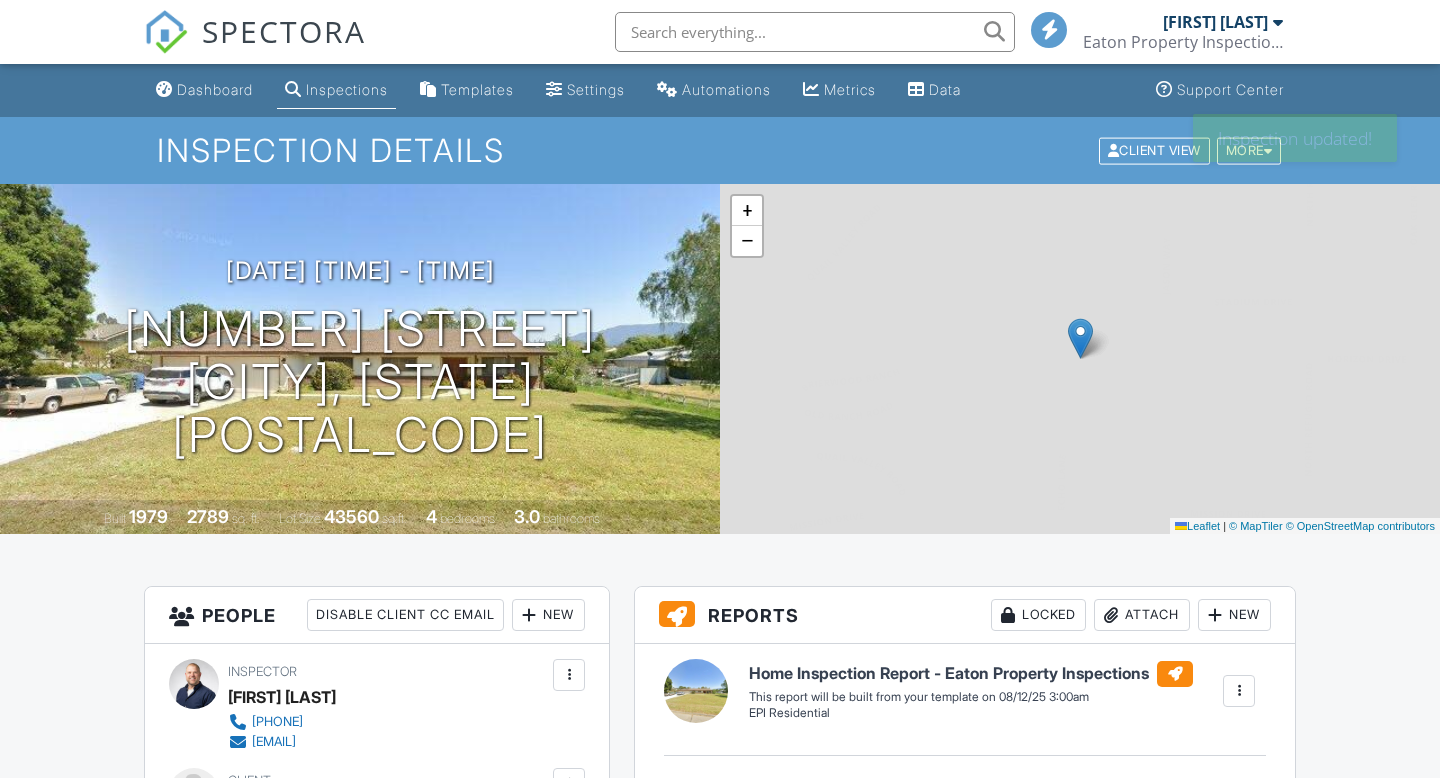 scroll, scrollTop: 0, scrollLeft: 0, axis: both 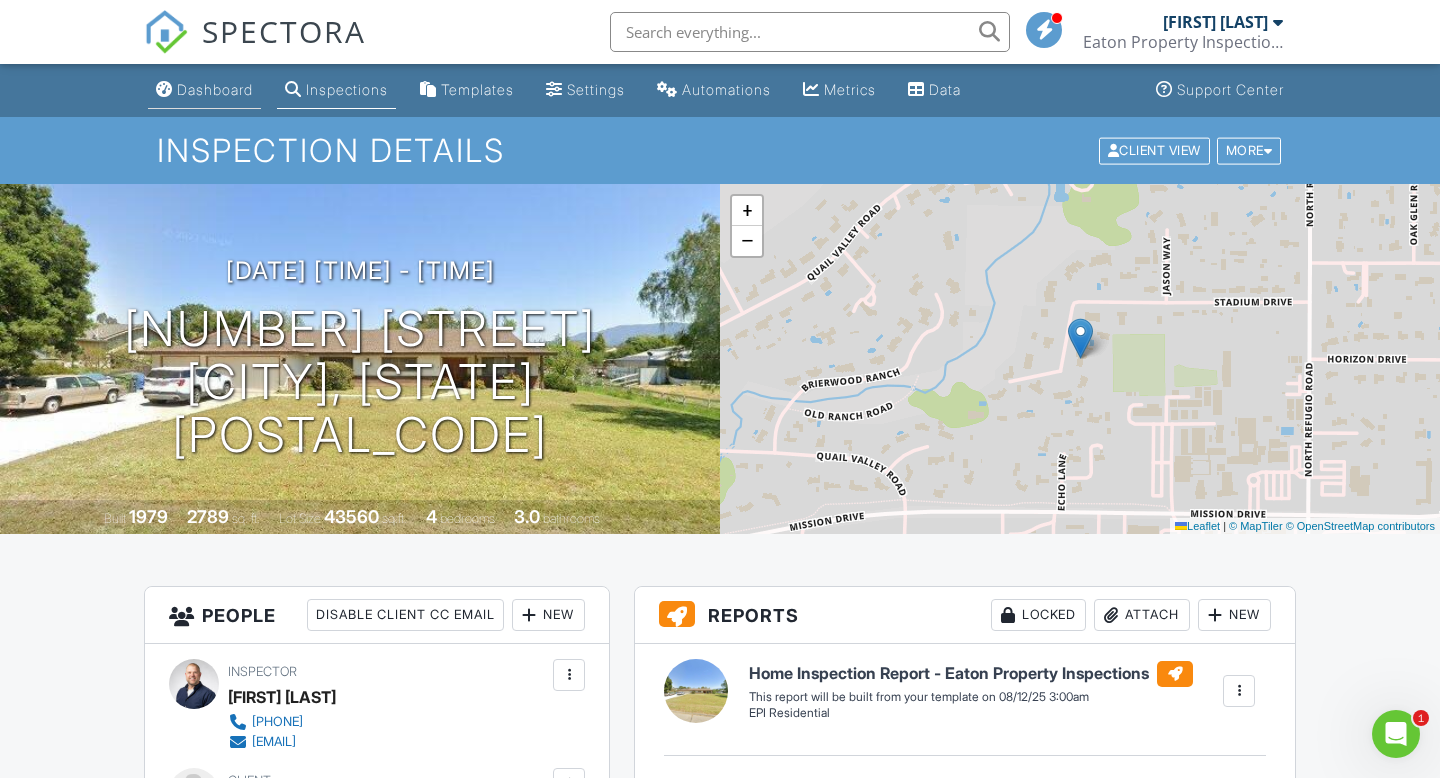 click on "Dashboard" at bounding box center (204, 90) 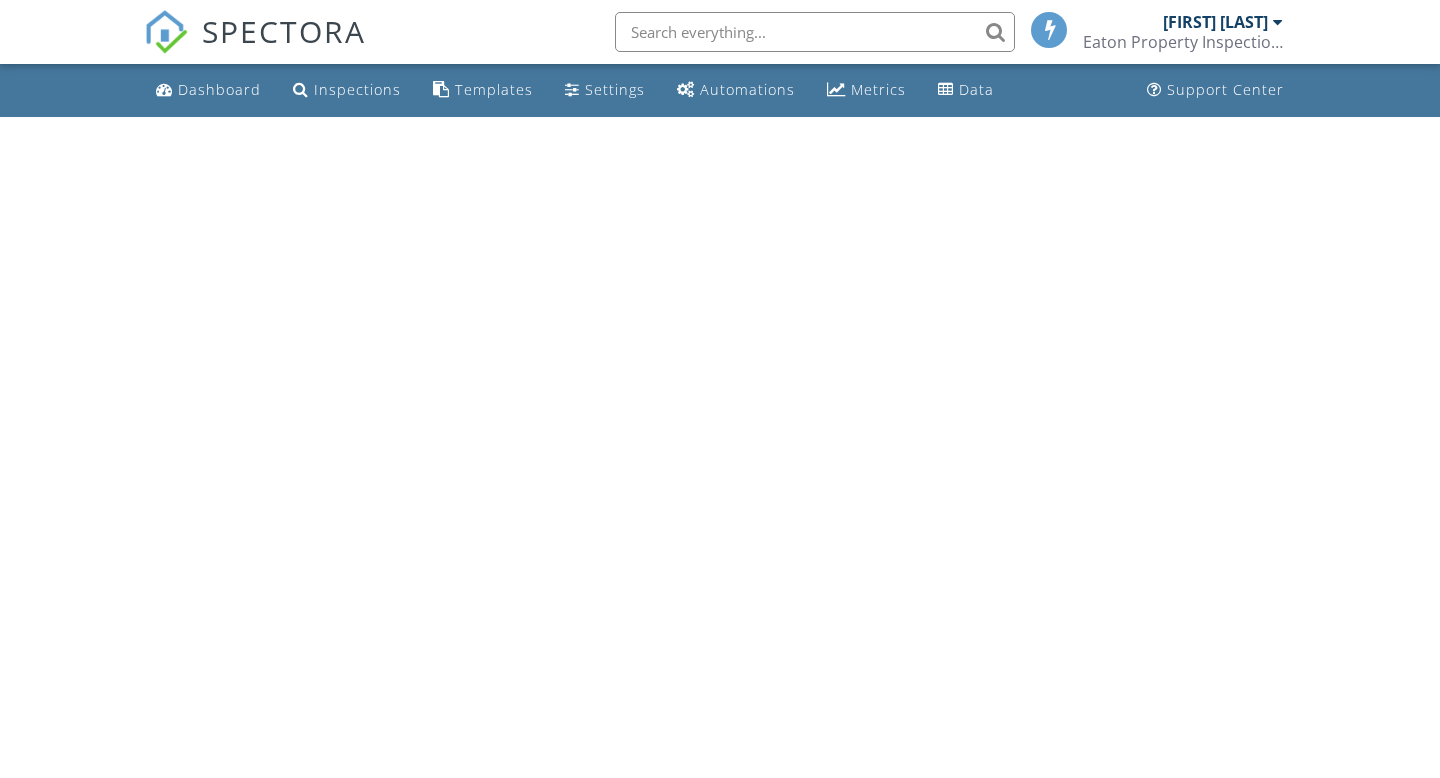 scroll, scrollTop: 0, scrollLeft: 0, axis: both 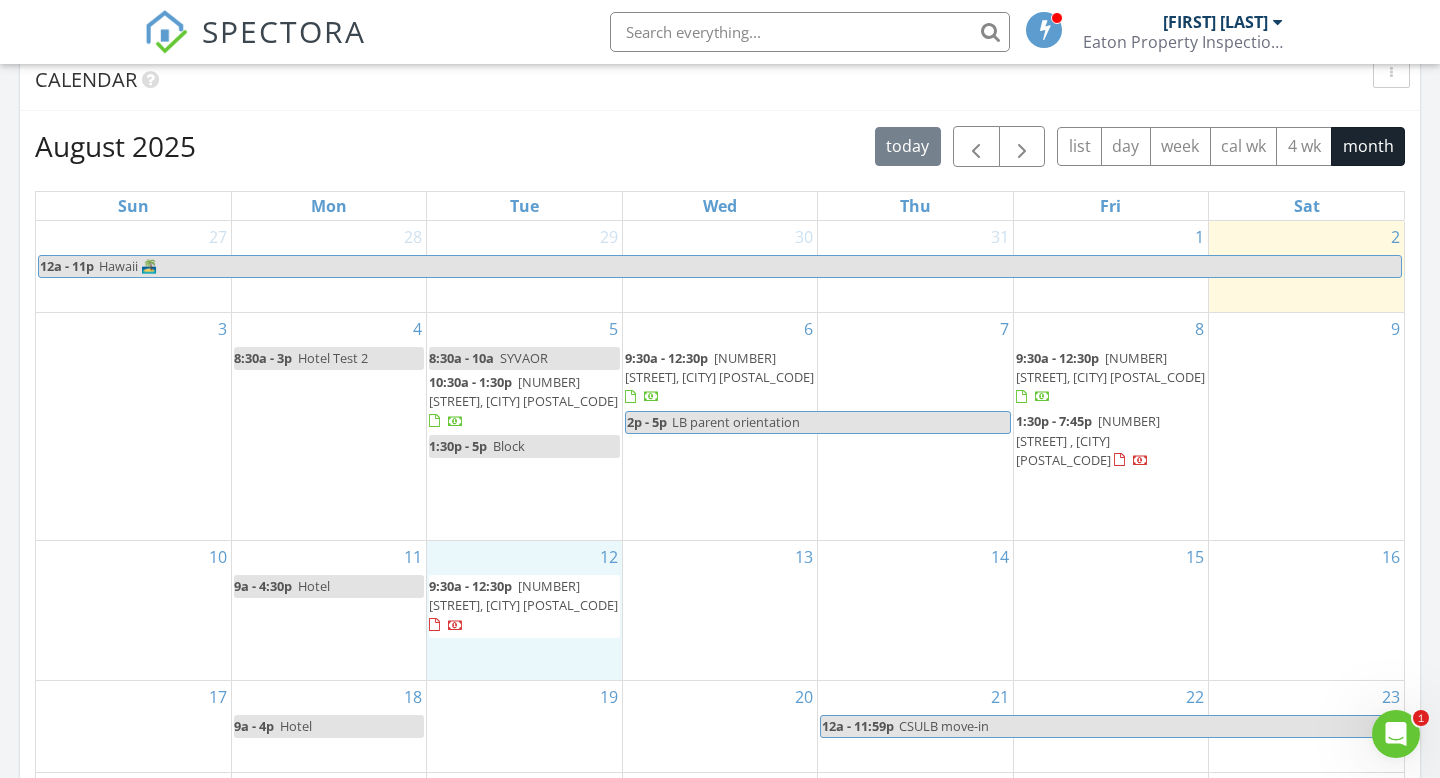 click on "12
9:30a - 12:30p
964 Stadium place, Solvang 93463" at bounding box center [524, 610] 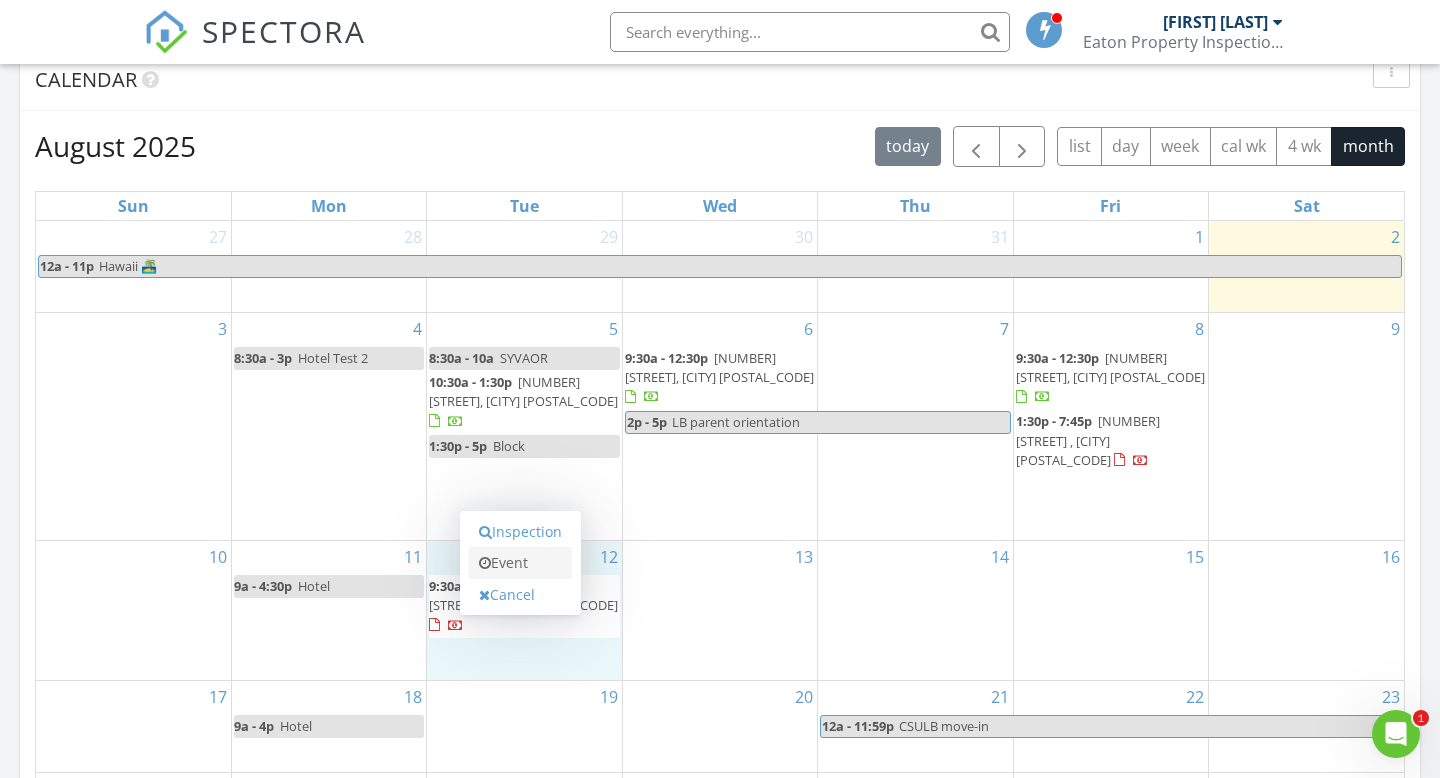 click on "Event" at bounding box center (520, 563) 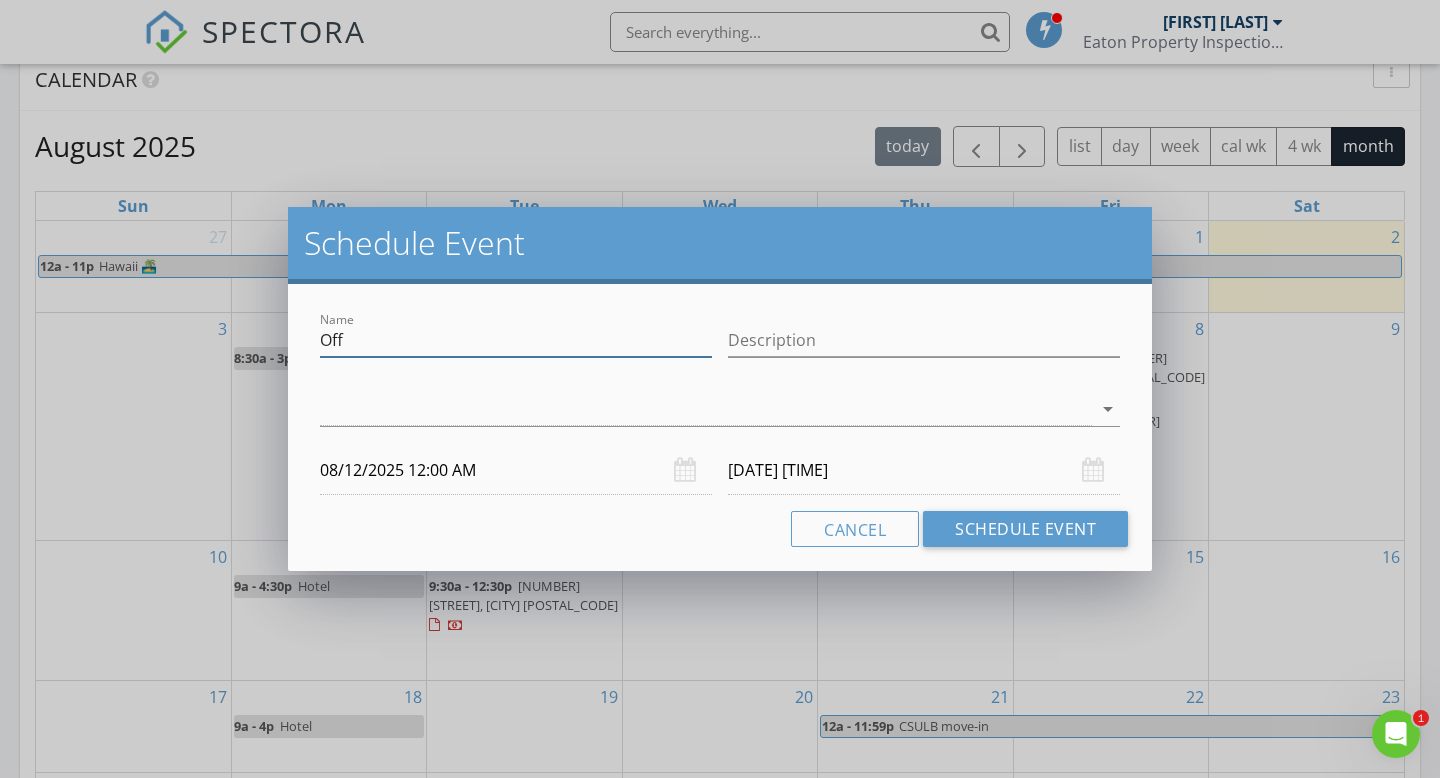 click on "Off" at bounding box center (516, 340) 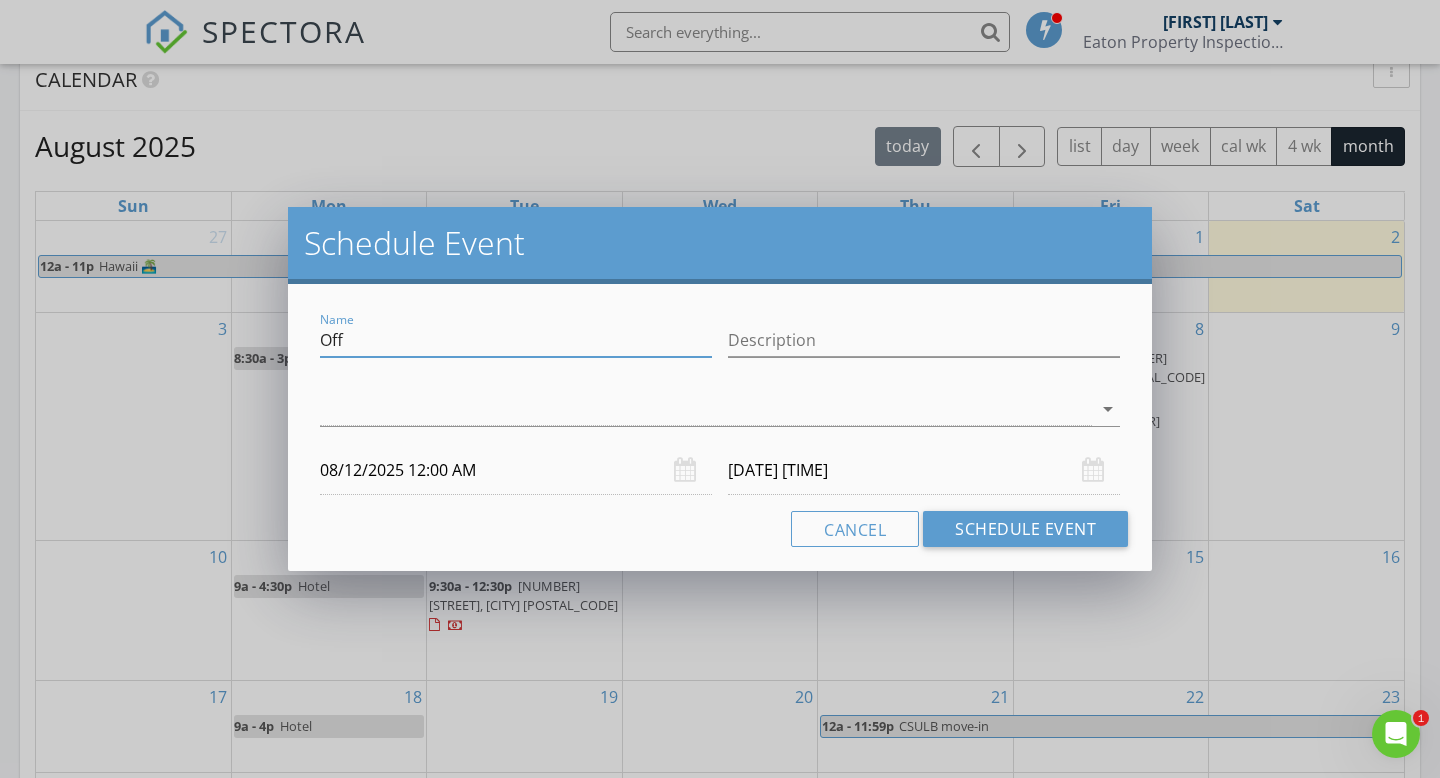 click on "Off" at bounding box center [516, 340] 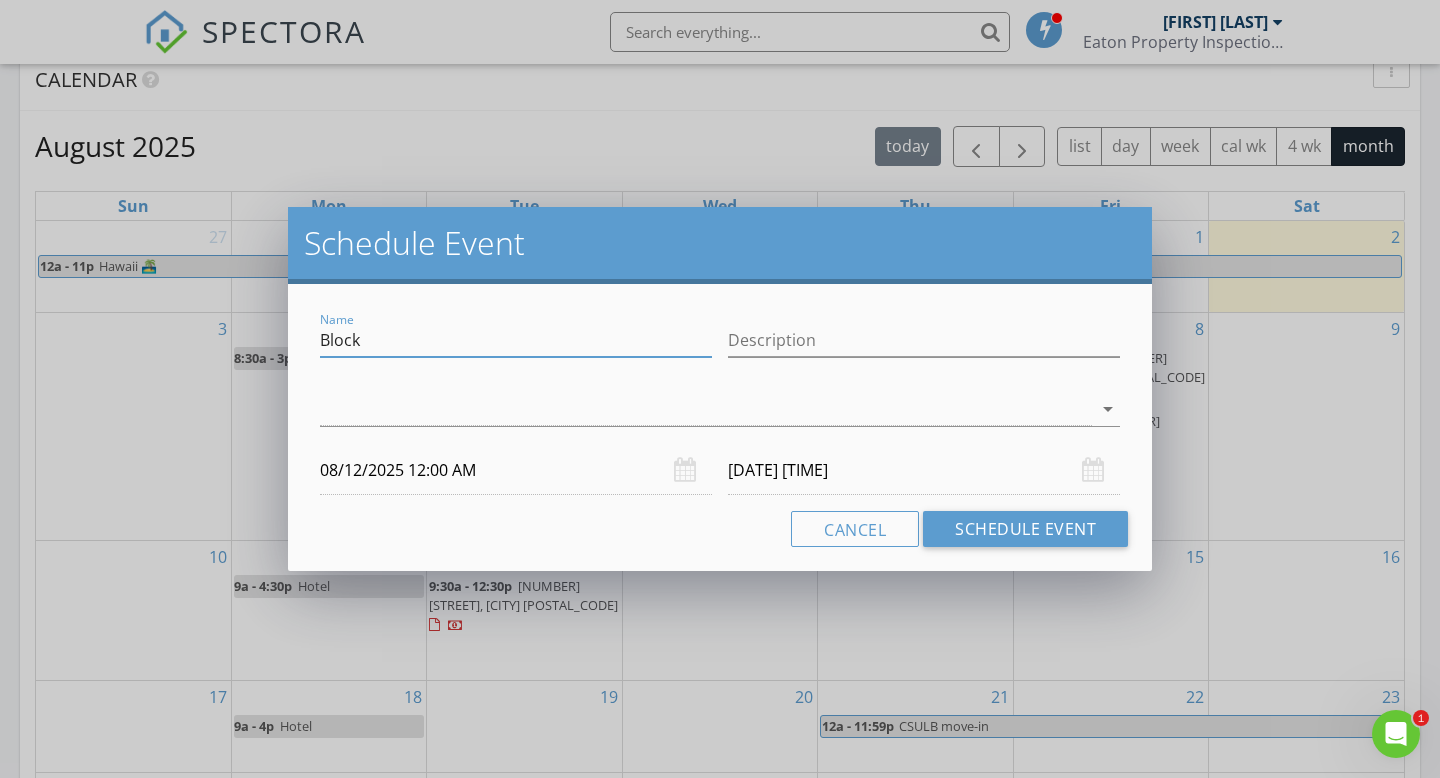 type on "Block" 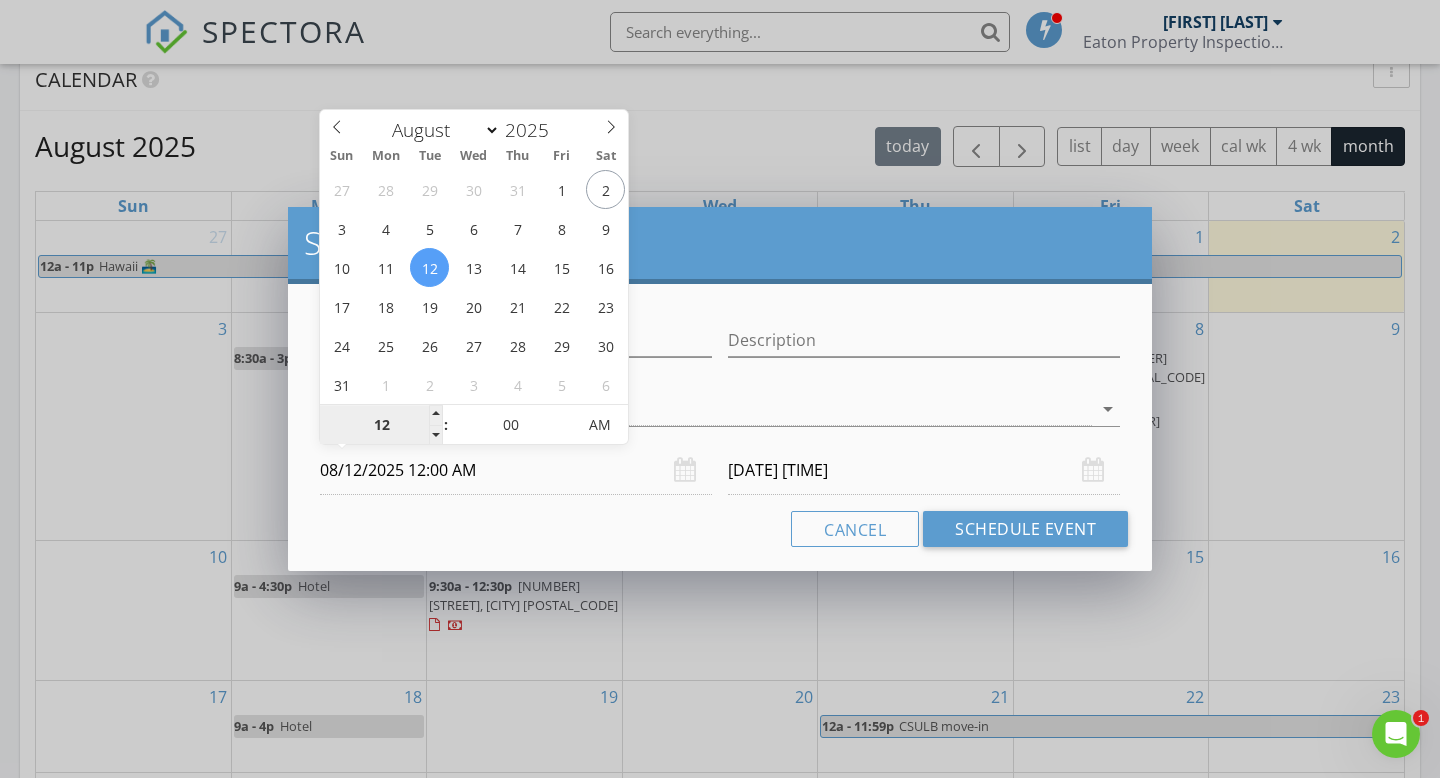 click on "12" at bounding box center [381, 426] 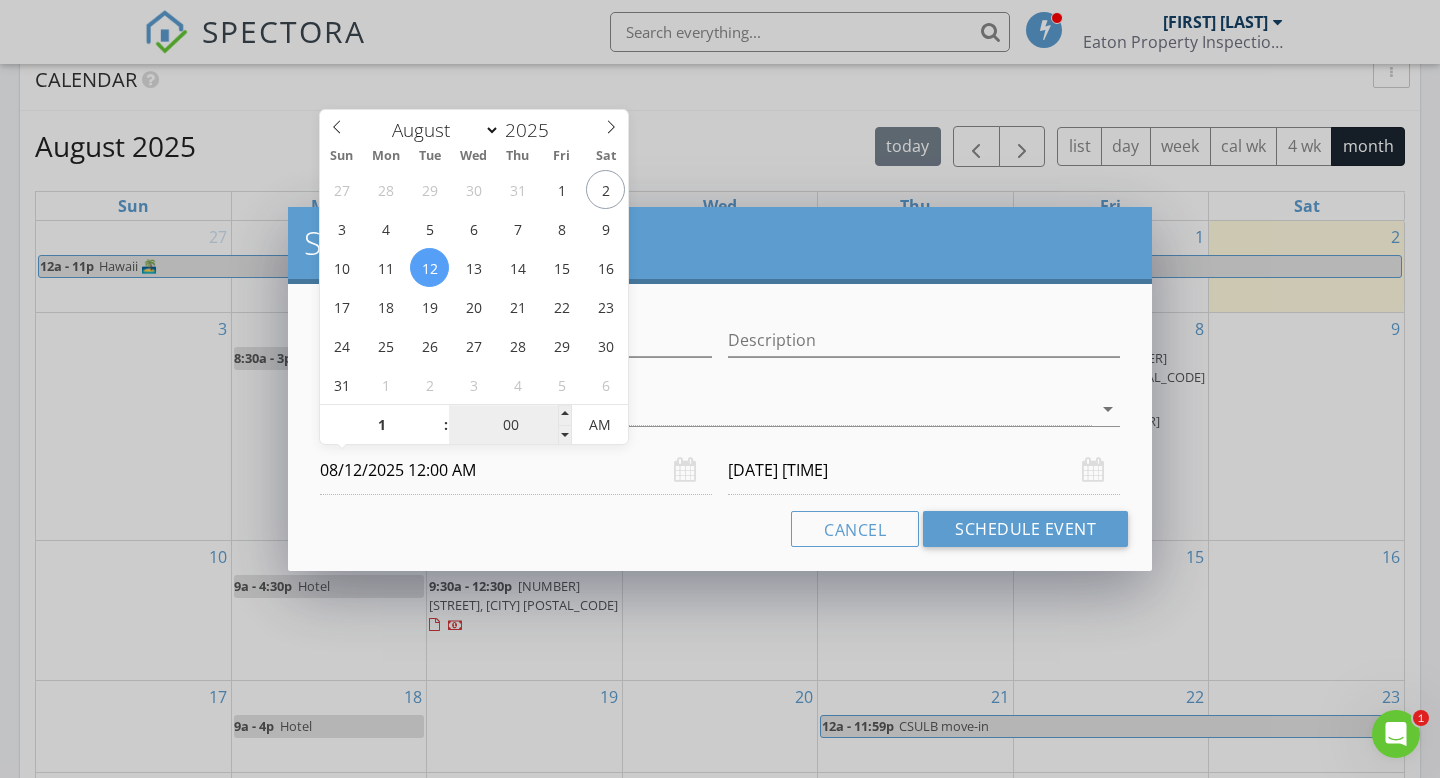 type on "01" 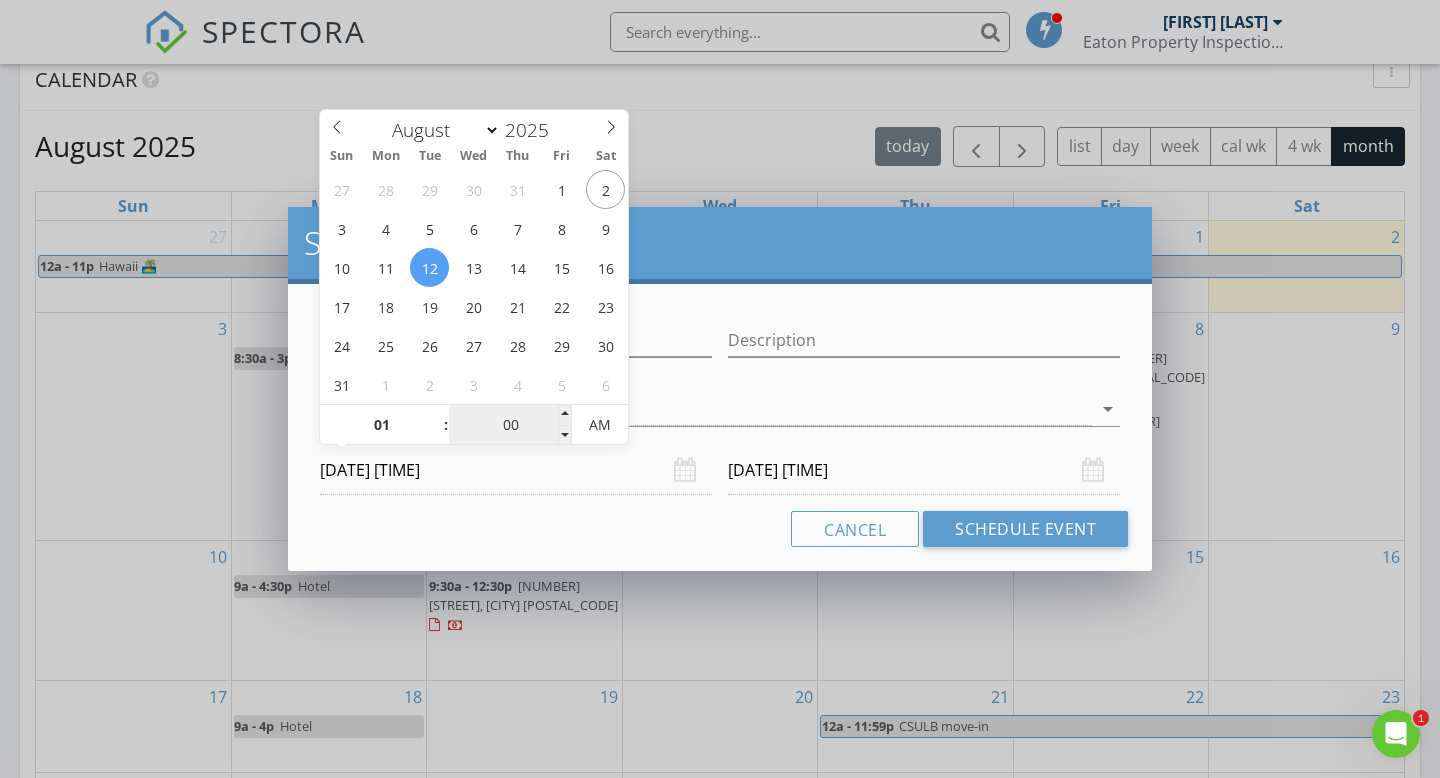 click on "00" at bounding box center [510, 426] 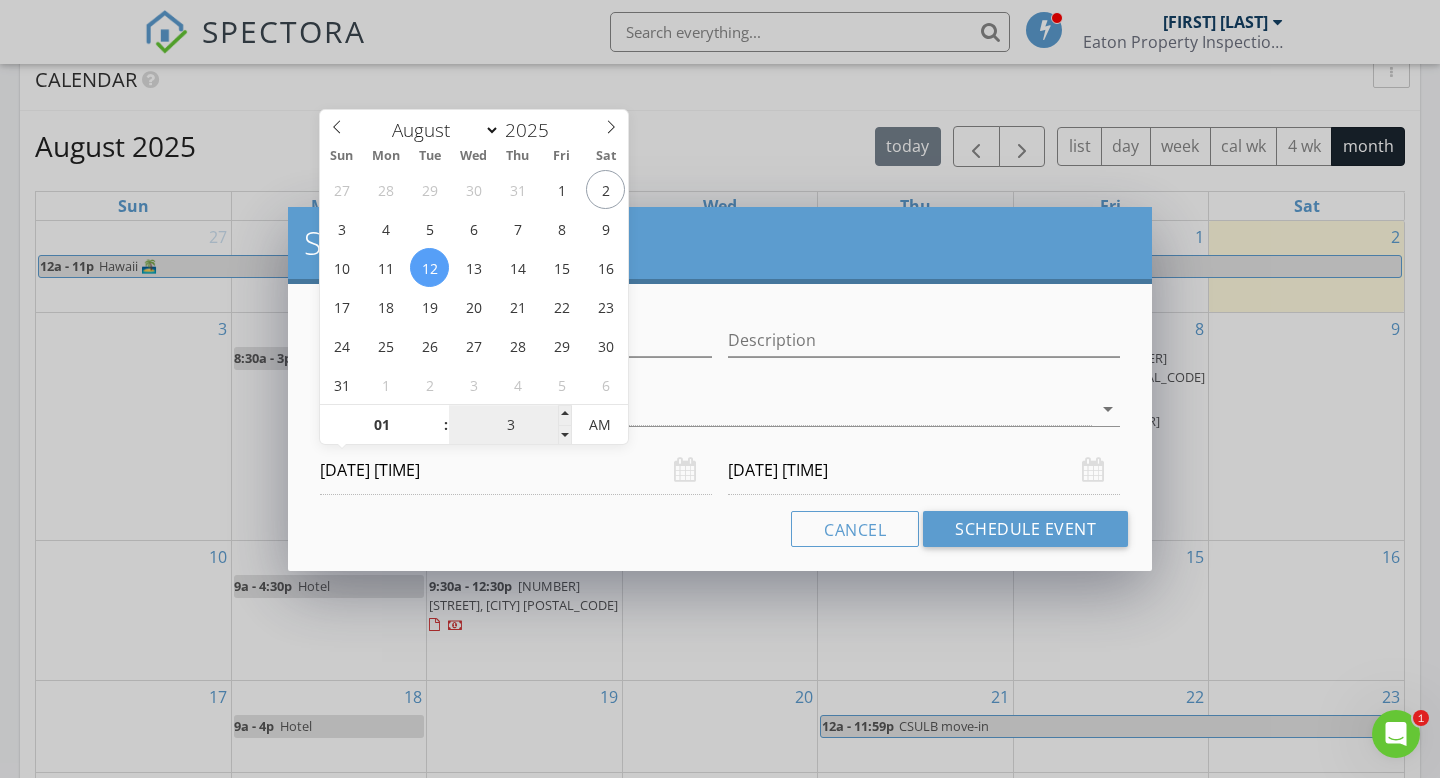 type on "30" 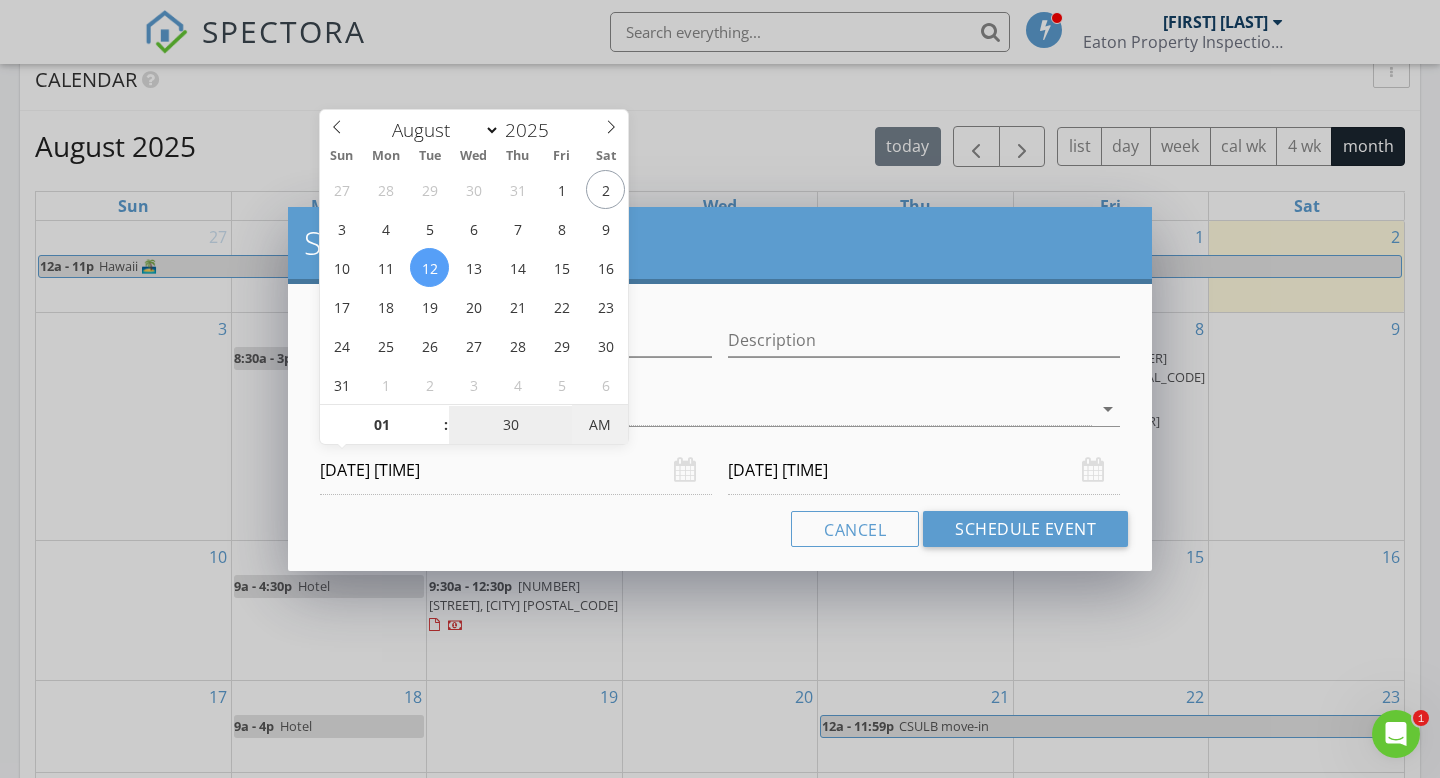 type on "30" 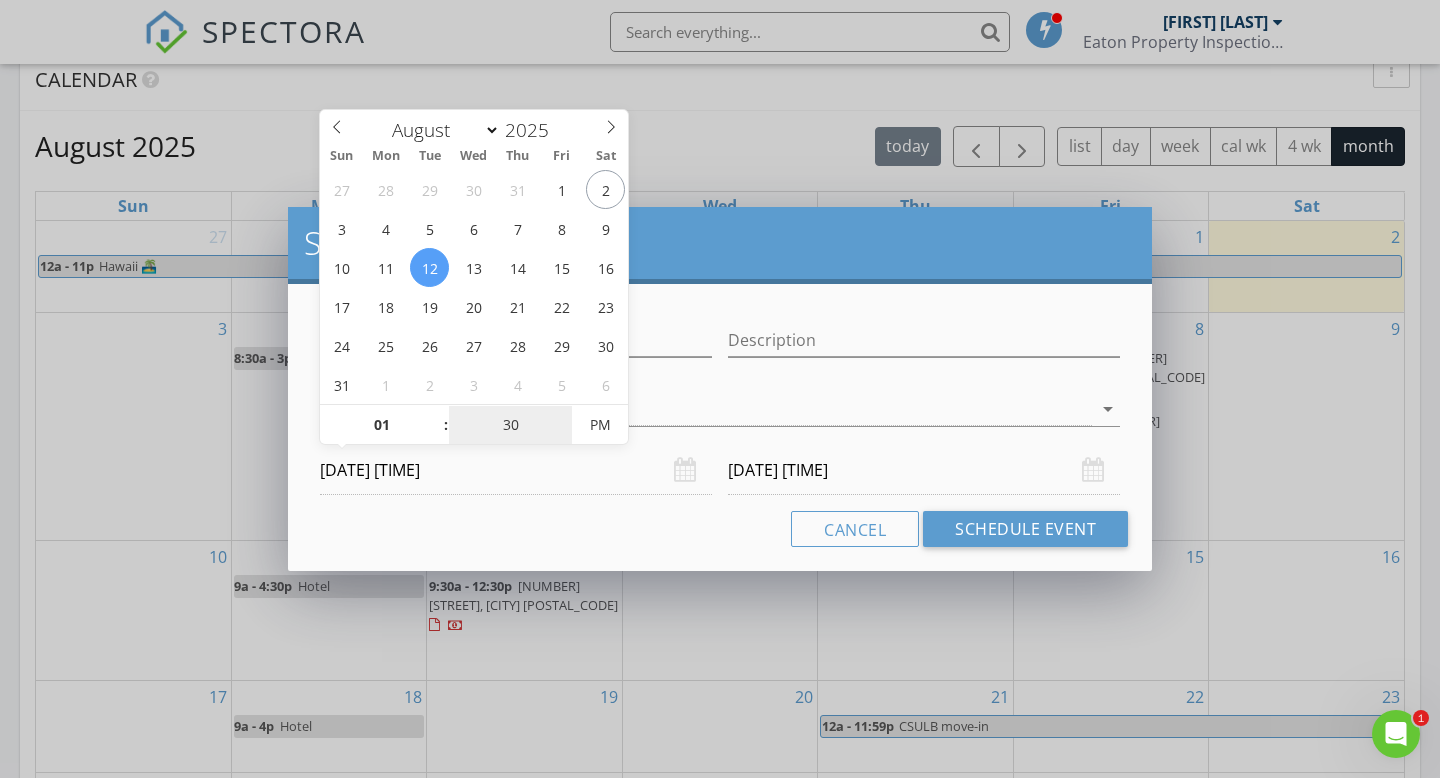 type on "30" 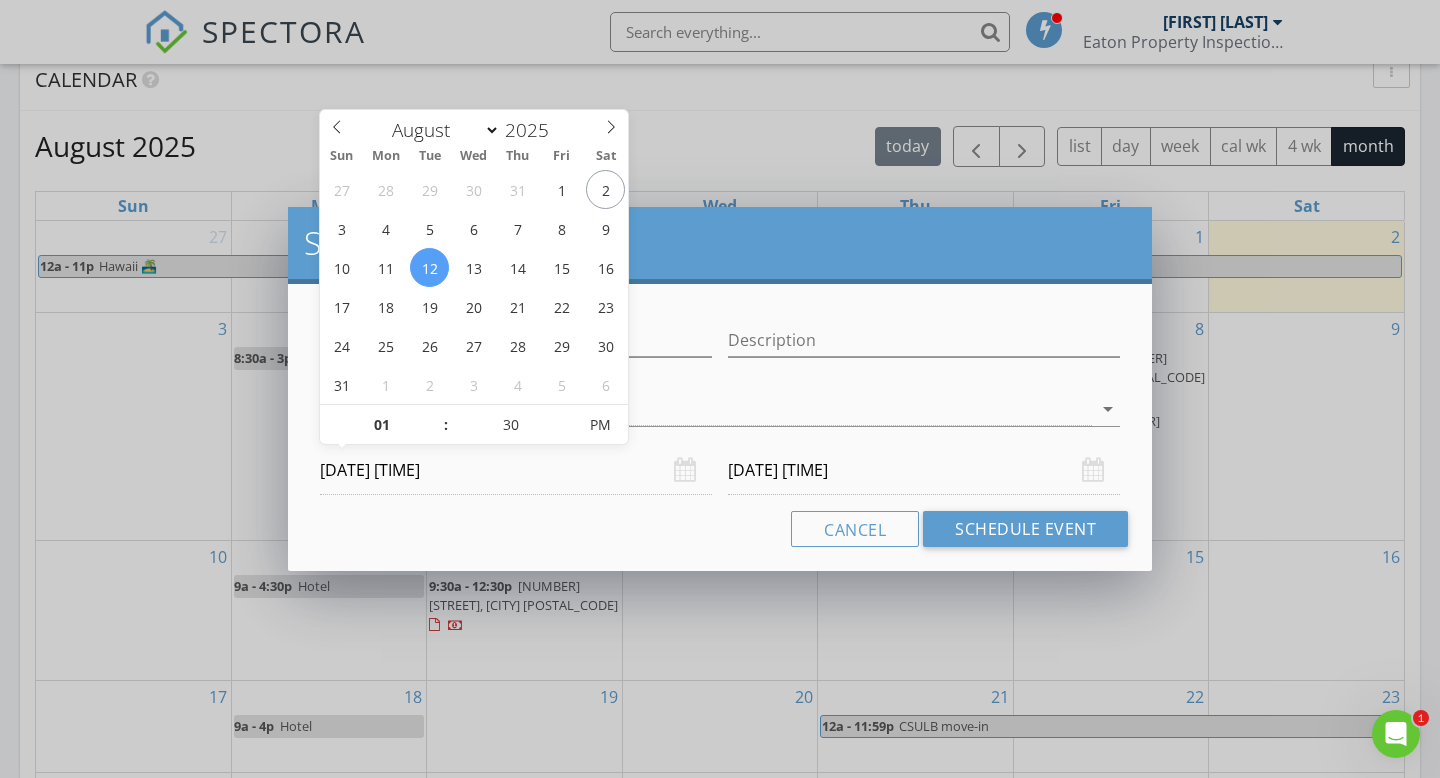 click on "08/13/2025 1:30 PM" at bounding box center [924, 470] 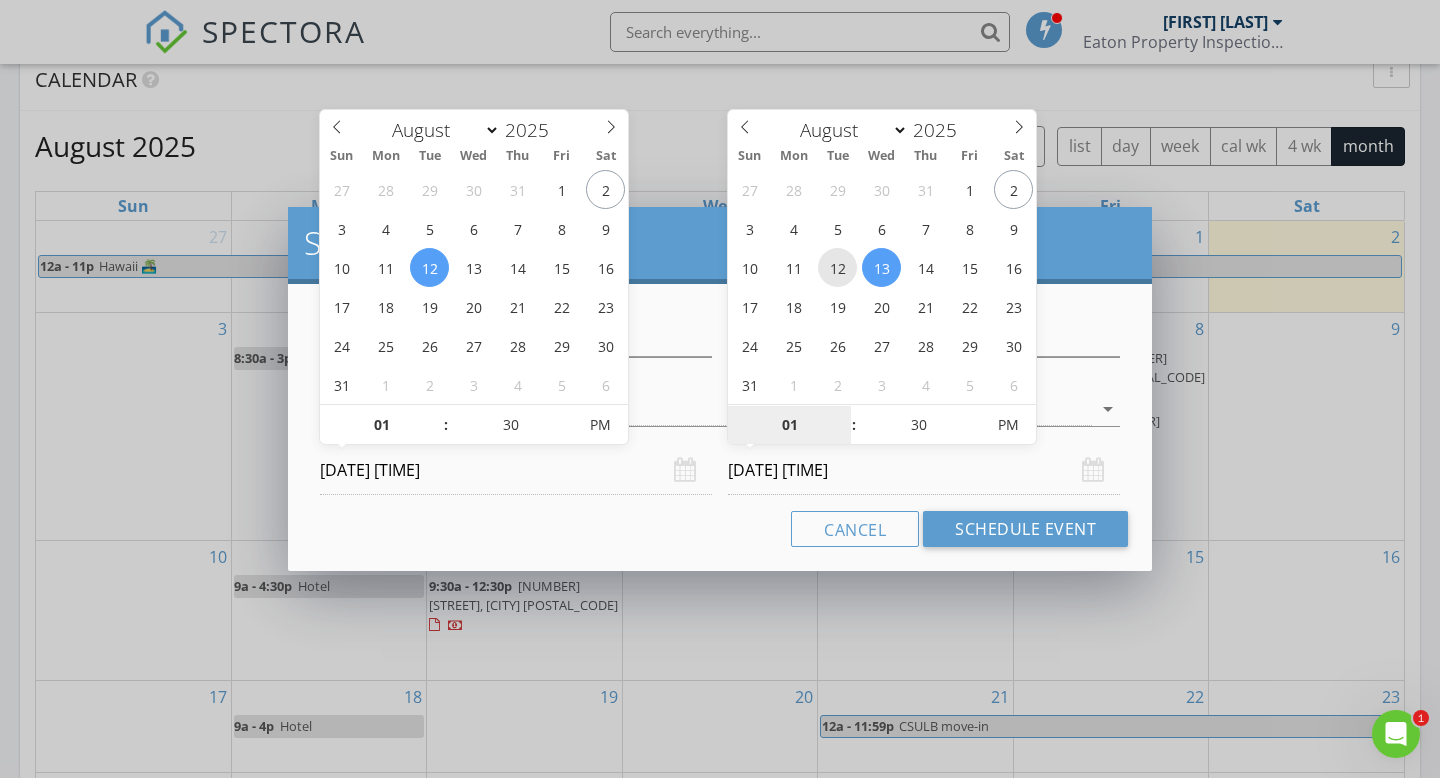 type on "[DATE] [TIME]" 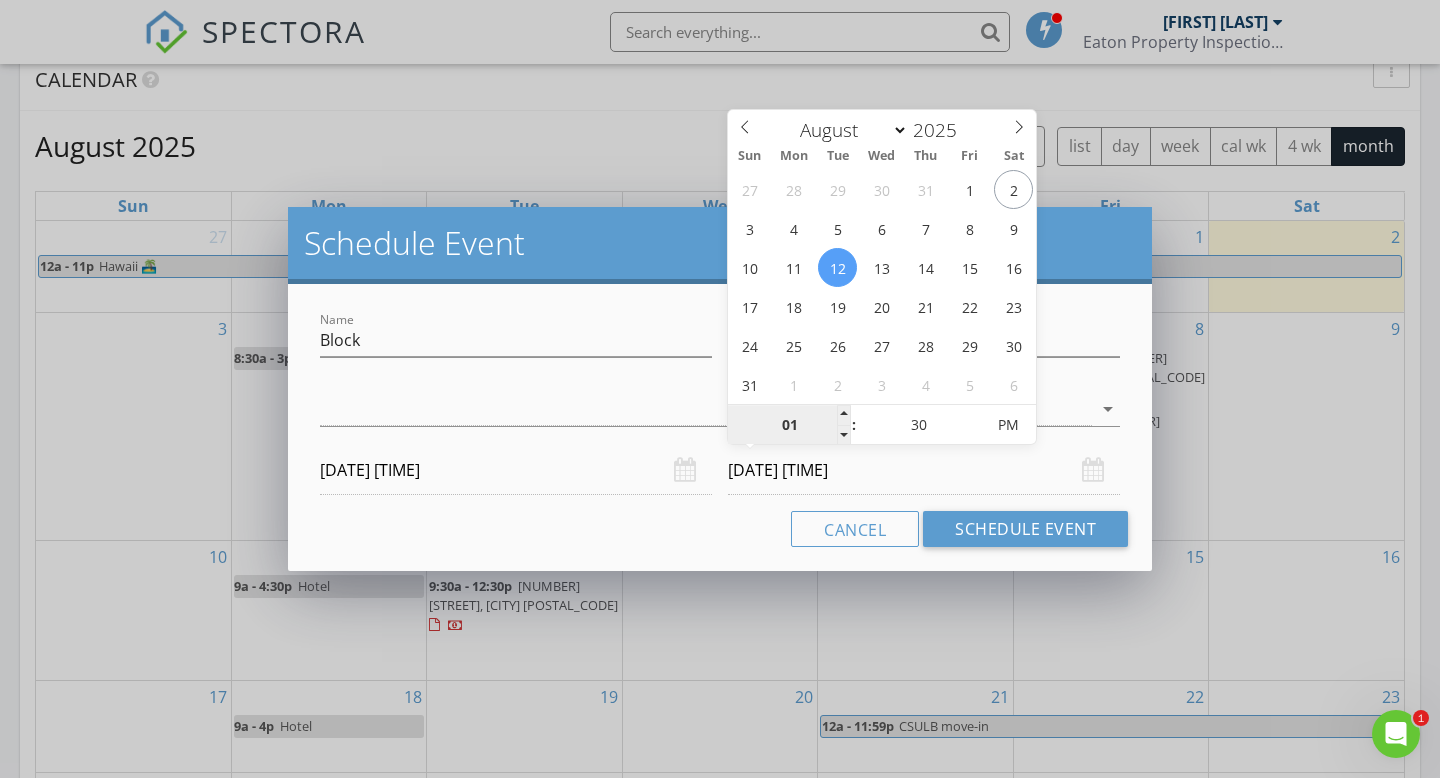 type on "4" 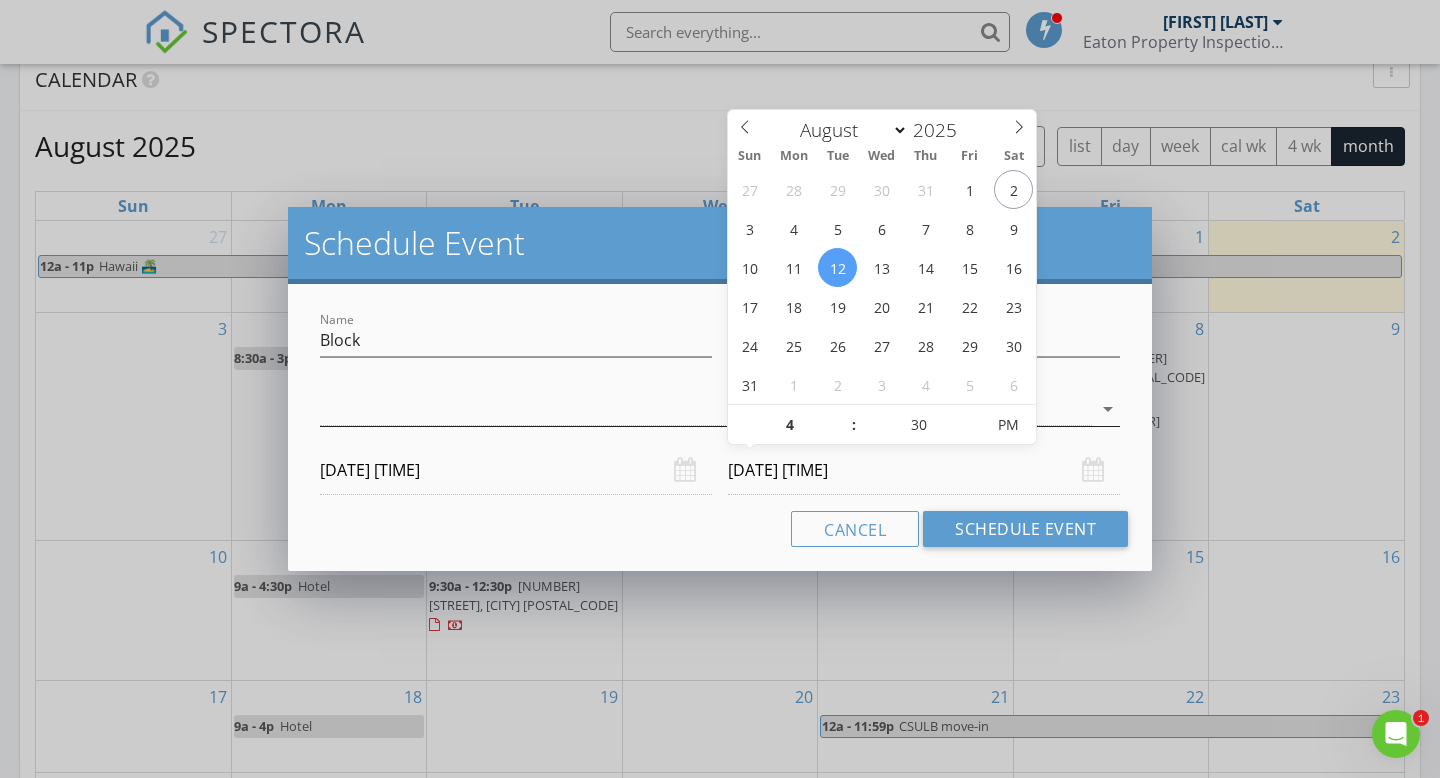 click at bounding box center (706, 409) 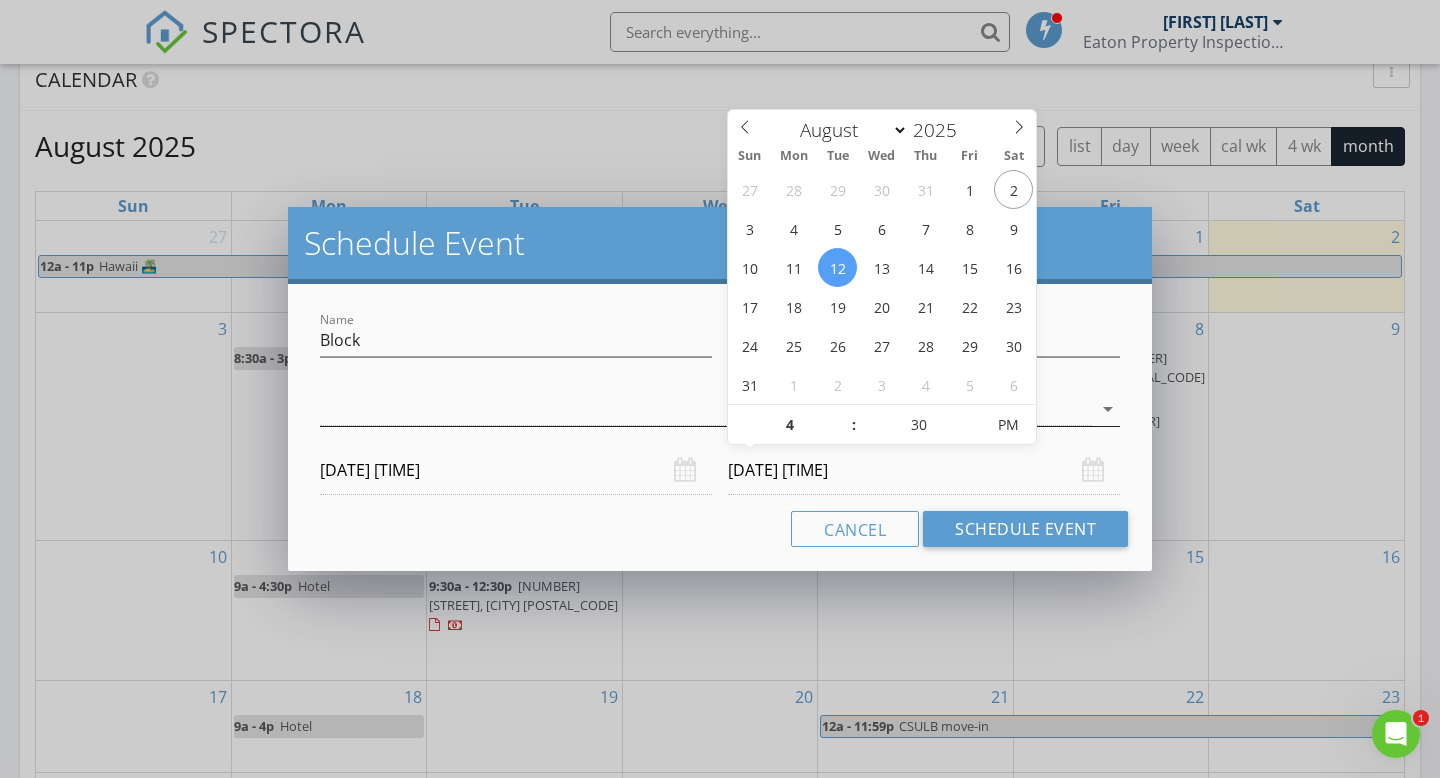 type on "08/12/2025 4:30 PM" 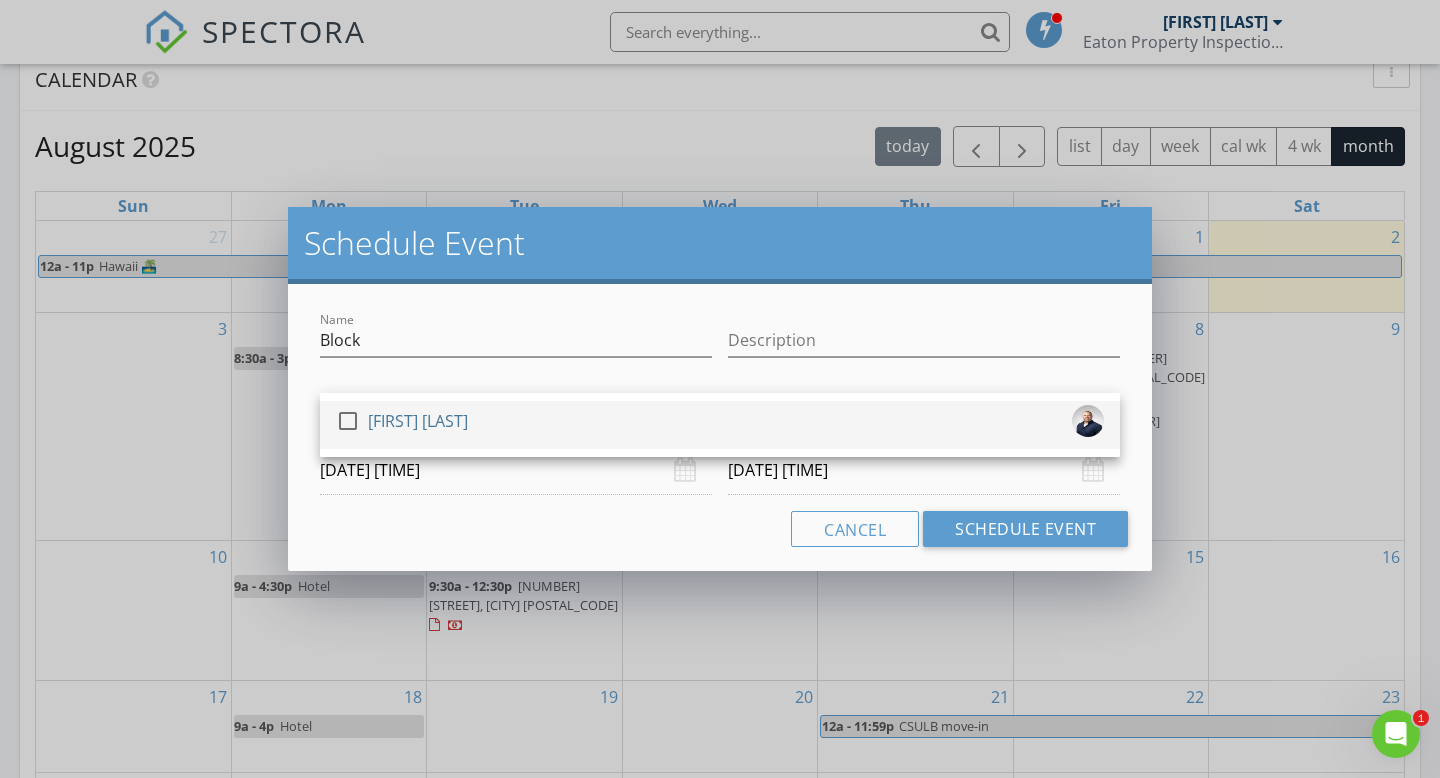 click at bounding box center (348, 421) 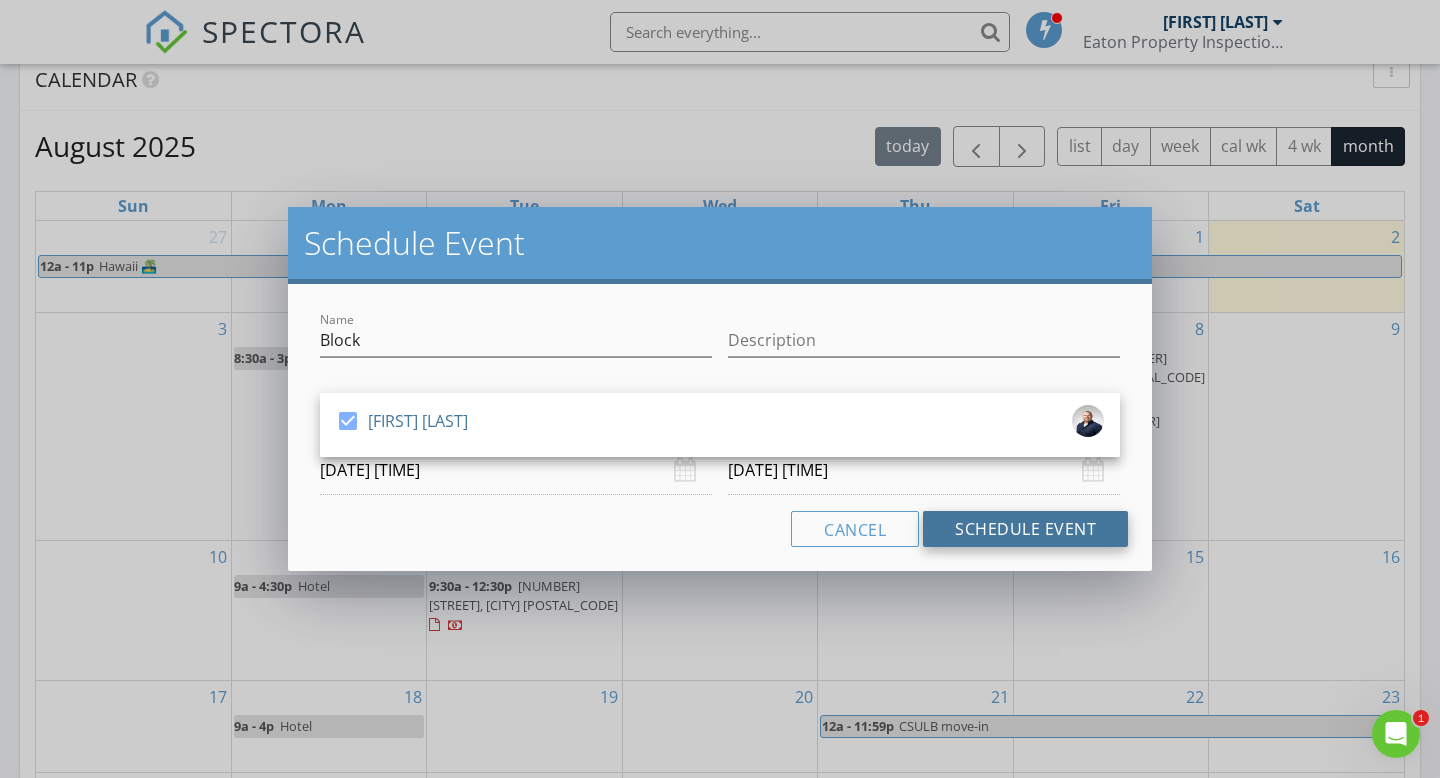 click on "Schedule Event" at bounding box center [1025, 529] 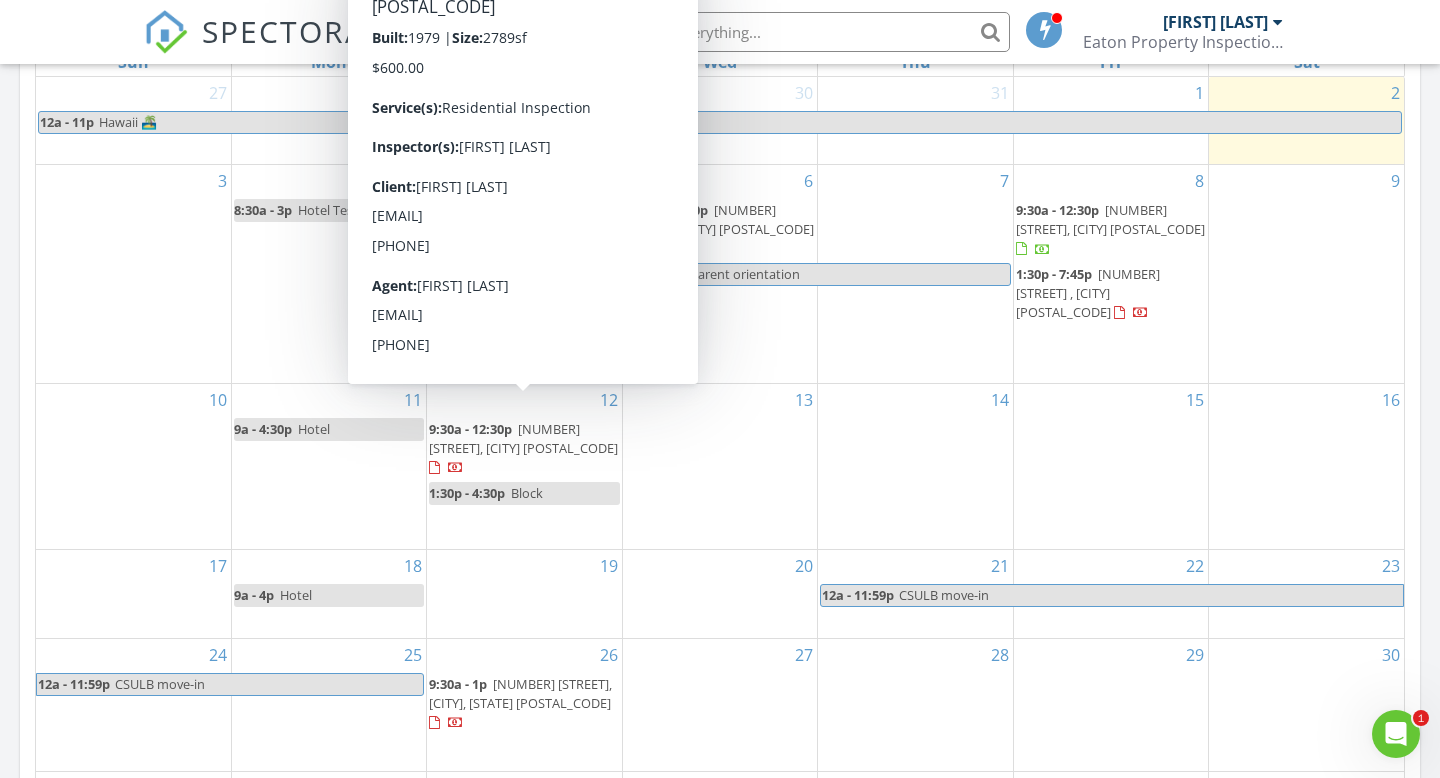 scroll, scrollTop: 973, scrollLeft: 0, axis: vertical 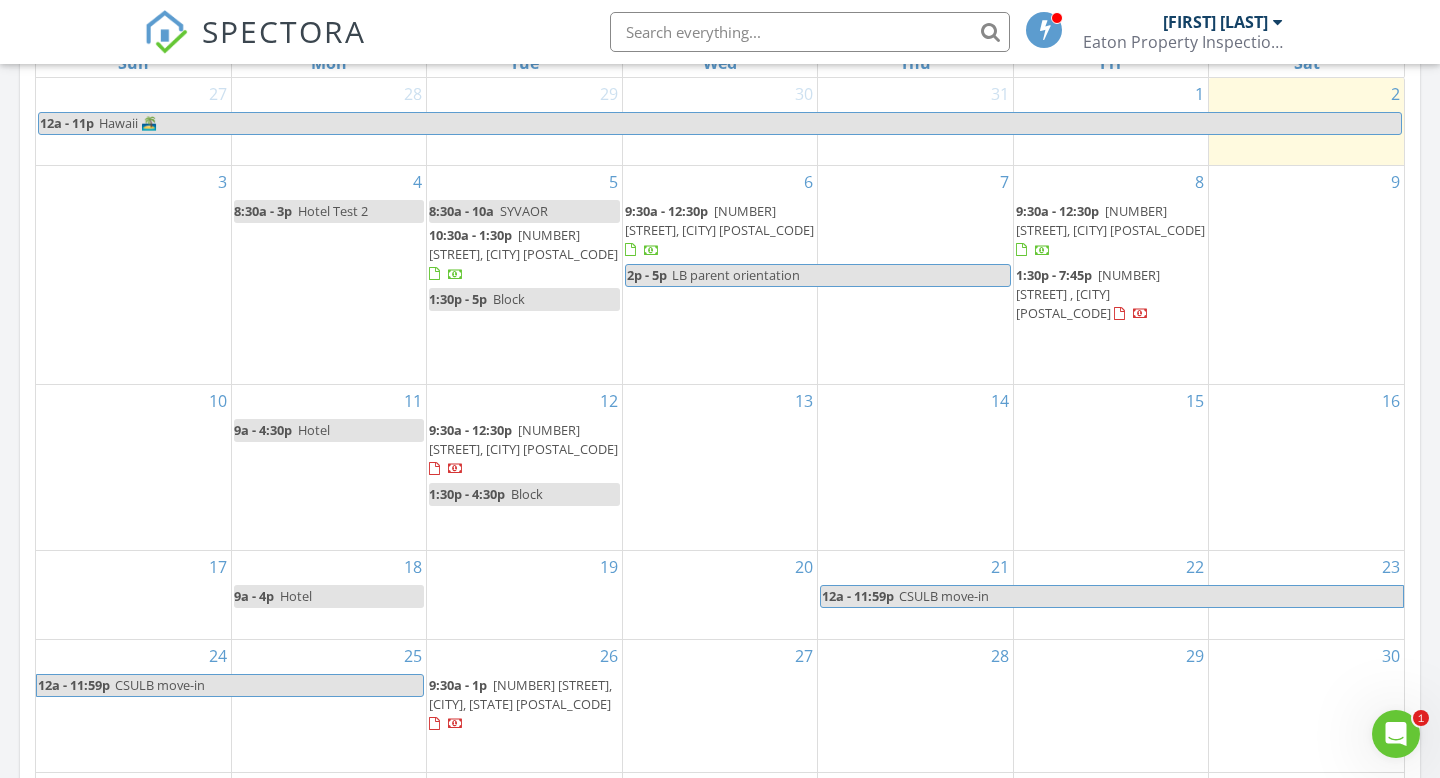 click on "12
9:30a - 12:30p
964 Stadium place, Solvang 93463
1:30p - 4:30p
Block" at bounding box center [524, 467] 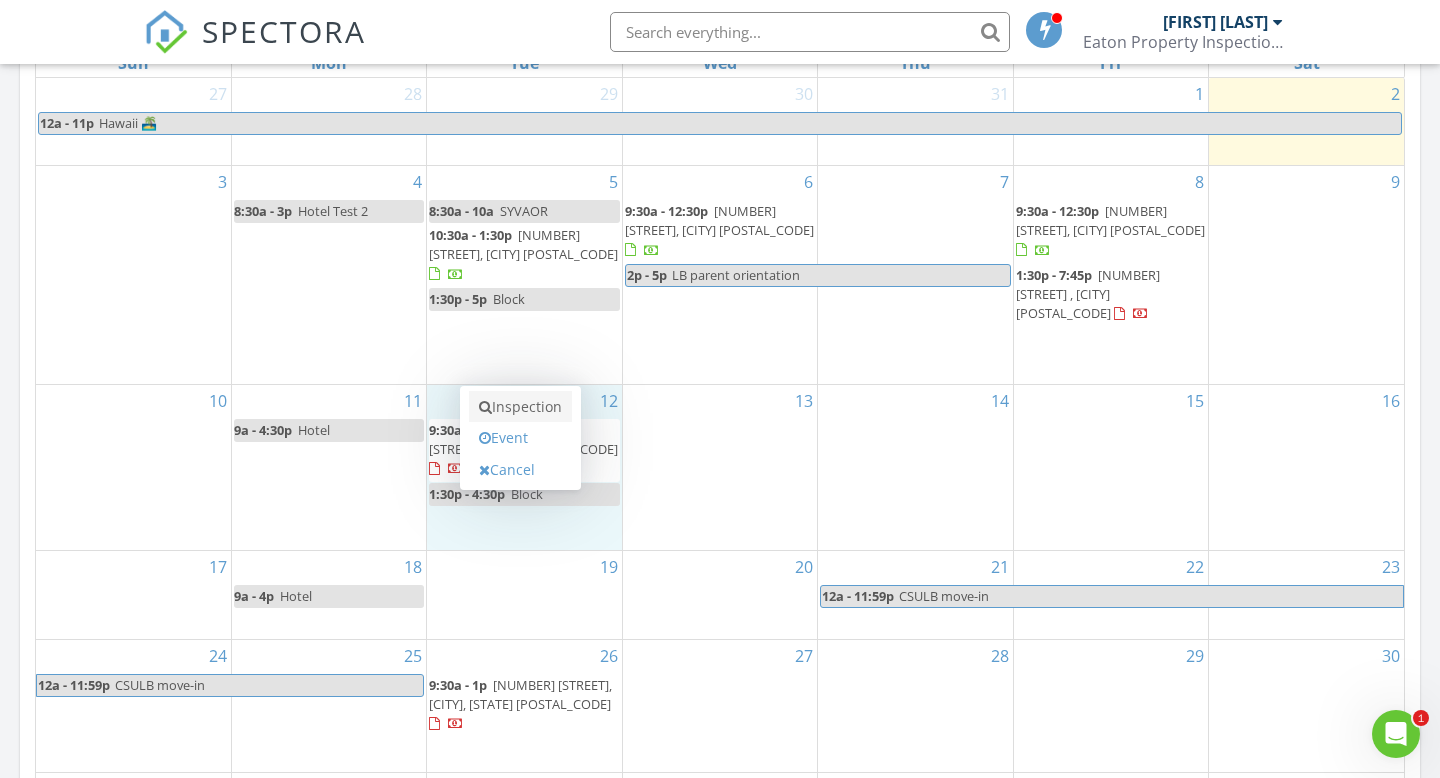 click on "Inspection" at bounding box center [520, 407] 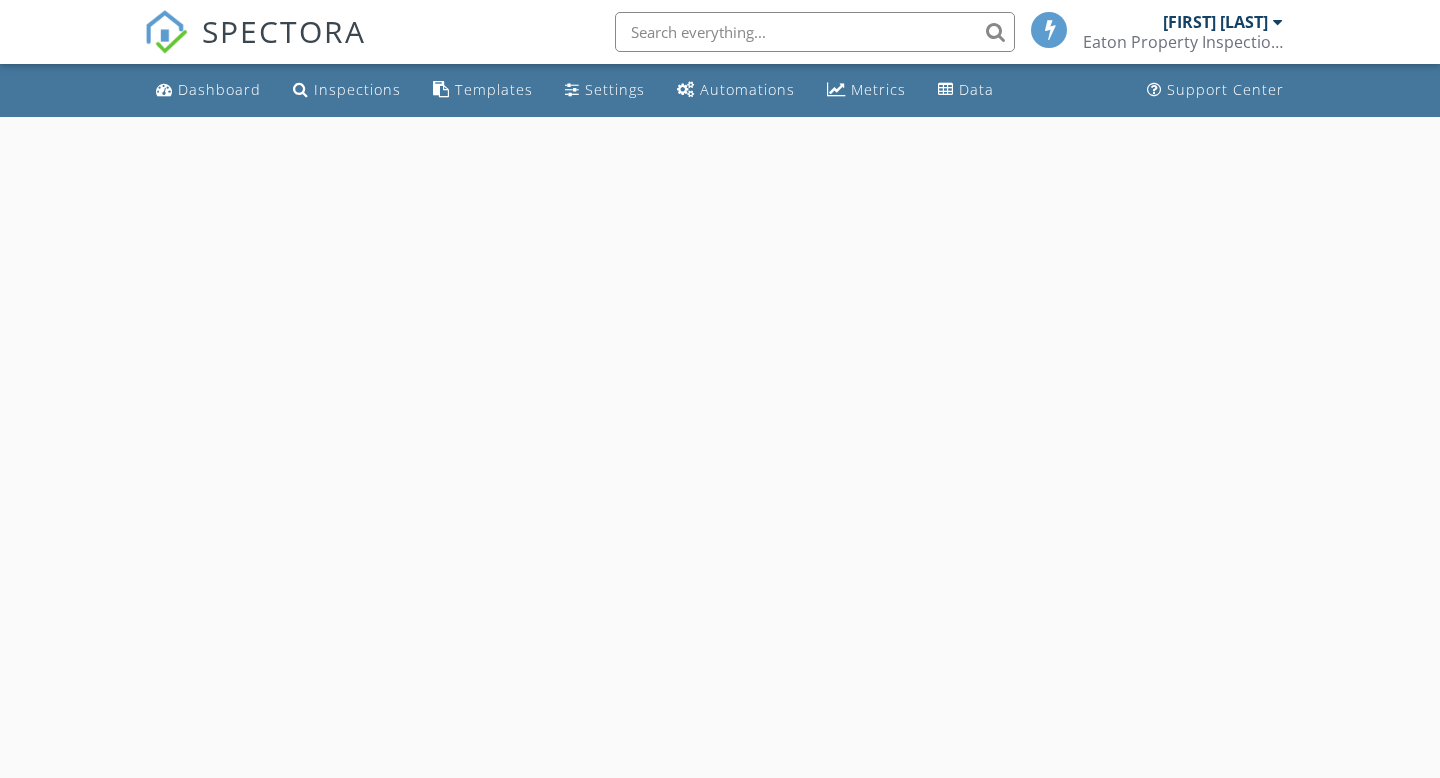 scroll, scrollTop: 0, scrollLeft: 0, axis: both 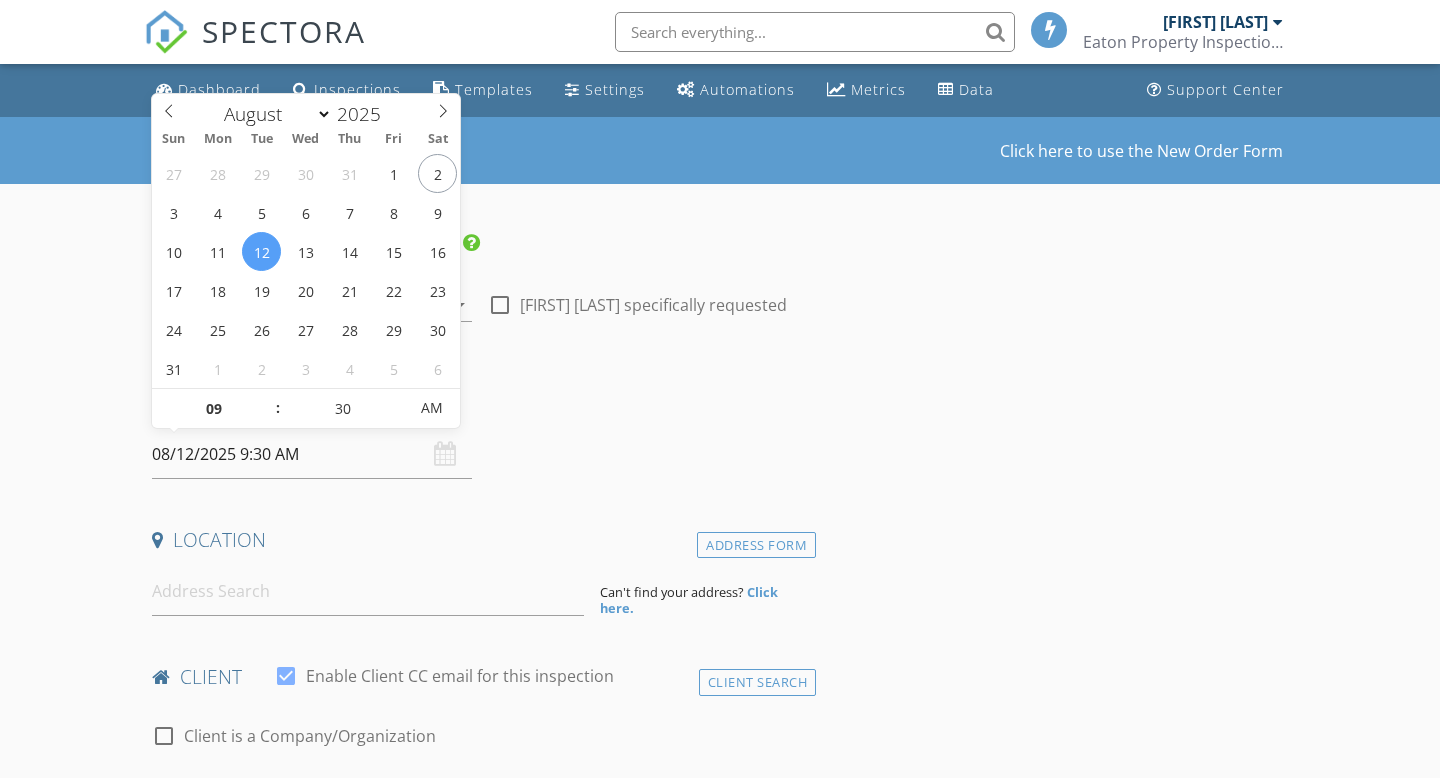 click on "08/12/2025 9:30 AM" at bounding box center (312, 454) 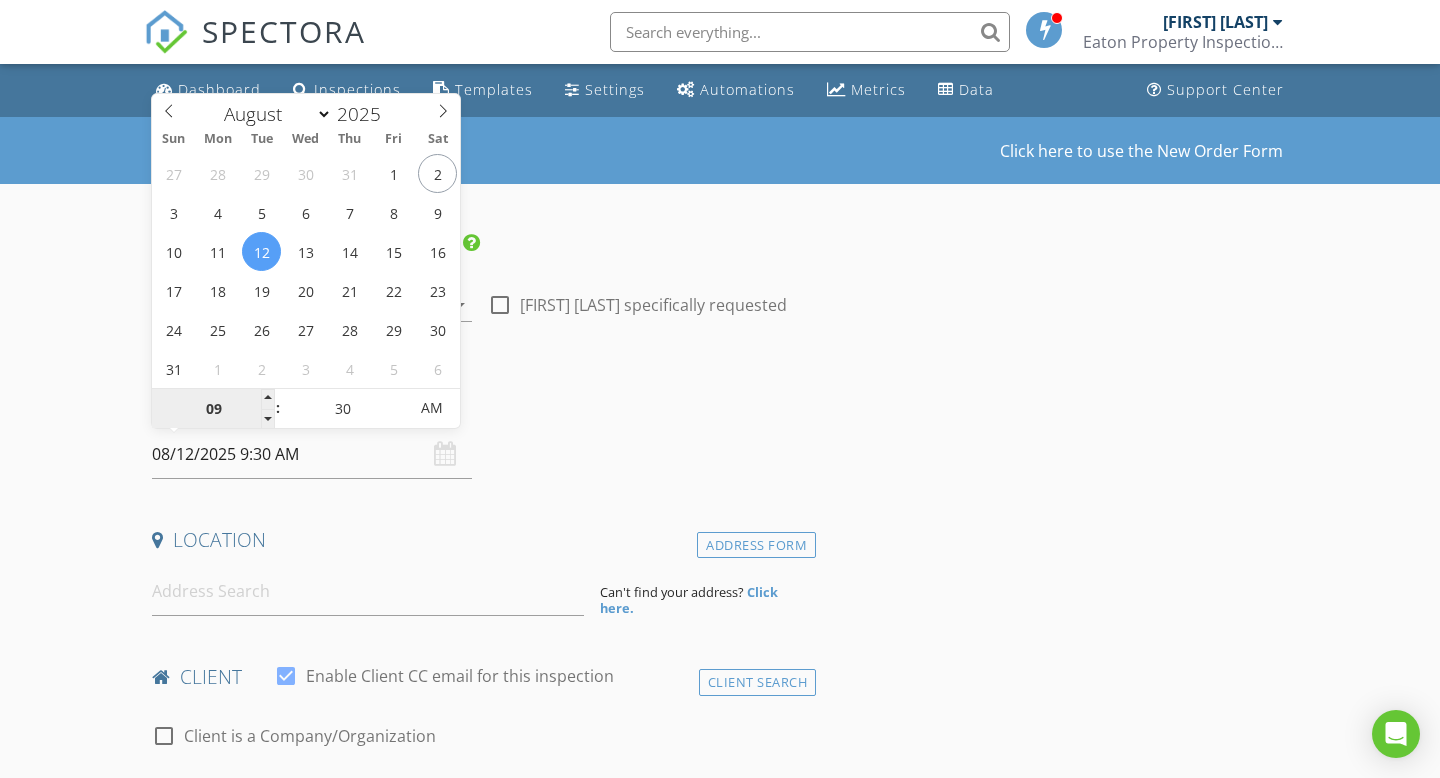 click on "09" at bounding box center [213, 409] 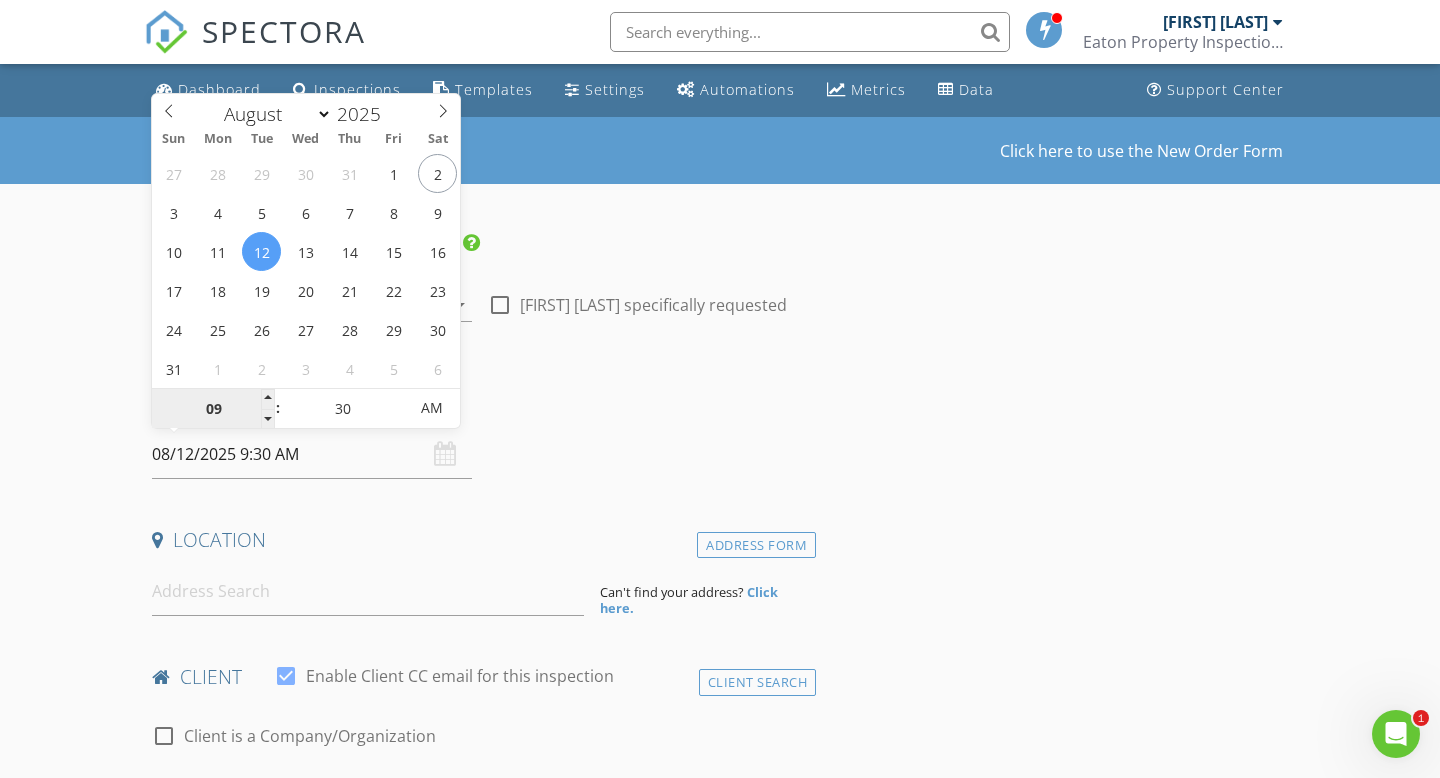 scroll, scrollTop: 0, scrollLeft: 0, axis: both 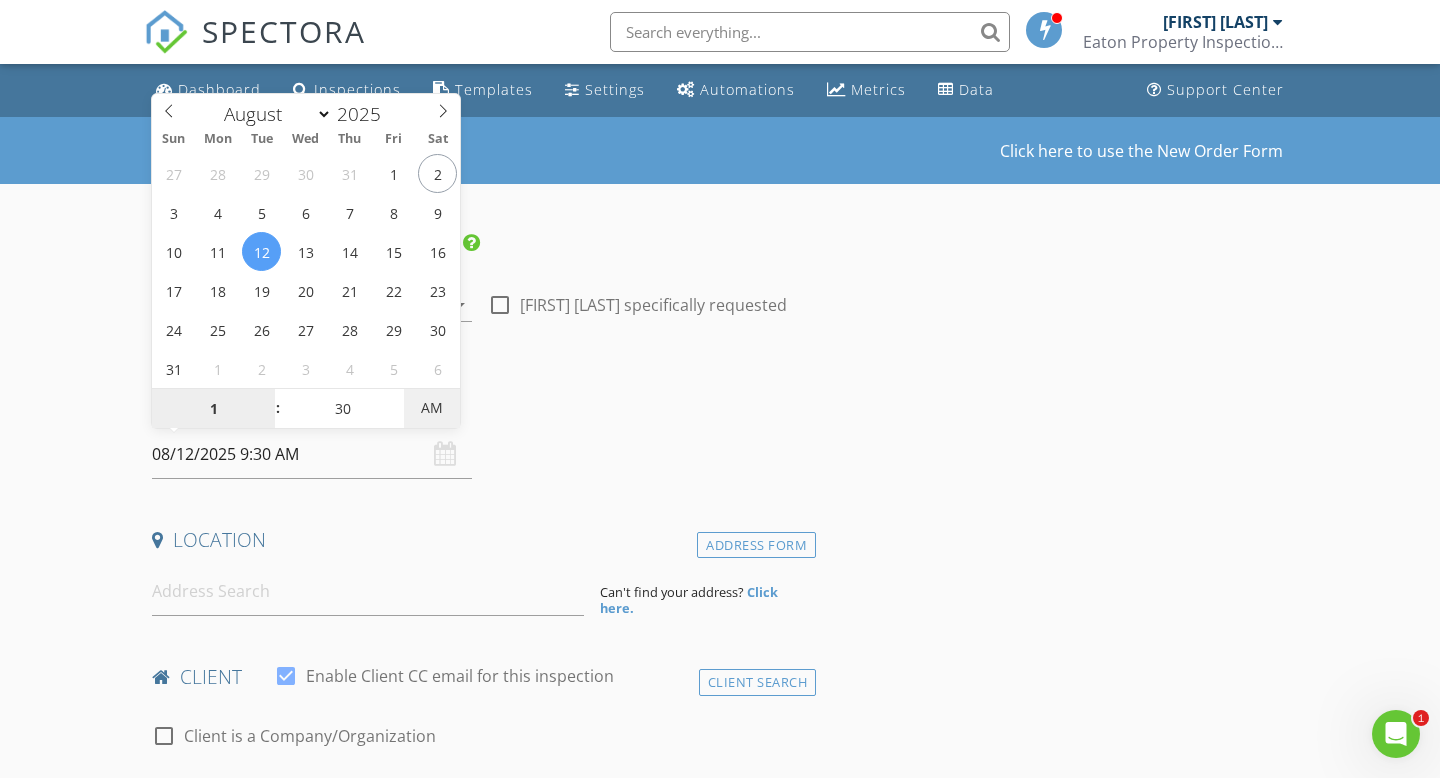 type on "01" 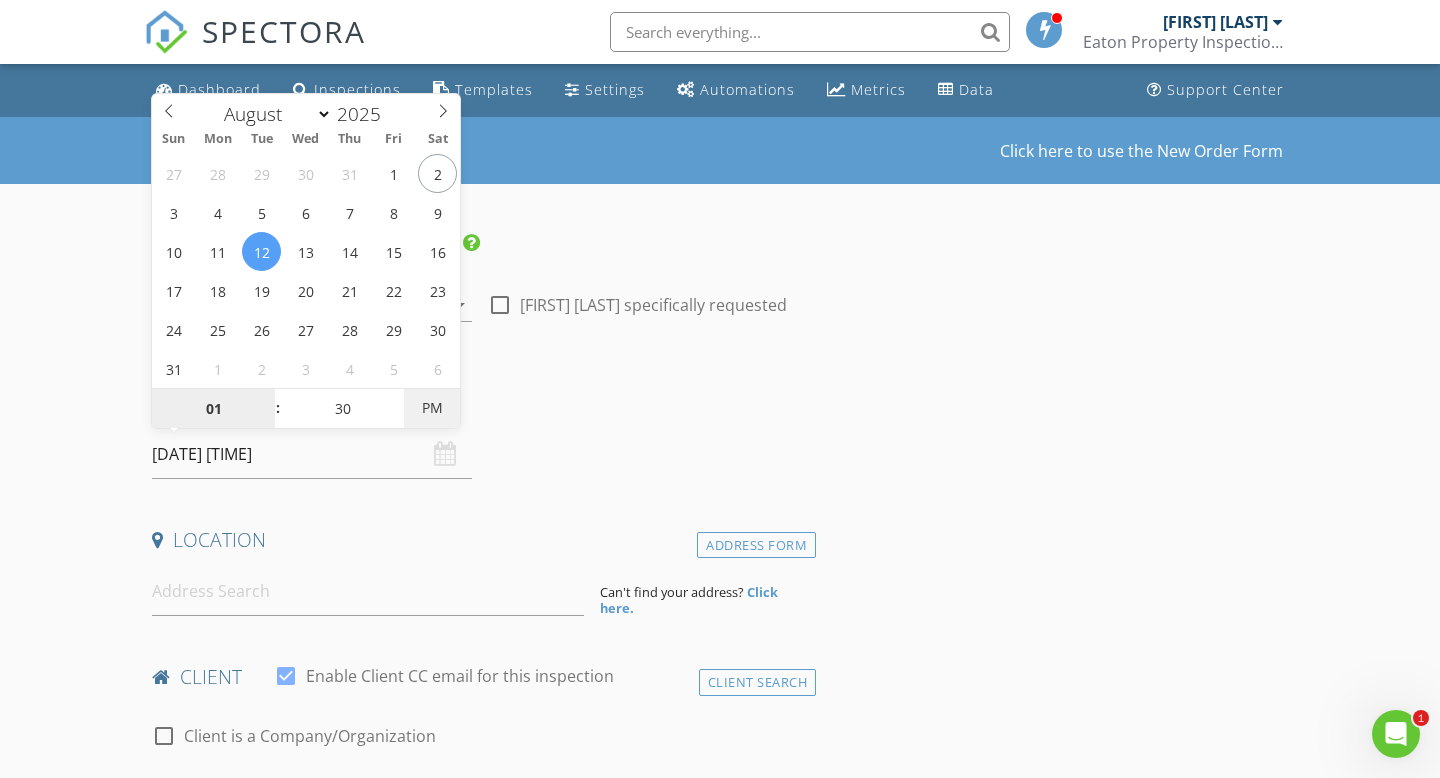 click on "PM" at bounding box center [431, 408] 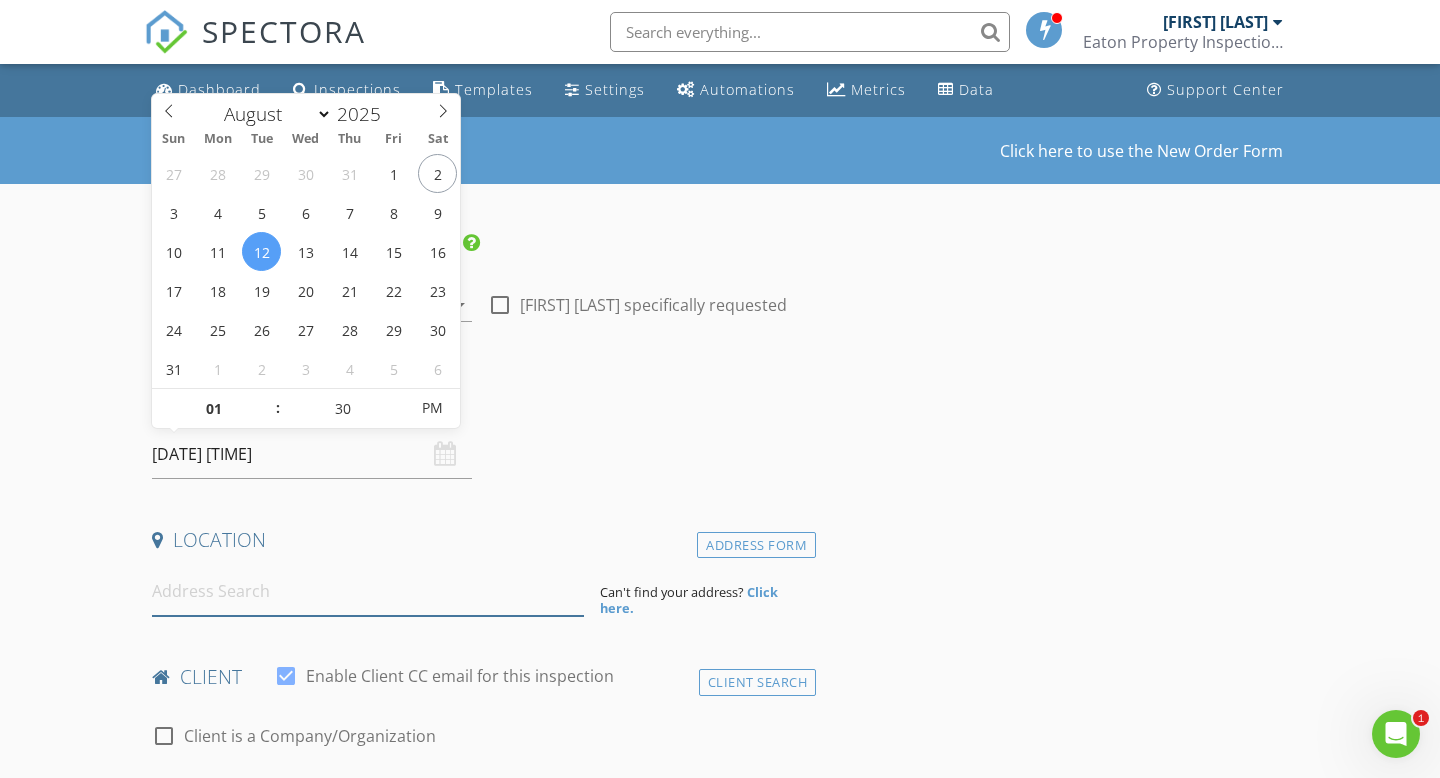 click at bounding box center (368, 591) 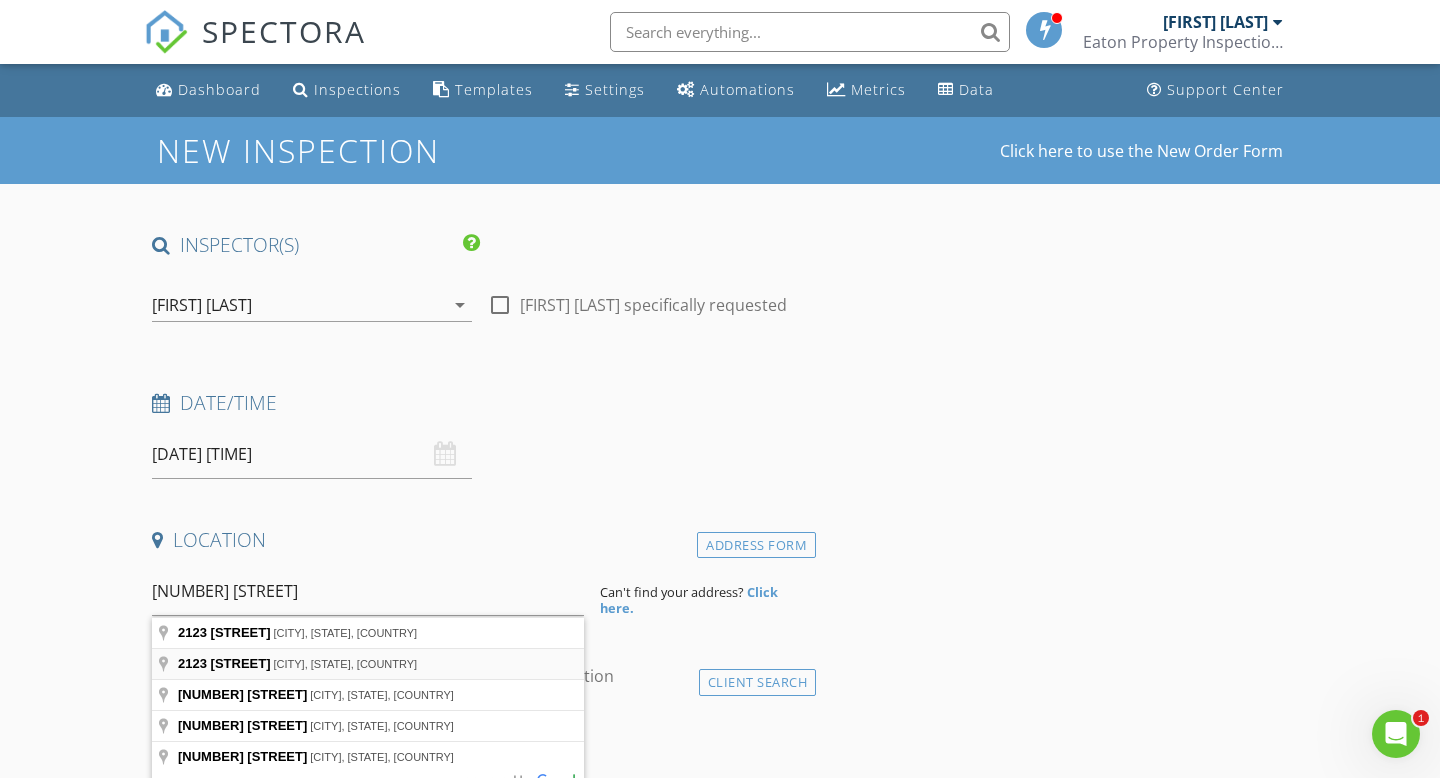 type on "[NUMBER] [STREET], [CITY], [STATE], [COUNTRY]" 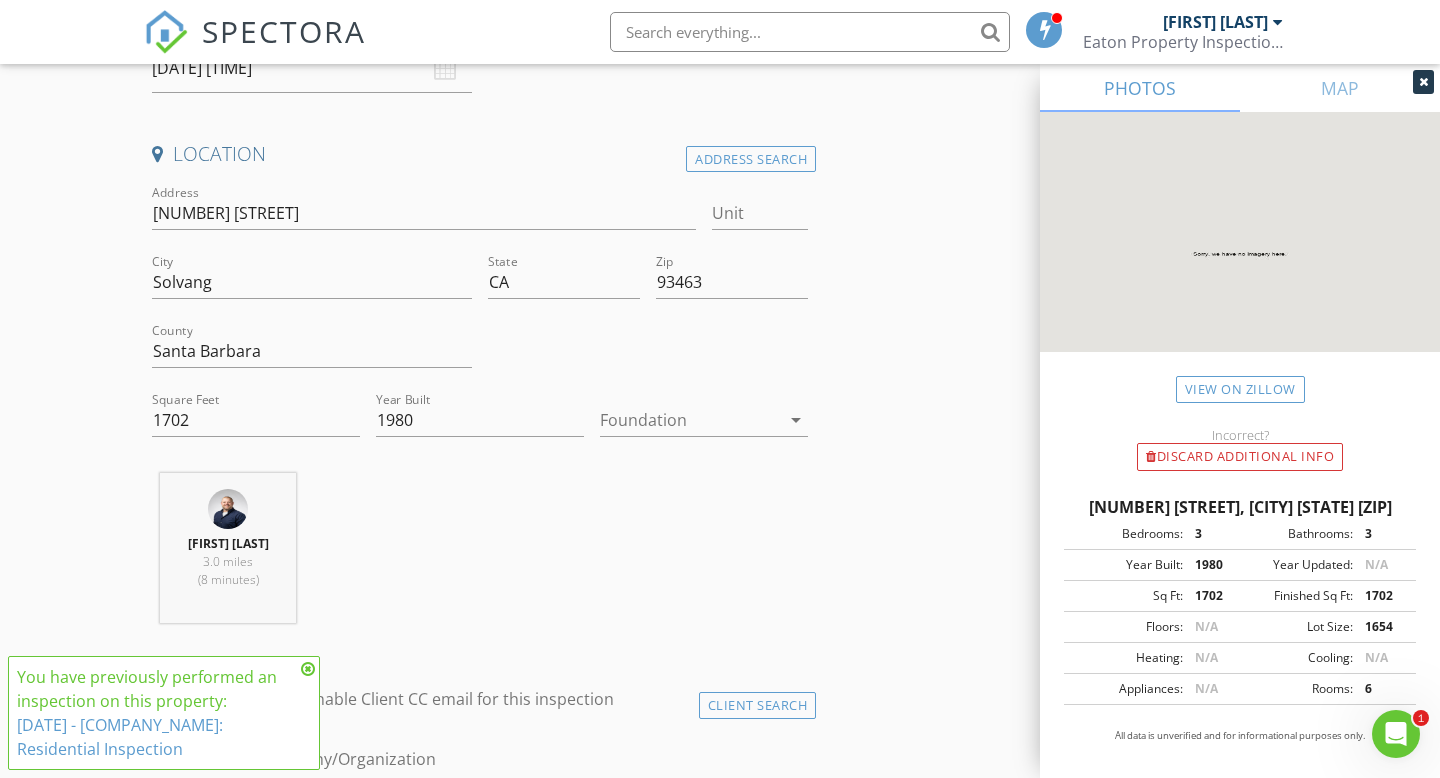 scroll, scrollTop: 399, scrollLeft: 0, axis: vertical 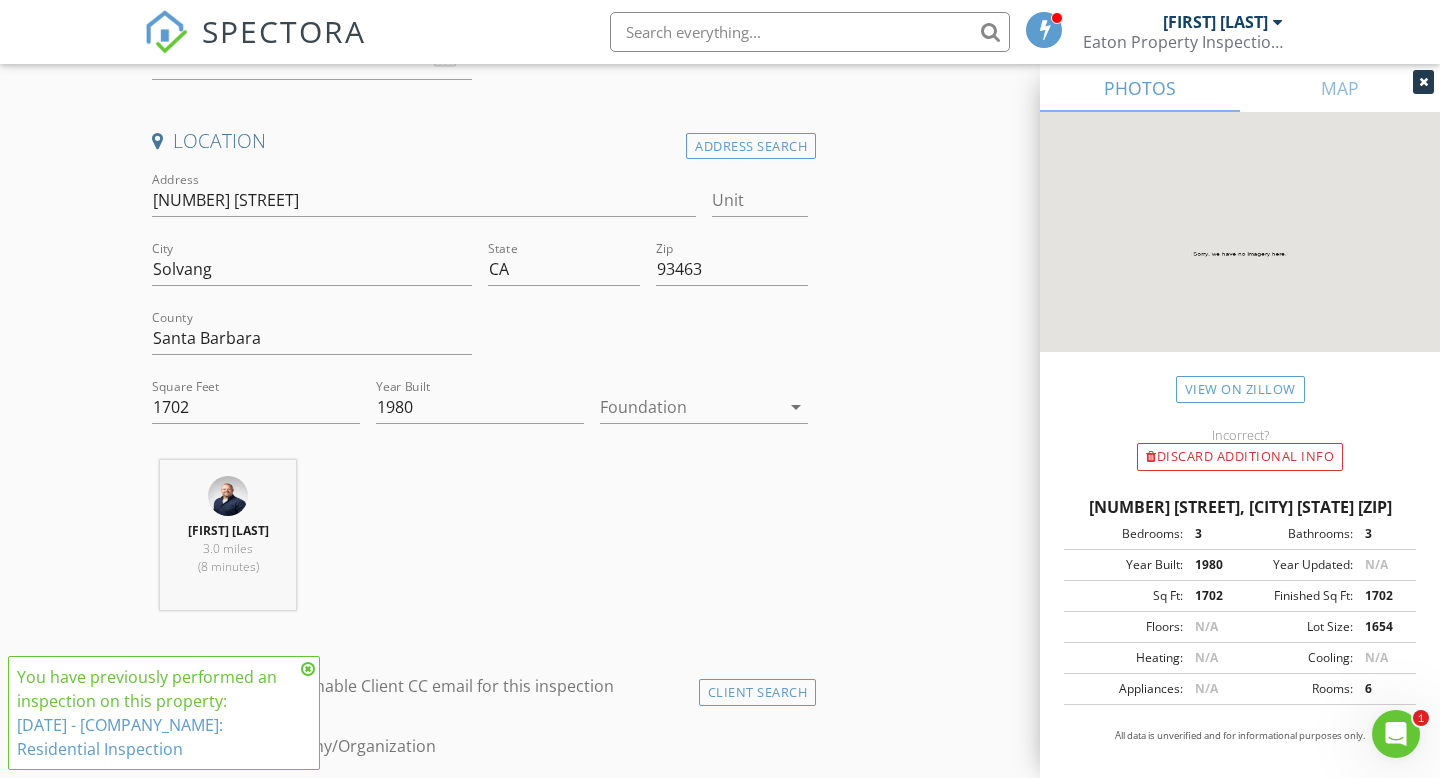click at bounding box center [308, 669] 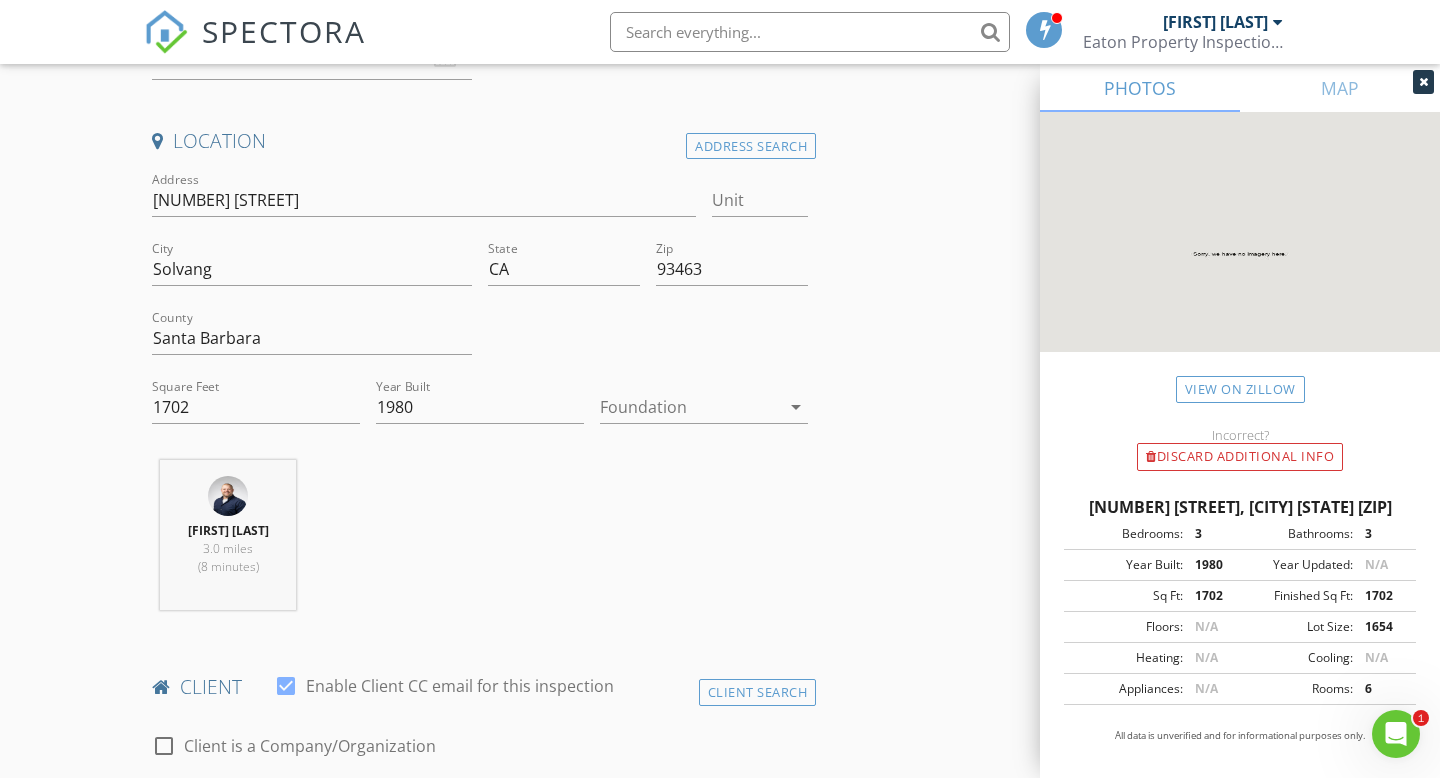 scroll, scrollTop: 777, scrollLeft: 0, axis: vertical 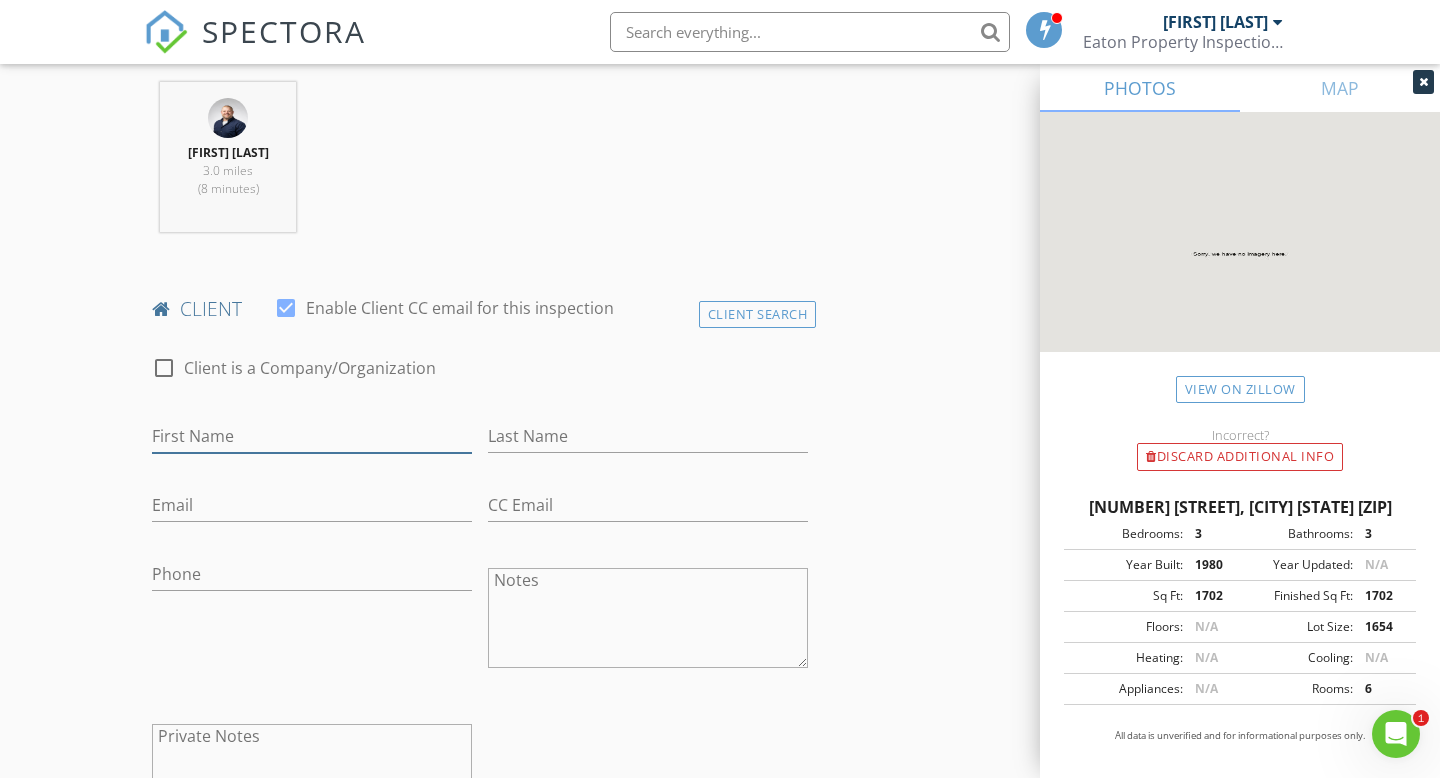 click on "First Name" at bounding box center [312, 436] 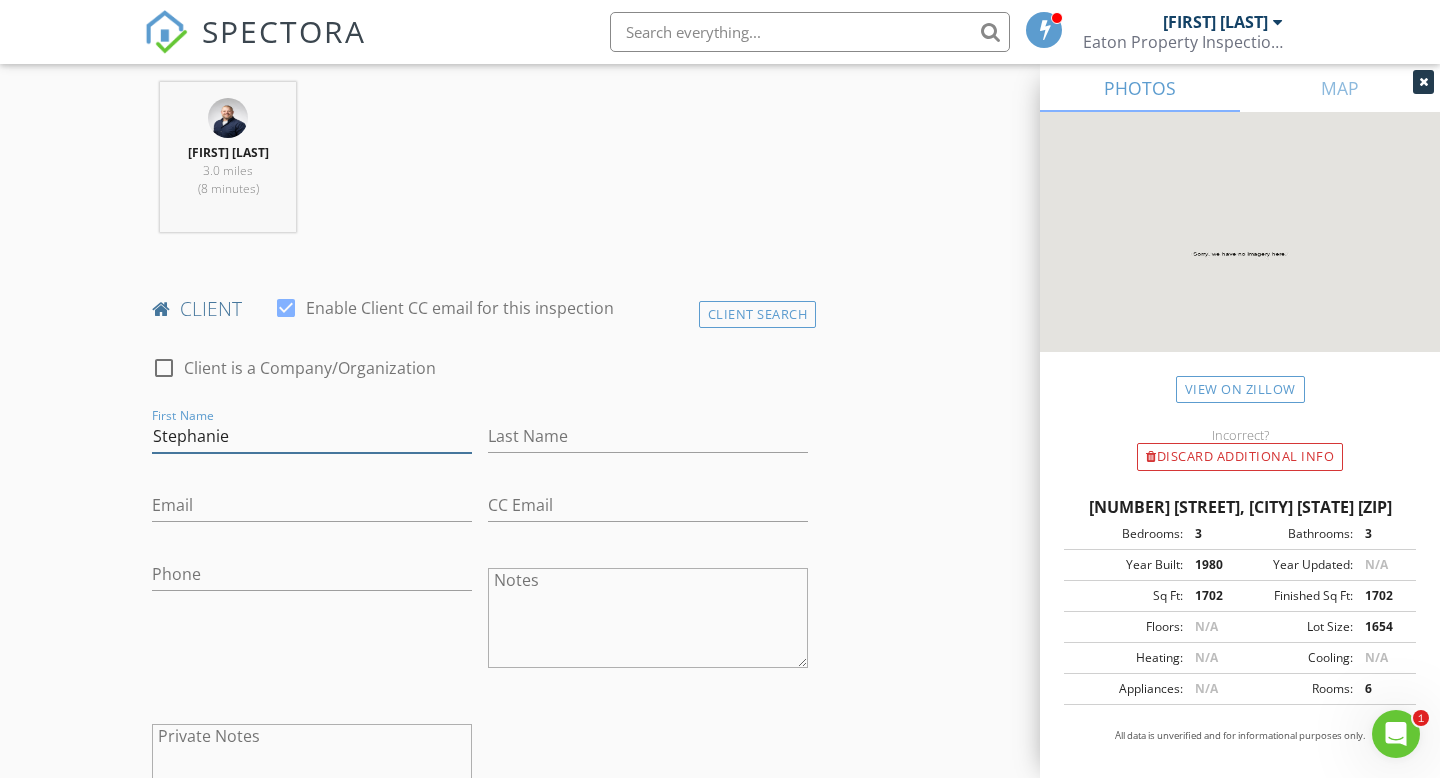 type on "Stephanie" 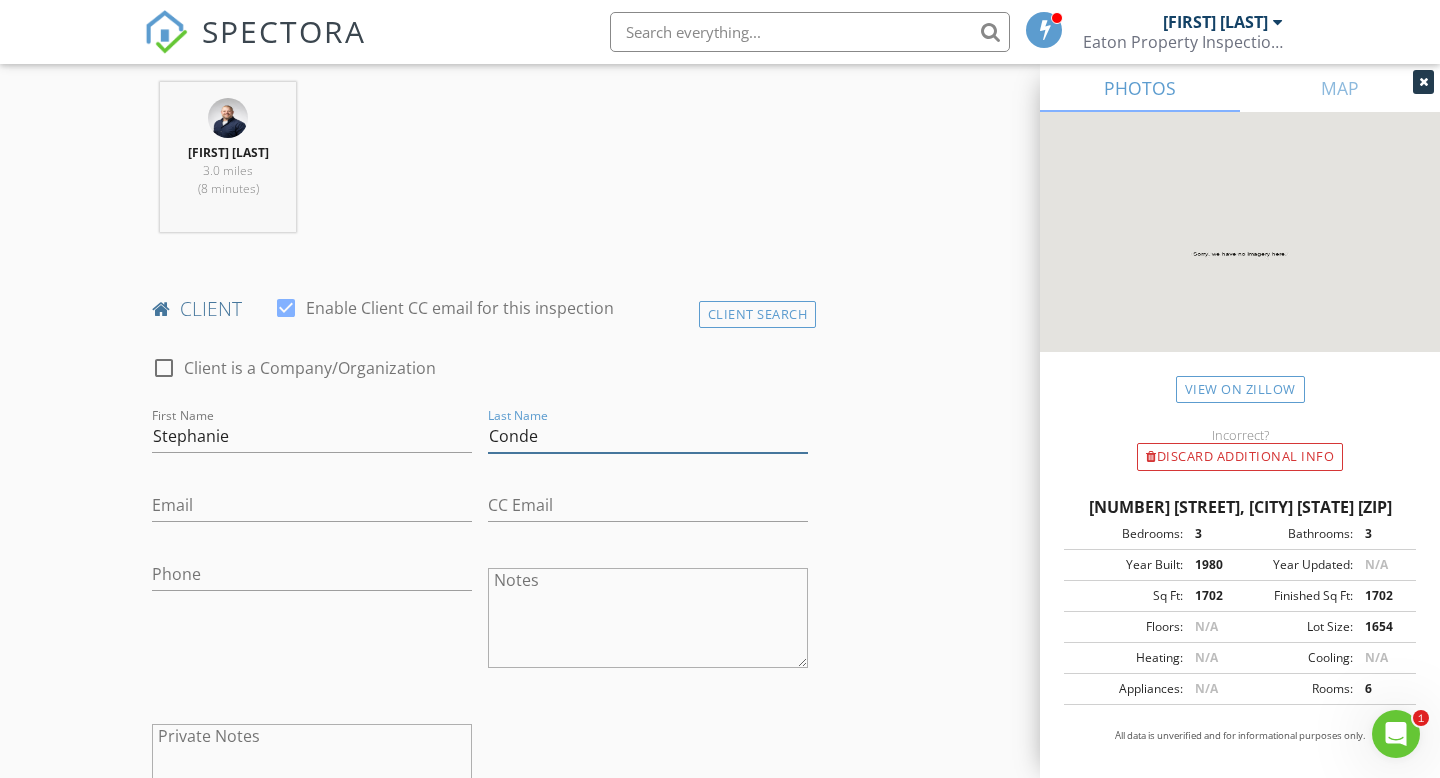 type on "Conde" 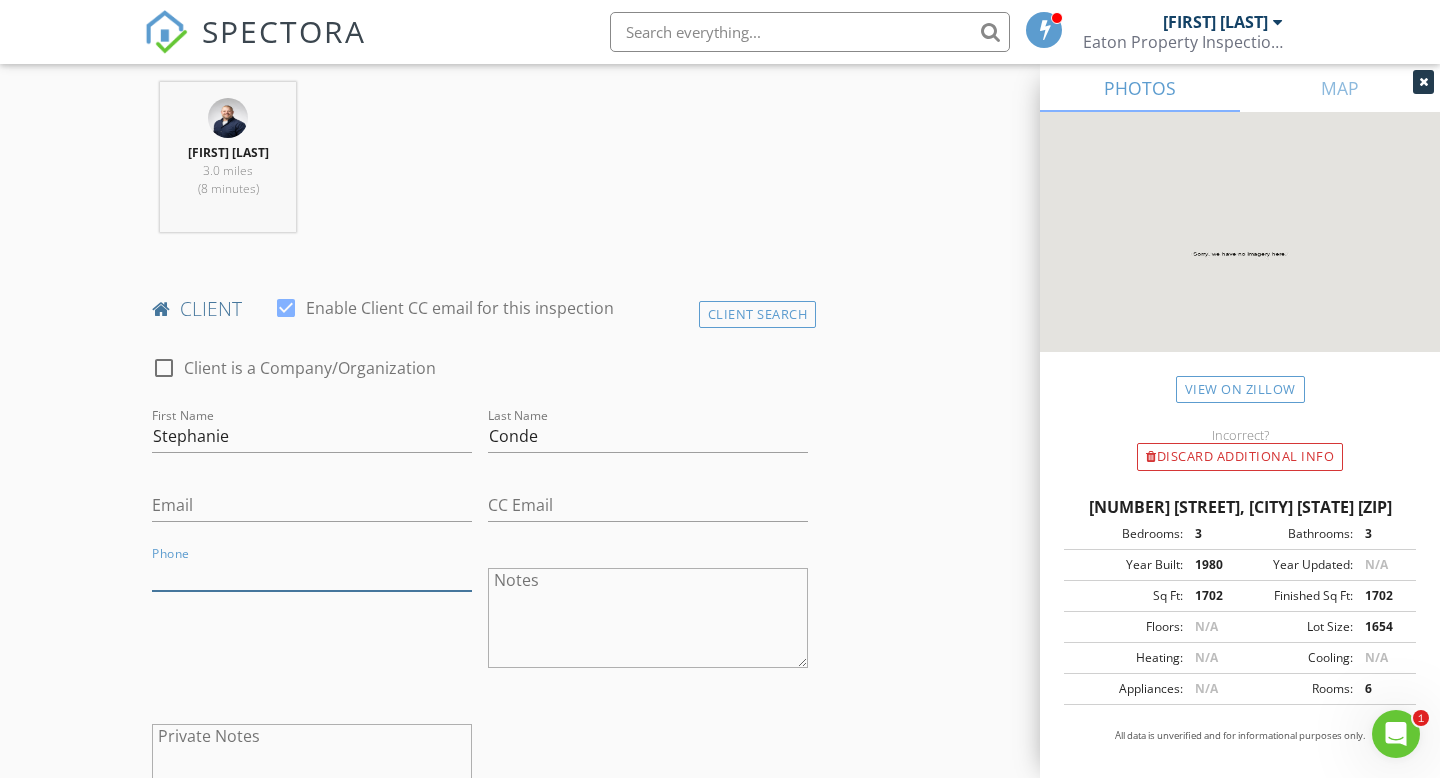 click on "Phone" at bounding box center (312, 574) 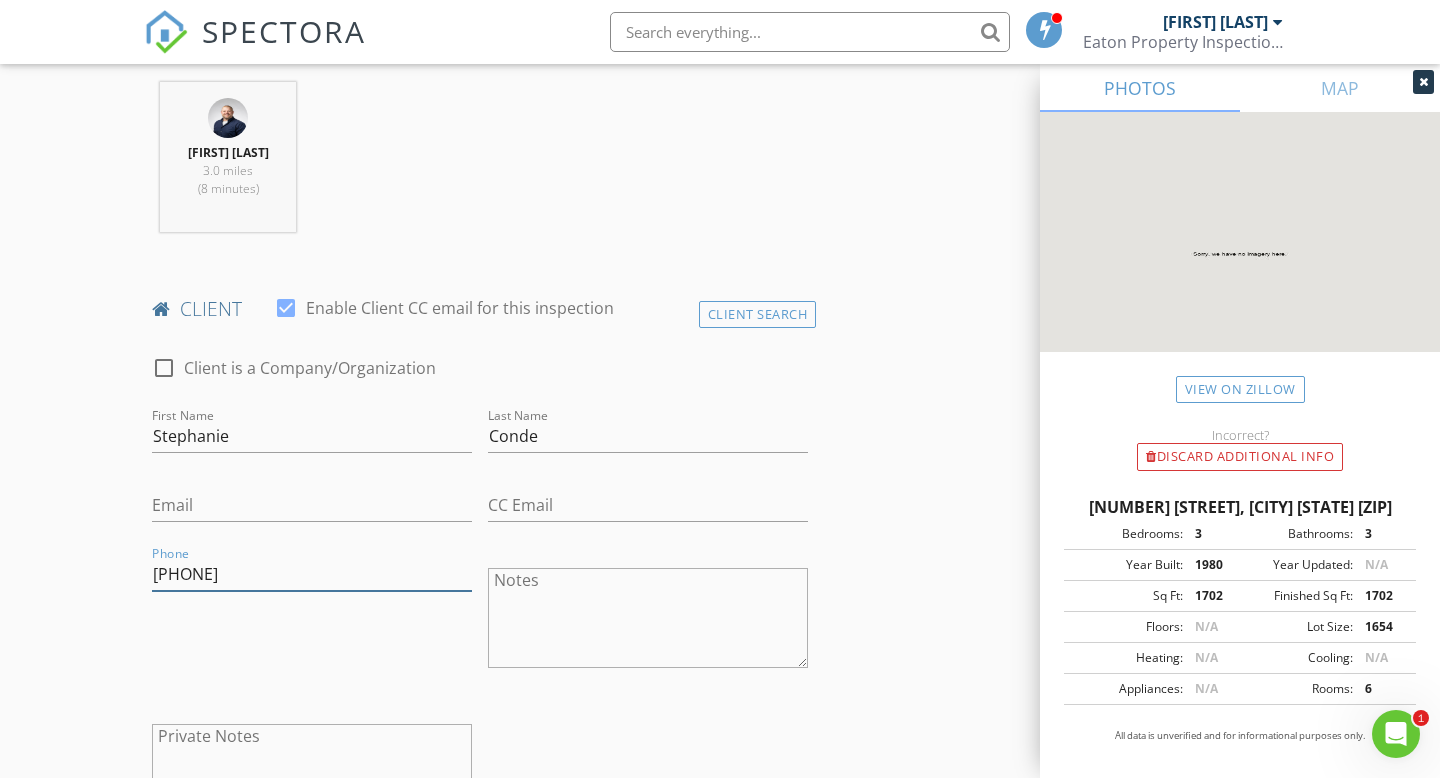 type on "[PHONE]" 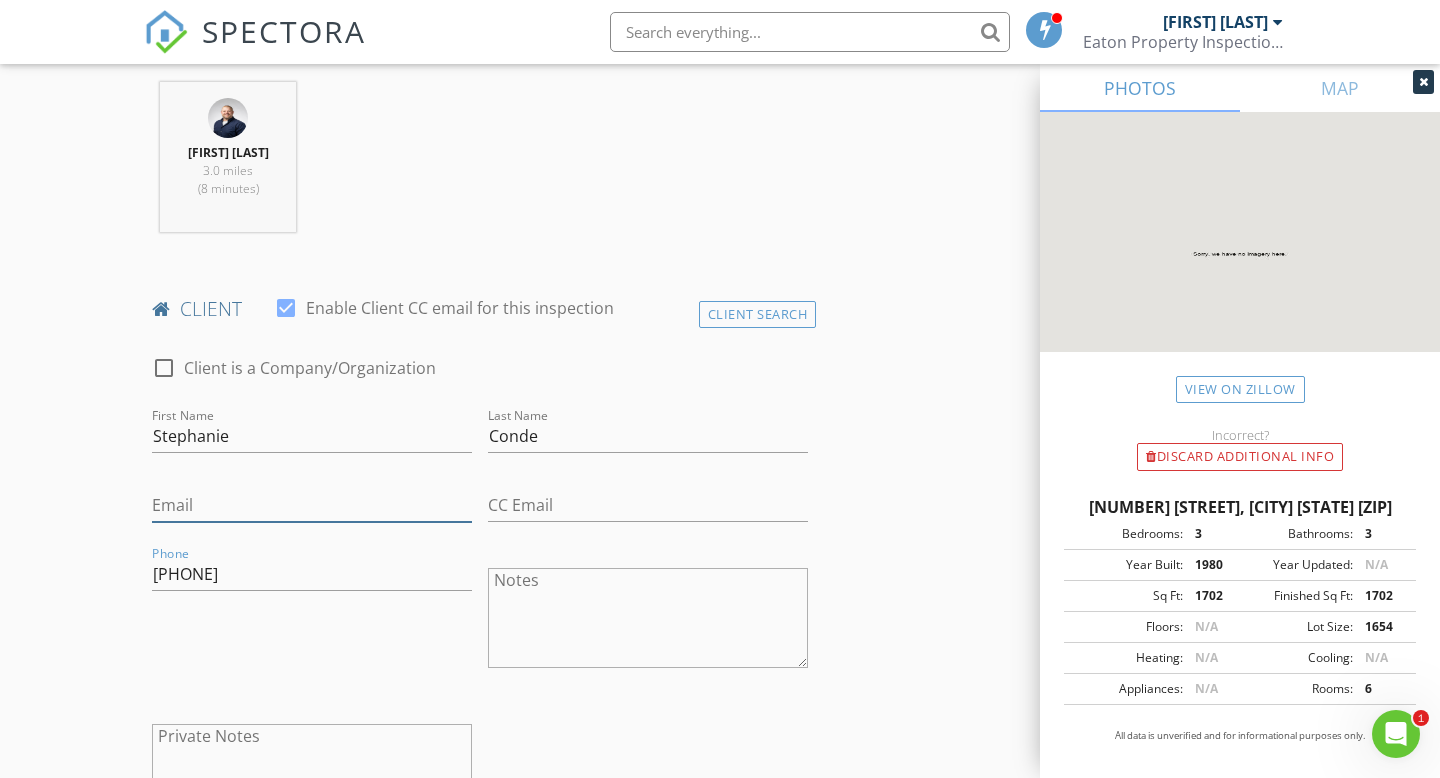 click on "Email" at bounding box center [312, 505] 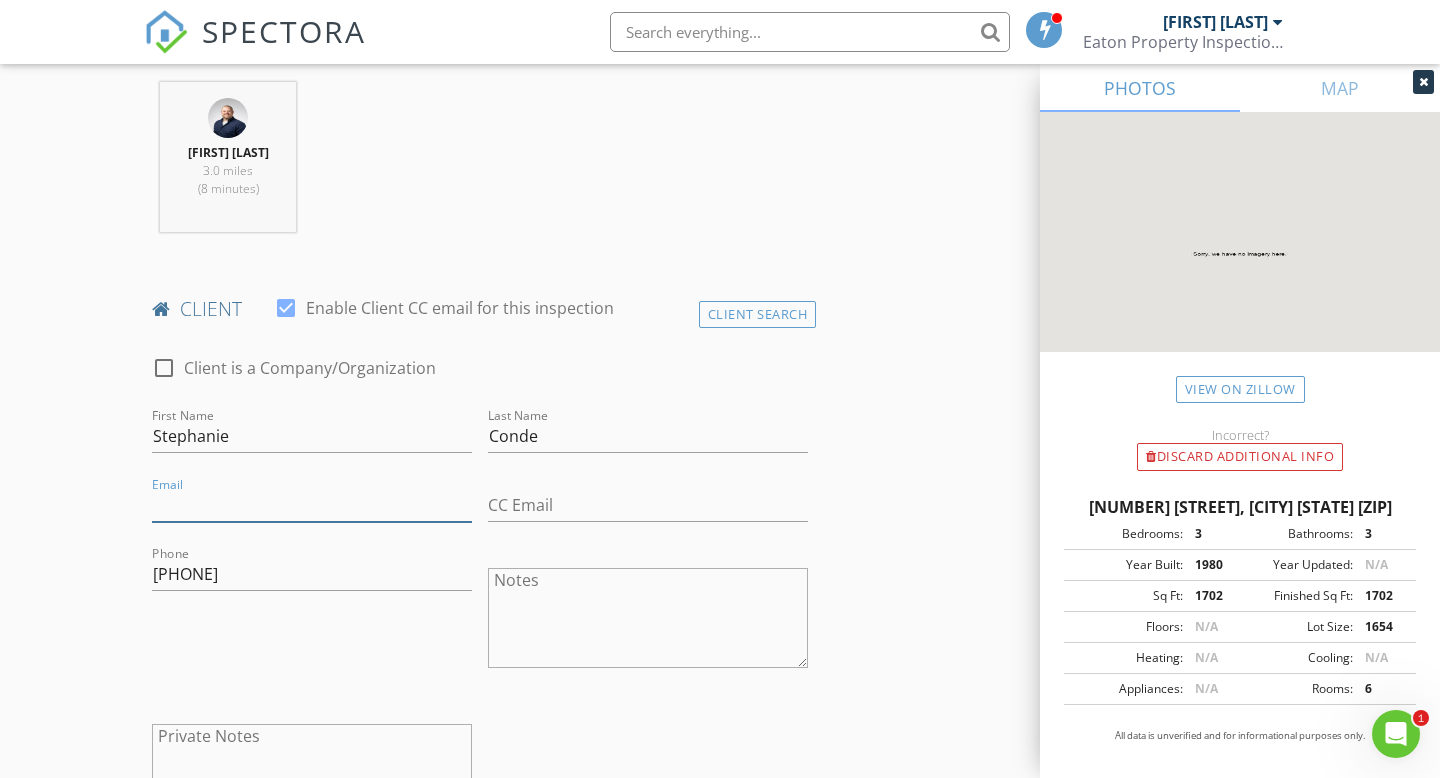 click on "Email" at bounding box center (312, 505) 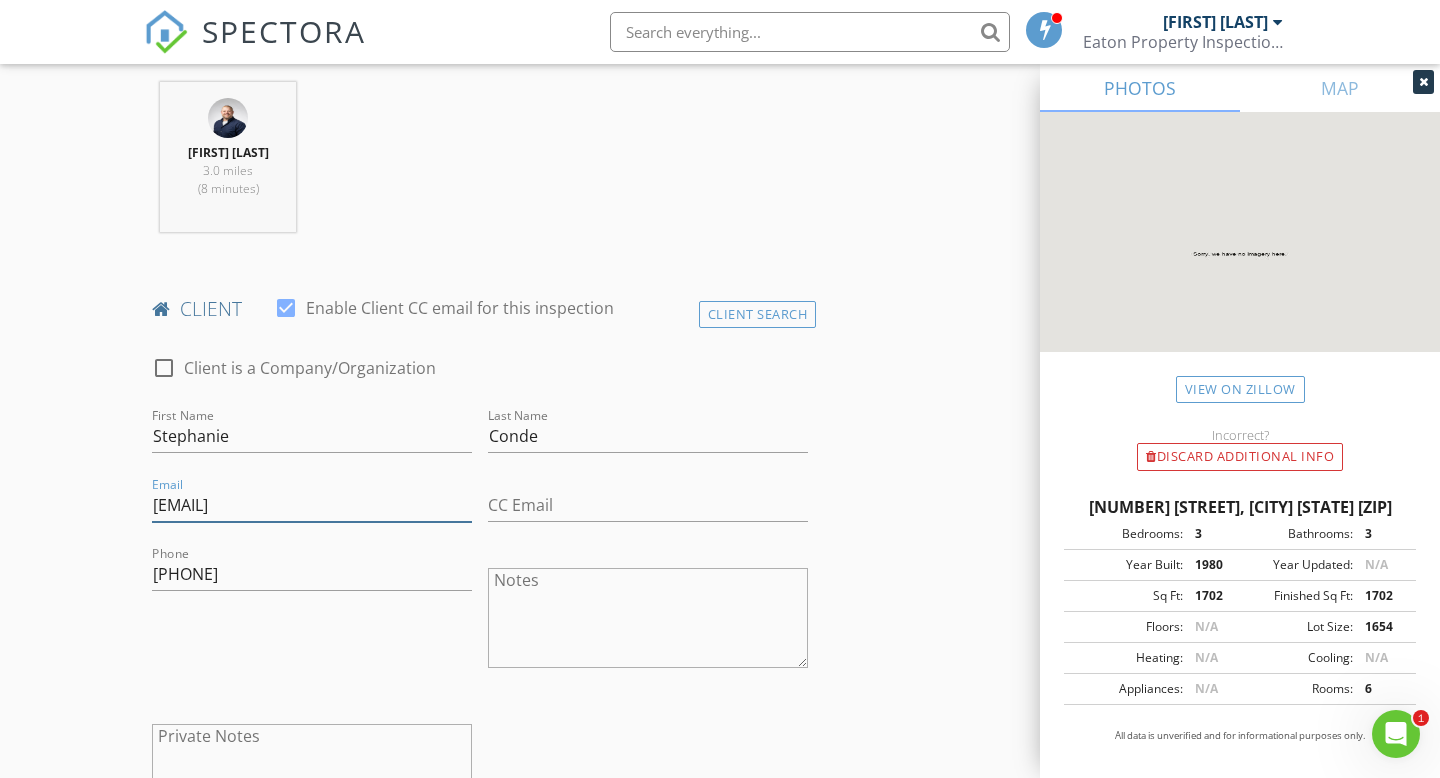 type on "[EMAIL]" 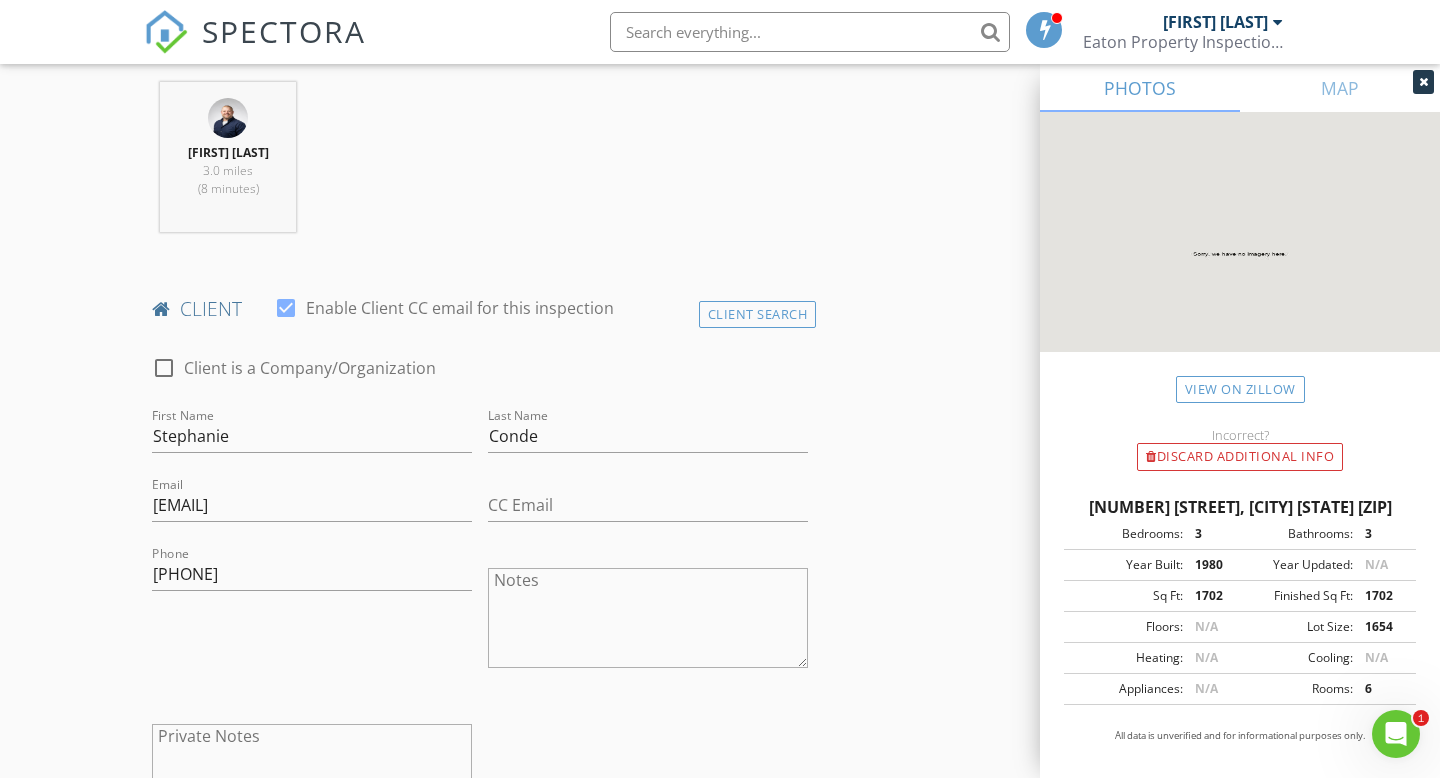 click on "New Inspection
Click here to use the New Order Form
INSPECTOR(S)
check_box   [FIRST] [LAST]   PRIMARY   [FIRST] [LAST] arrow_drop_down   check_box_outline_blank [FIRST] [LAST] specifically requested
Date/Time
[DATE] [TIME]
Location
Address Search       Address [NUMBER] [STREET]   Unit   City [CITY]   State [STATE]   Zip [ZIP]   County [COUNTY]     Square Feet [NUMBER]   Year Built [NUMBER]   Foundation arrow_drop_down     [FIRST] [LAST]     [NUMBER] miles     ([NUMBER] minutes)
client
check_box Enable Client CC email for this inspection   Client Search     check_box_outline_blank Client is a Company/Organization     First Name [FIRST]   Last Name [LAST]   Email [EMAIL]   CC Email   Phone [PHONE]           Notes   Private Notes
ADDITIONAL client
SERVICES" at bounding box center (720, 1061) 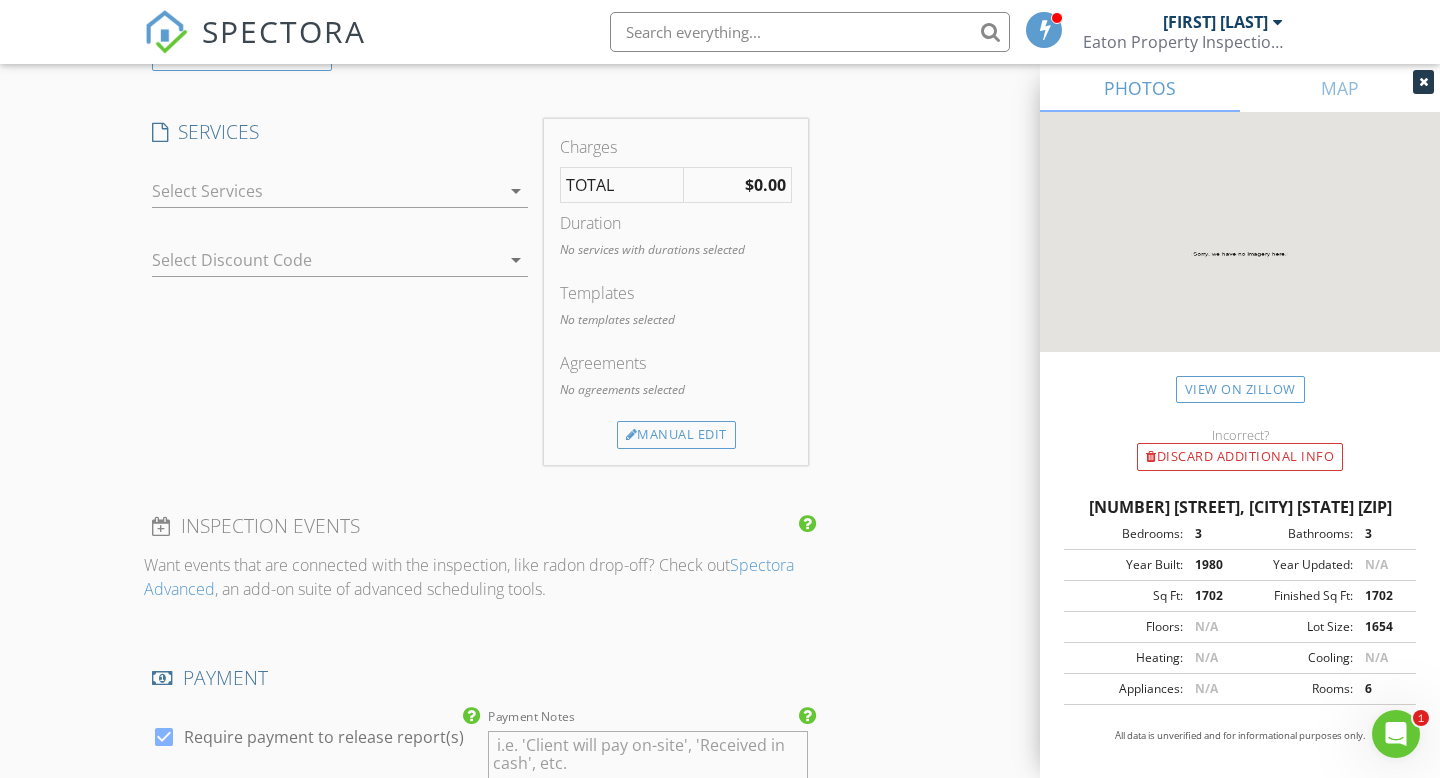 scroll, scrollTop: 1506, scrollLeft: 0, axis: vertical 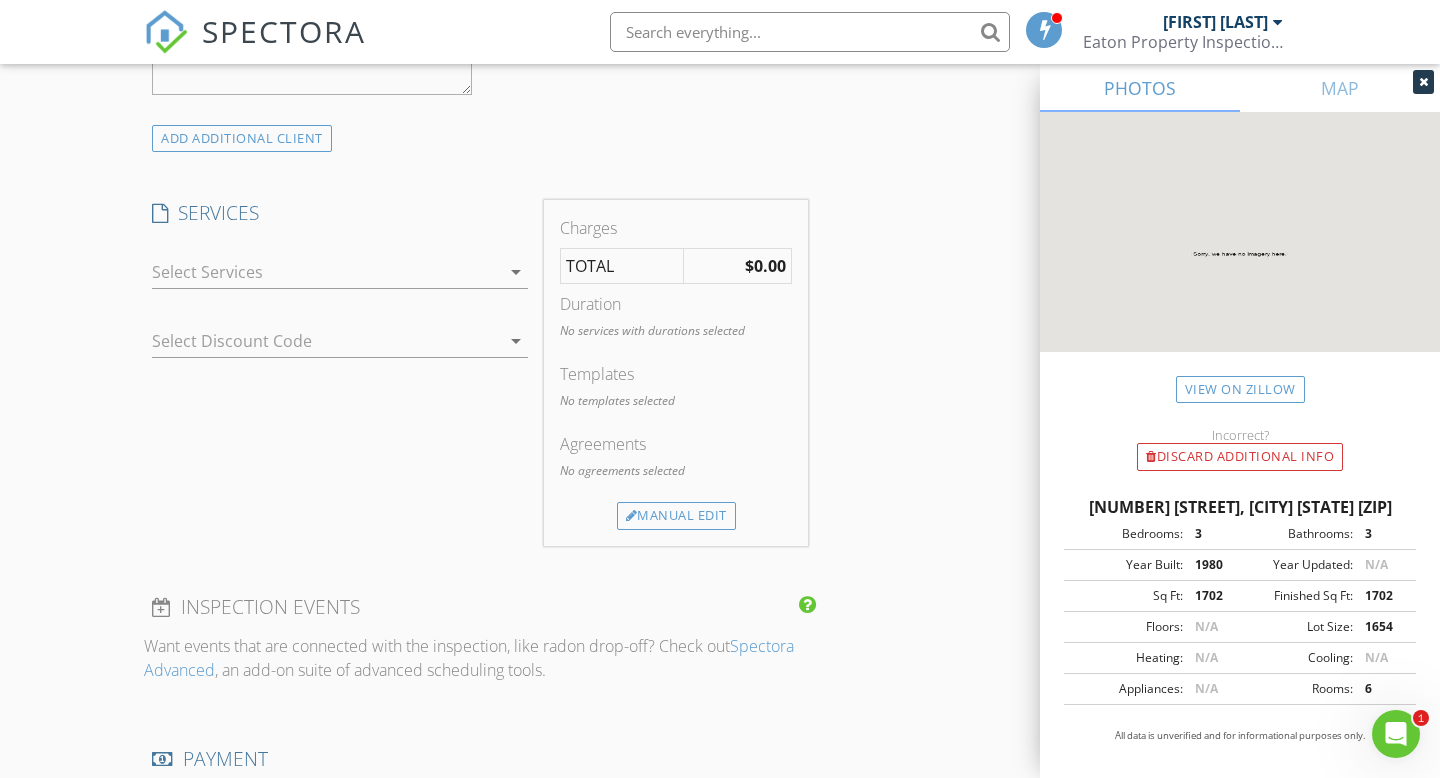 click on "arrow_drop_down" at bounding box center (516, 272) 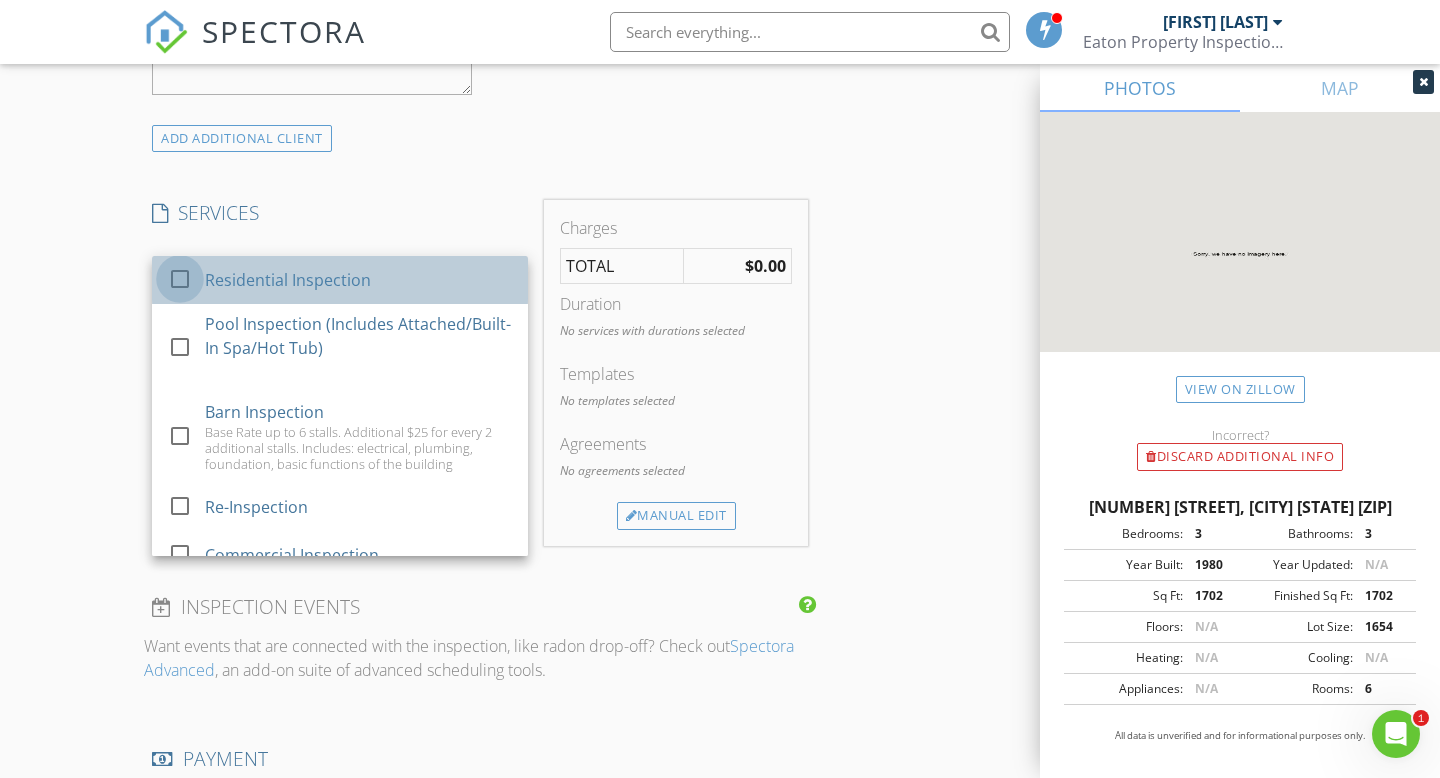 click at bounding box center (180, 279) 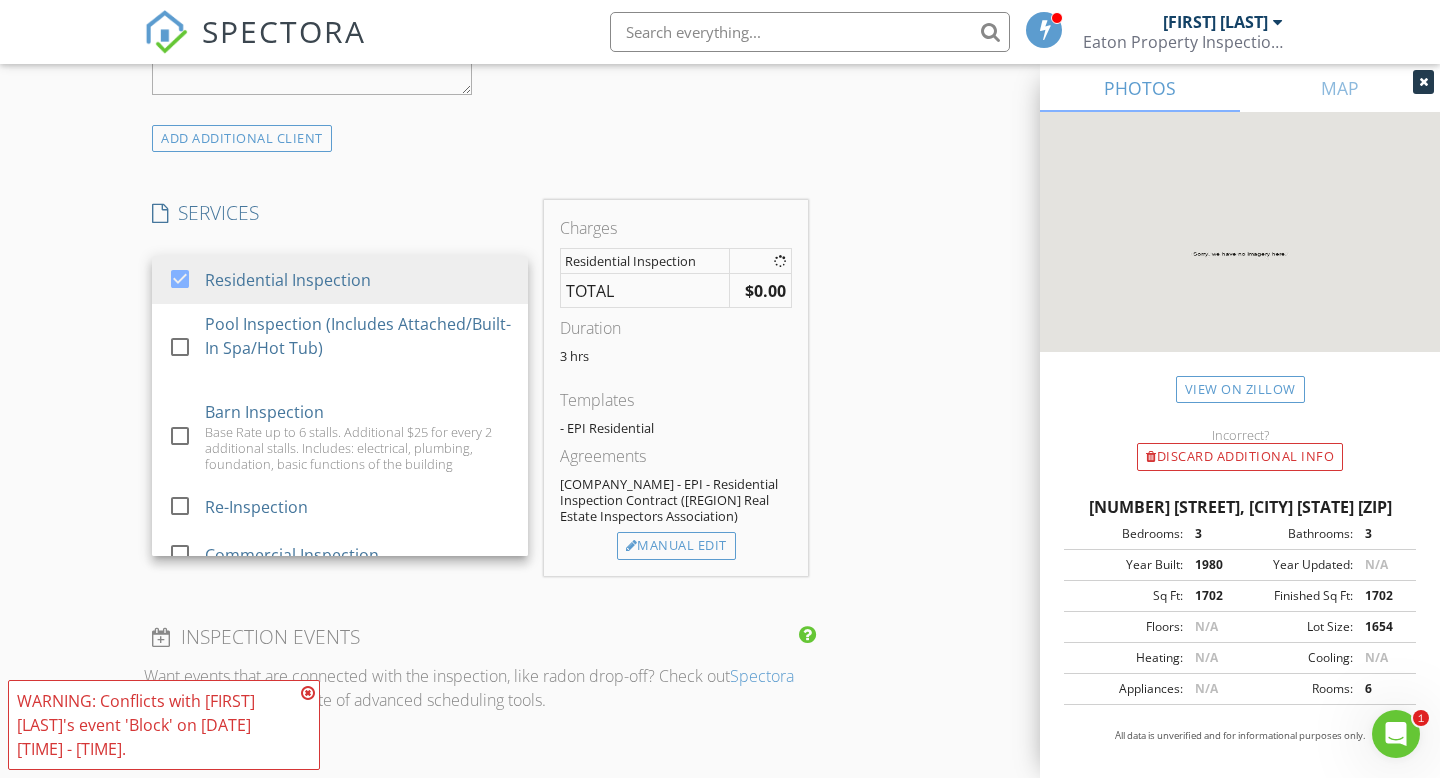 click on "New Inspection
Click here to use the New Order Form
INSPECTOR(S)
check_box   [FIRST] [LAST]   PRIMARY   [FIRST] [LAST] arrow_drop_down   check_box_outline_blank [FIRST] [LAST] specifically requested
Date/Time
[DATE] [TIME]
Location
Address Search       Address [NUMBER] [STREET]   Unit   City [CITY]   State [STATE]   Zip [ZIP]   County [COUNTY]     Square Feet [NUMBER]   Year Built [NUMBER]   Foundation arrow_drop_down     [FIRST] [LAST]     [NUMBER] miles     ([NUMBER] minutes)
client
check_box Enable Client CC email for this inspection   Client Search     check_box_outline_blank Client is a Company/Organization     First Name [FIRST]   Last Name [LAST]   Email [EMAIL]   CC Email   Phone [PHONE]           Notes   Private Notes
ADDITIONAL client
SERVICES
check_box" at bounding box center [720, 347] 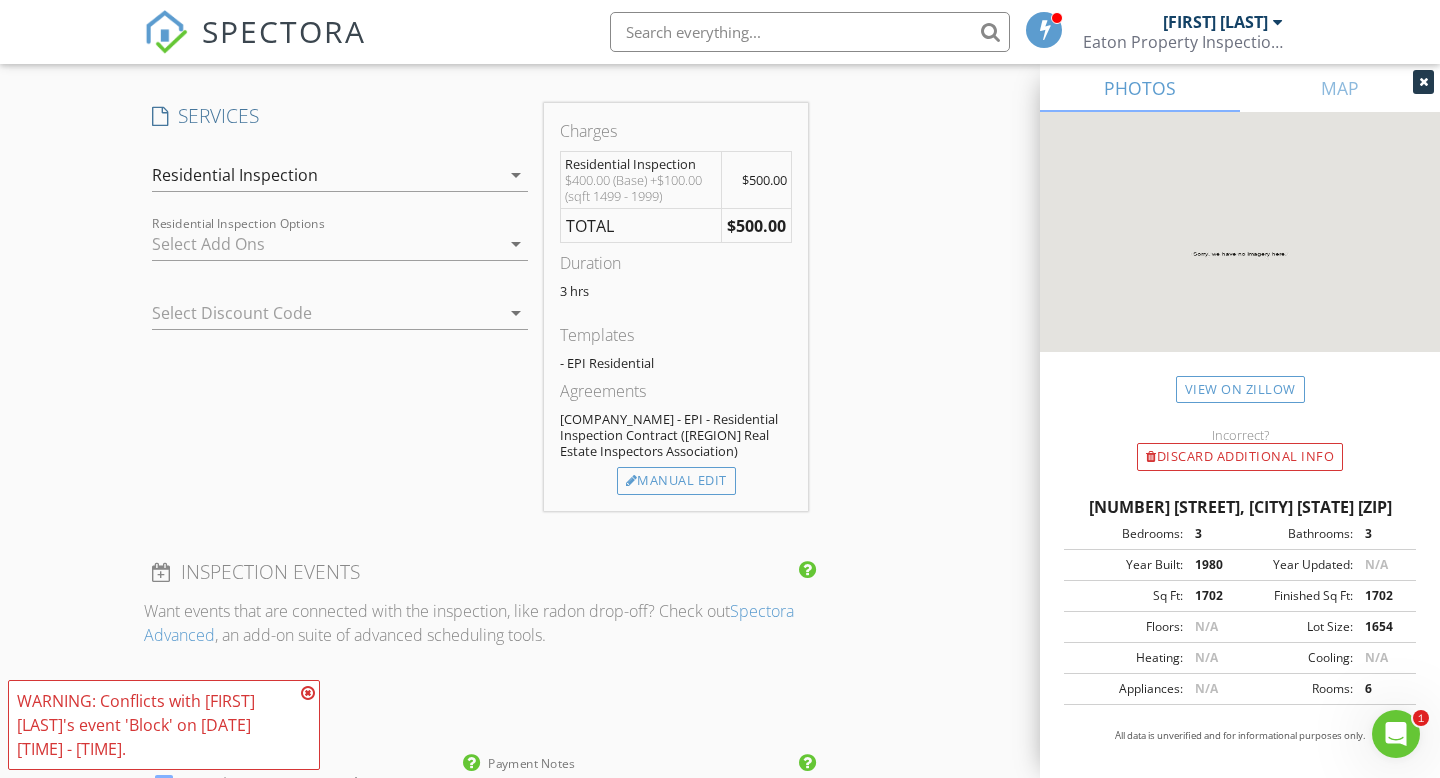 scroll, scrollTop: 1768, scrollLeft: 0, axis: vertical 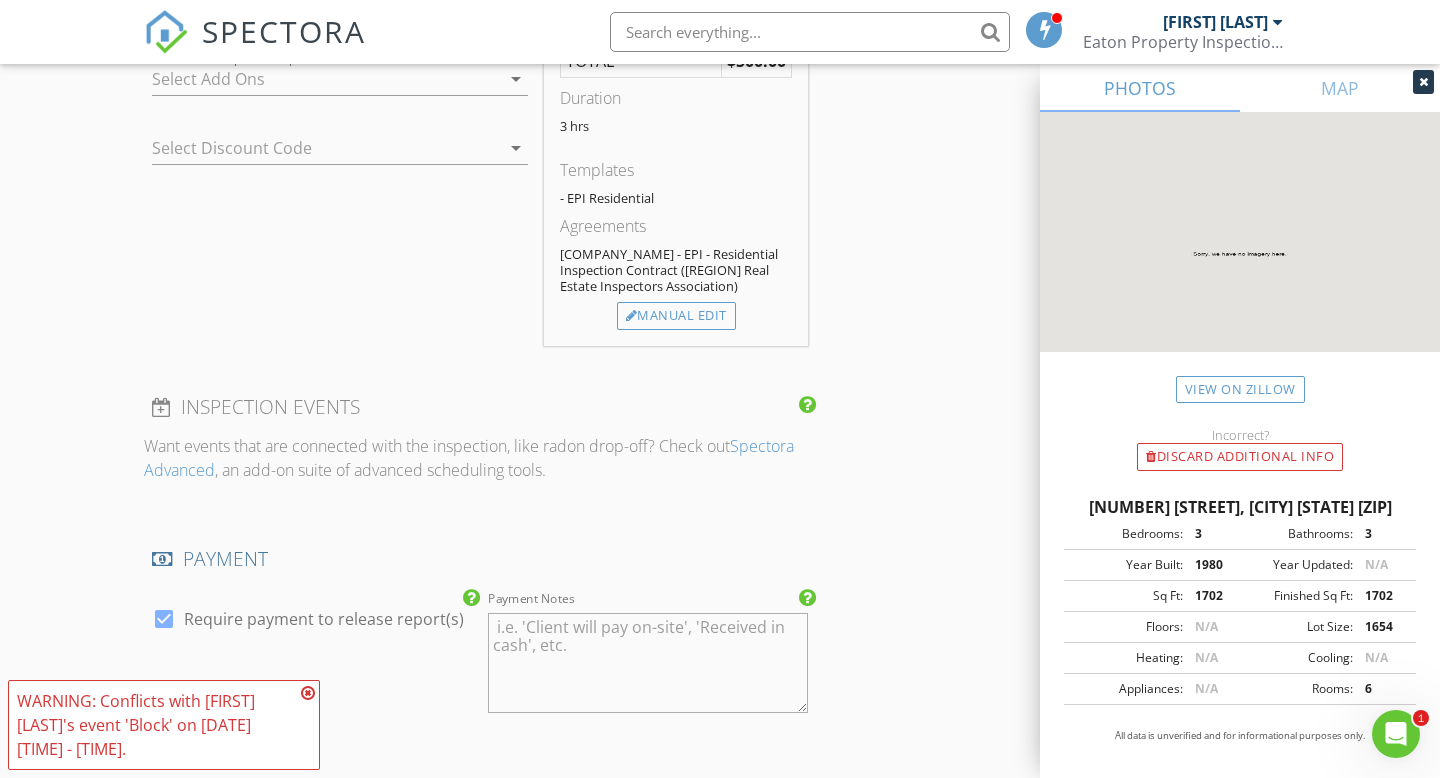 click at bounding box center (308, 693) 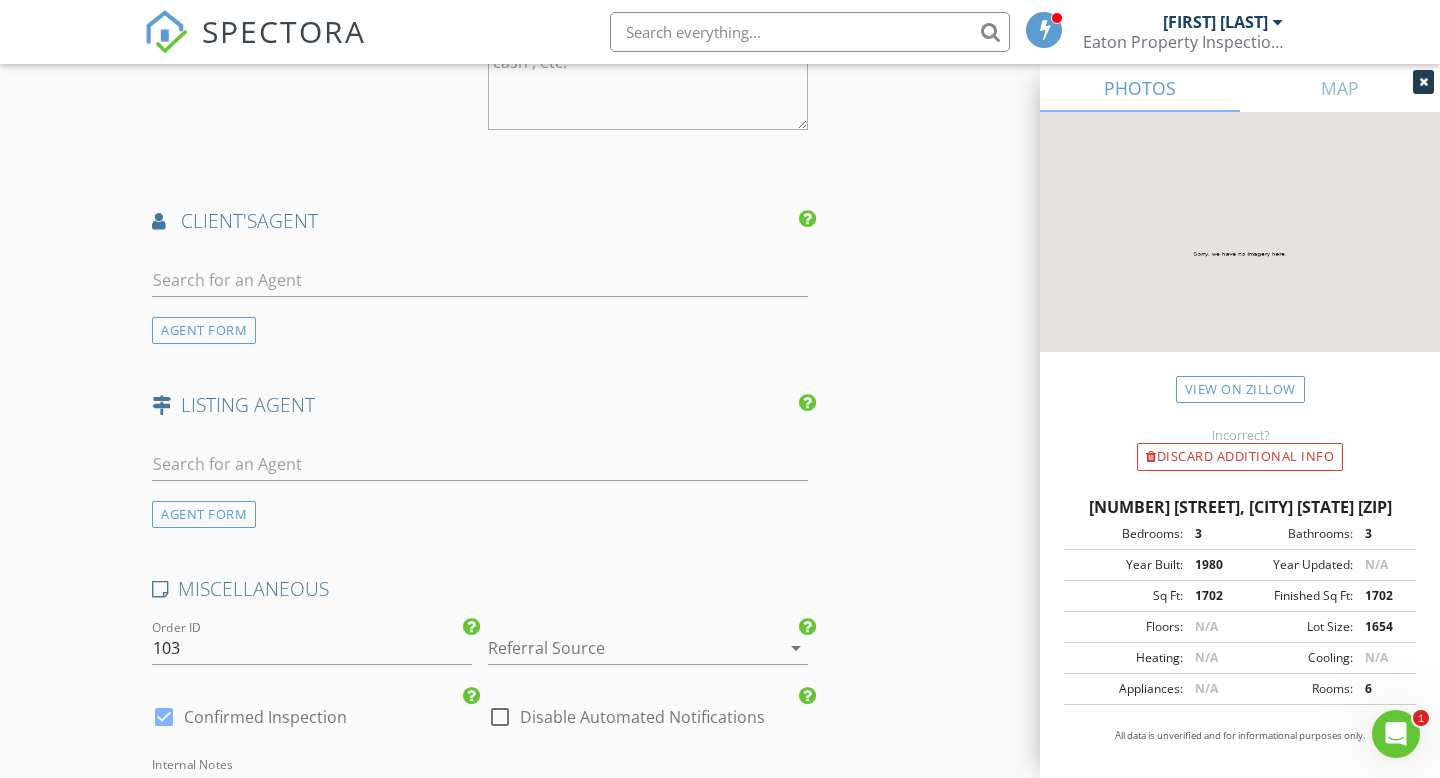 scroll, scrollTop: 2498, scrollLeft: 0, axis: vertical 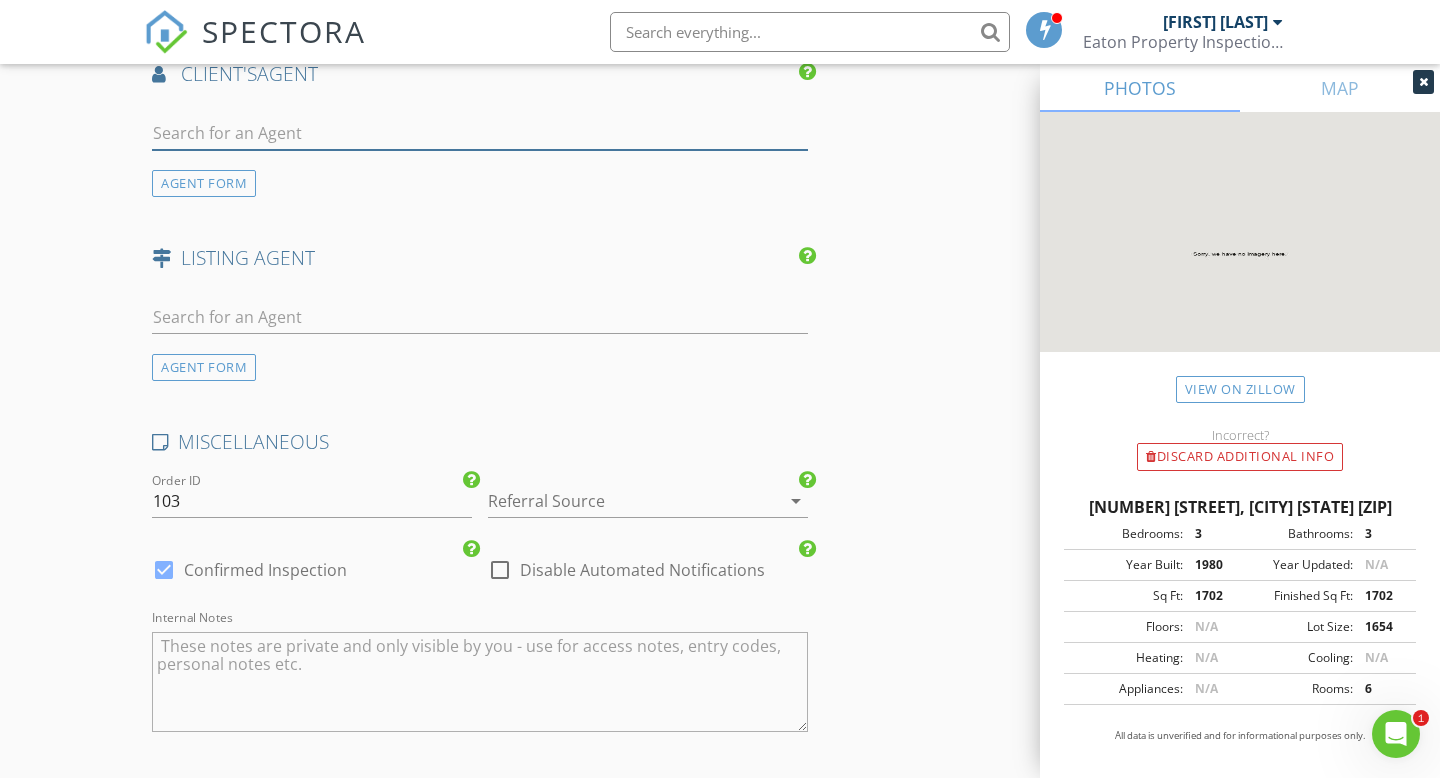 click at bounding box center [480, 133] 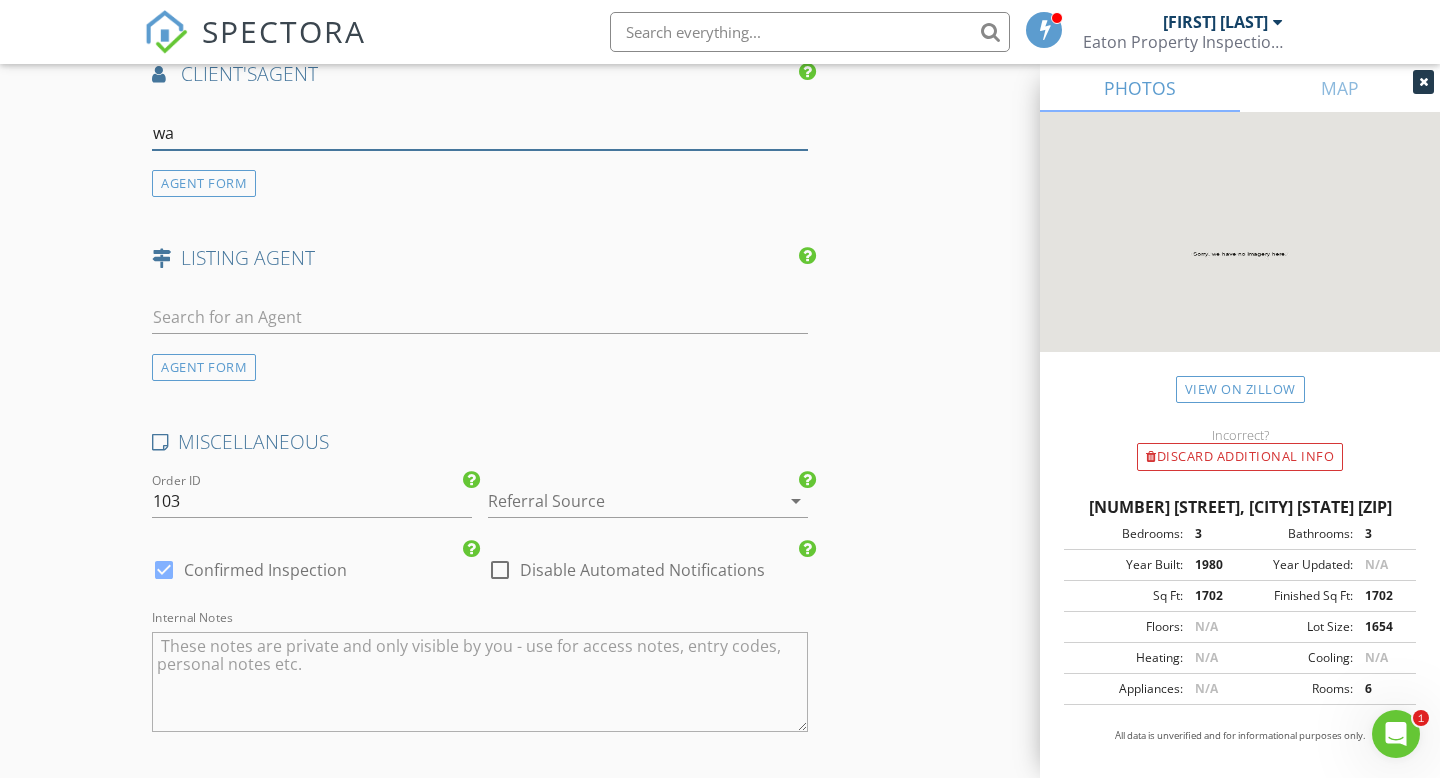 type on "w" 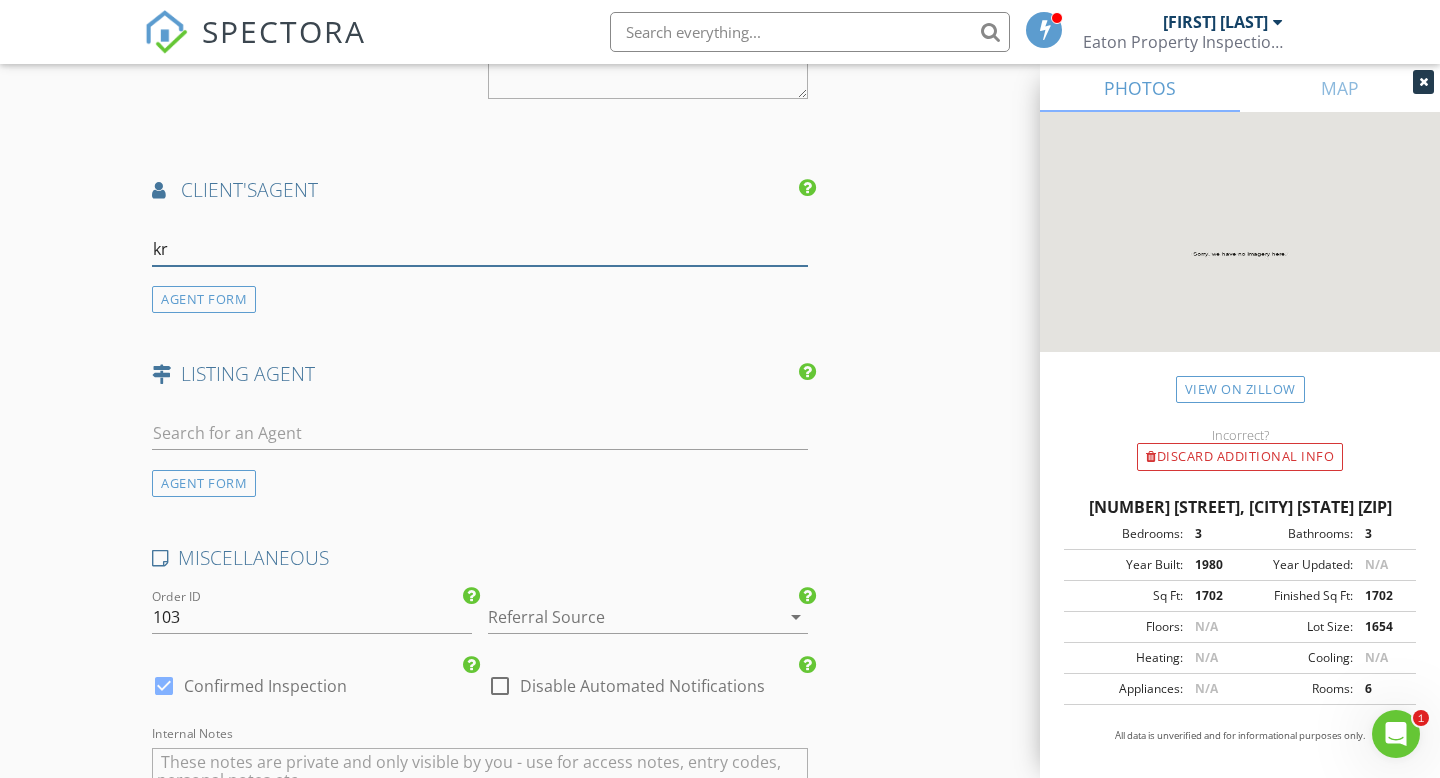 scroll, scrollTop: 2366, scrollLeft: 0, axis: vertical 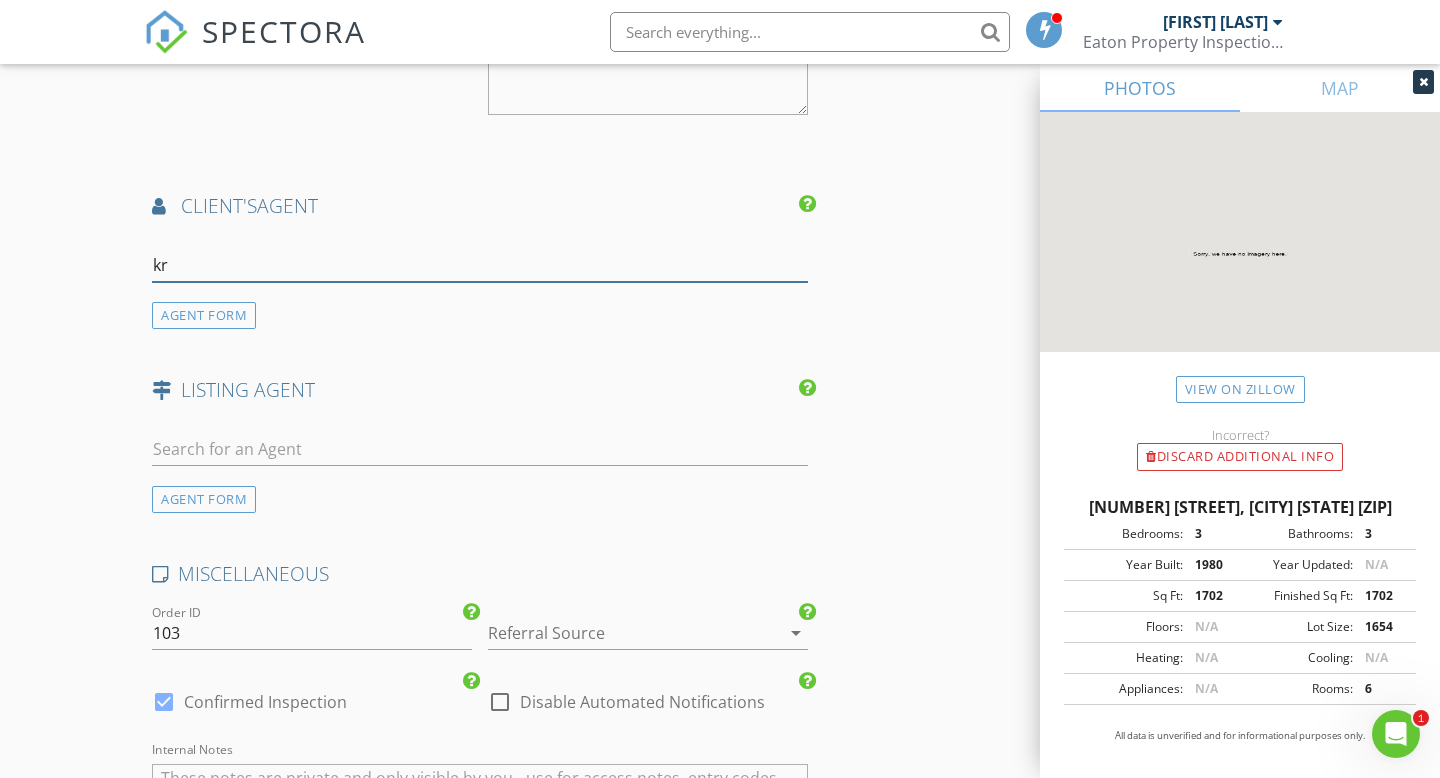 type on "k" 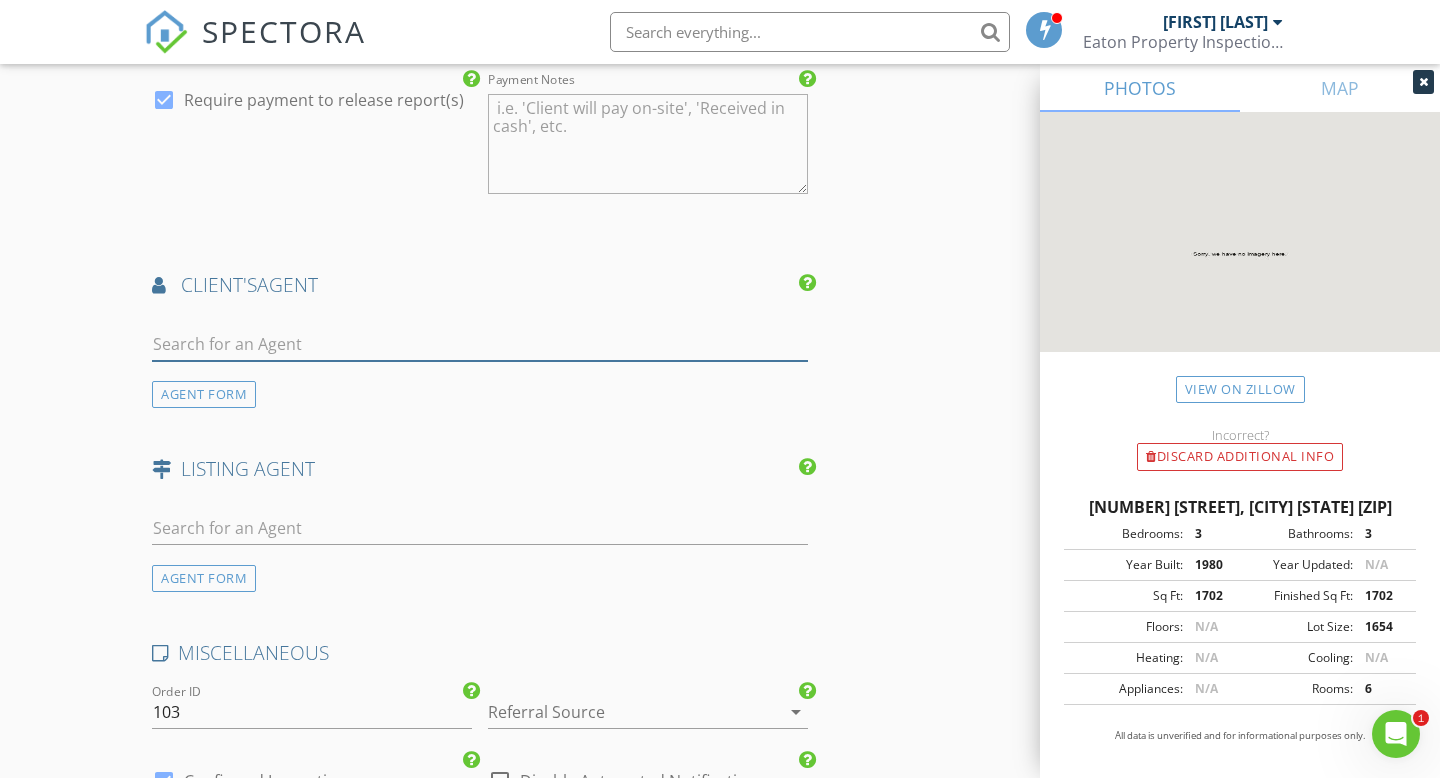 scroll, scrollTop: 2286, scrollLeft: 0, axis: vertical 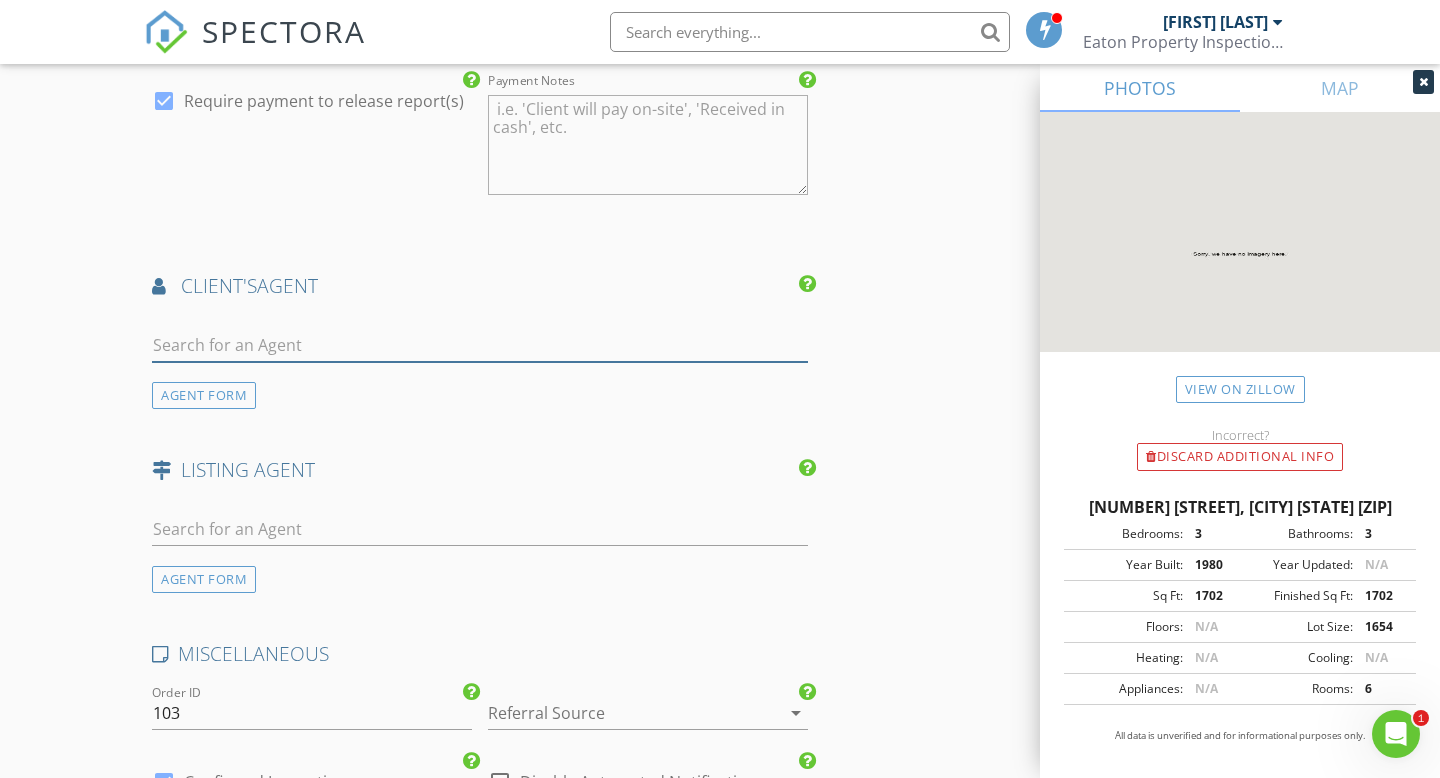 click at bounding box center (480, 345) 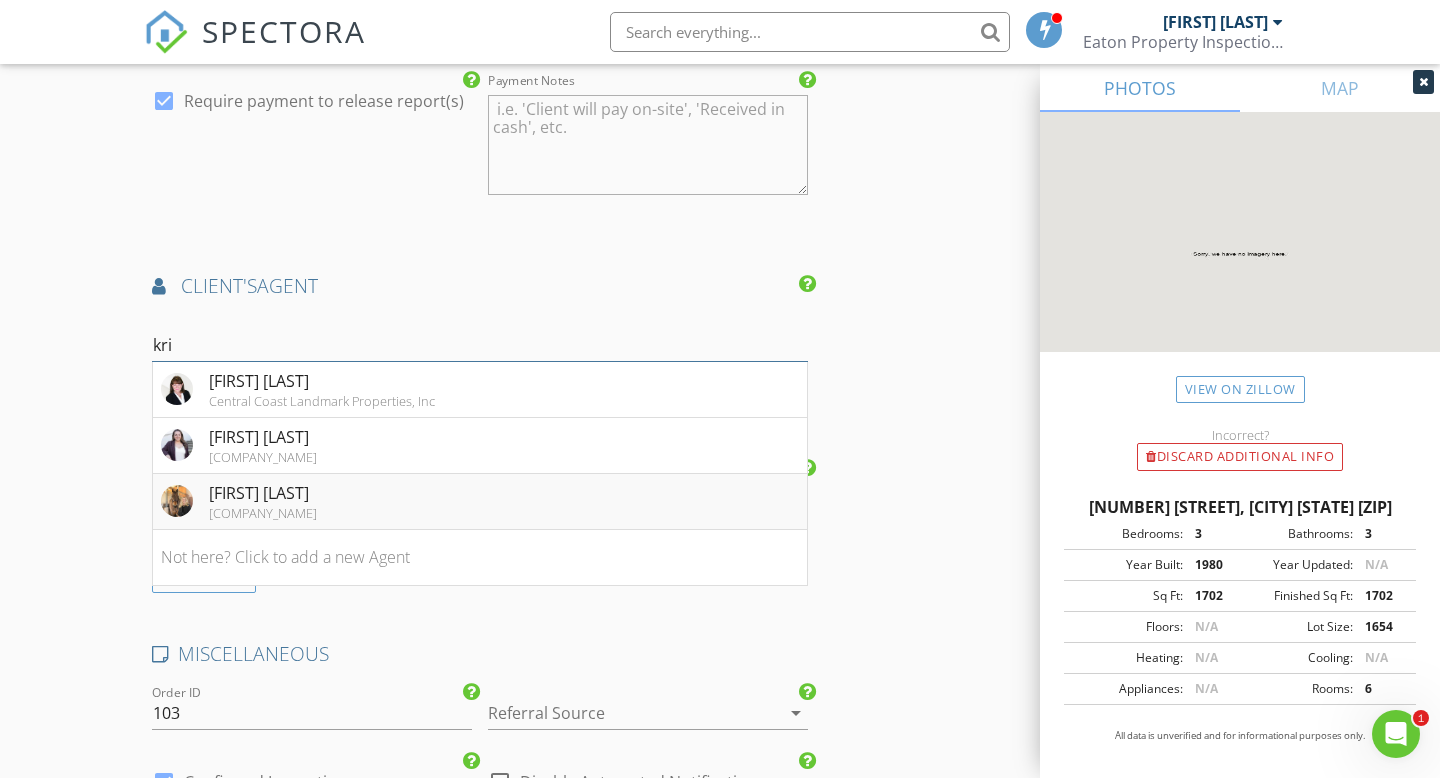 type on "kri" 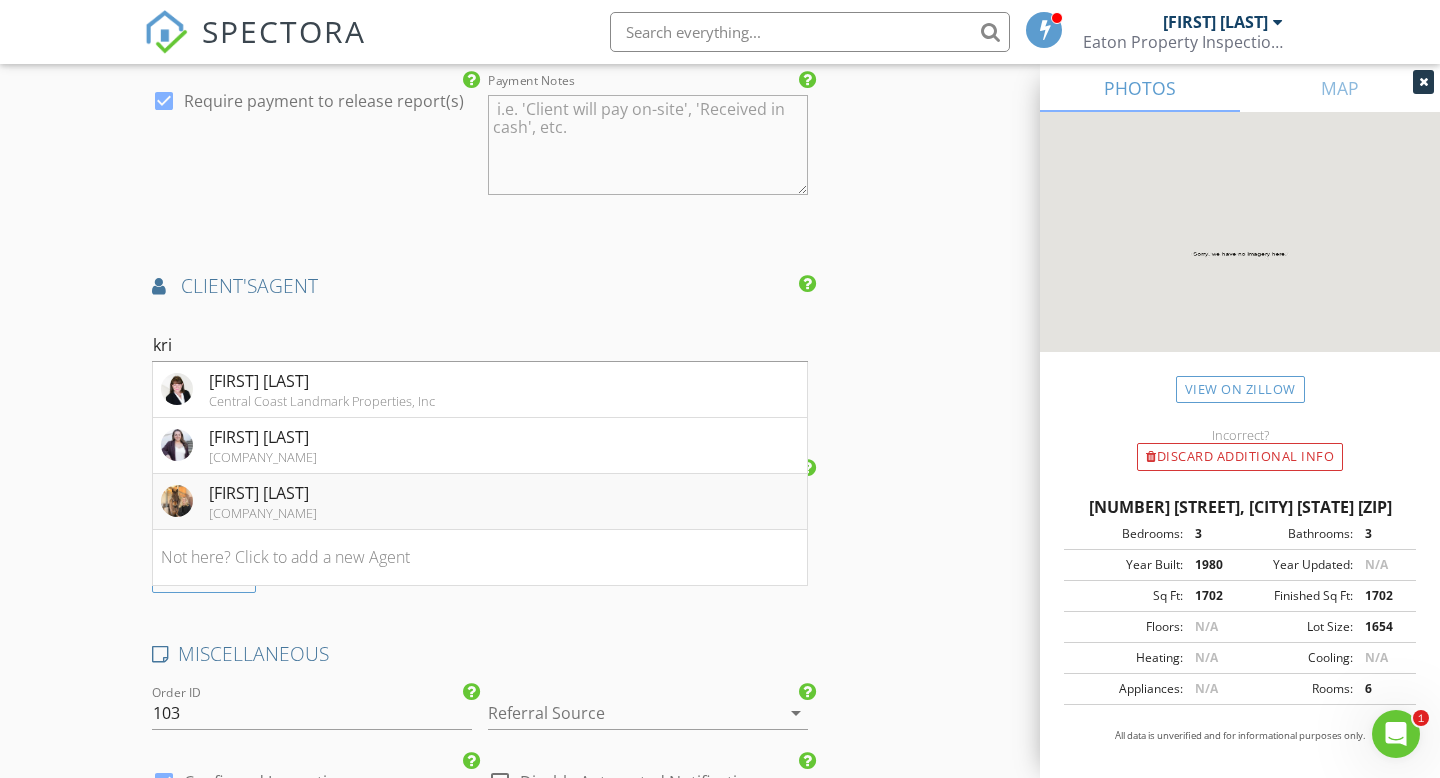 click on "[COMPANY_NAME]" at bounding box center (263, 513) 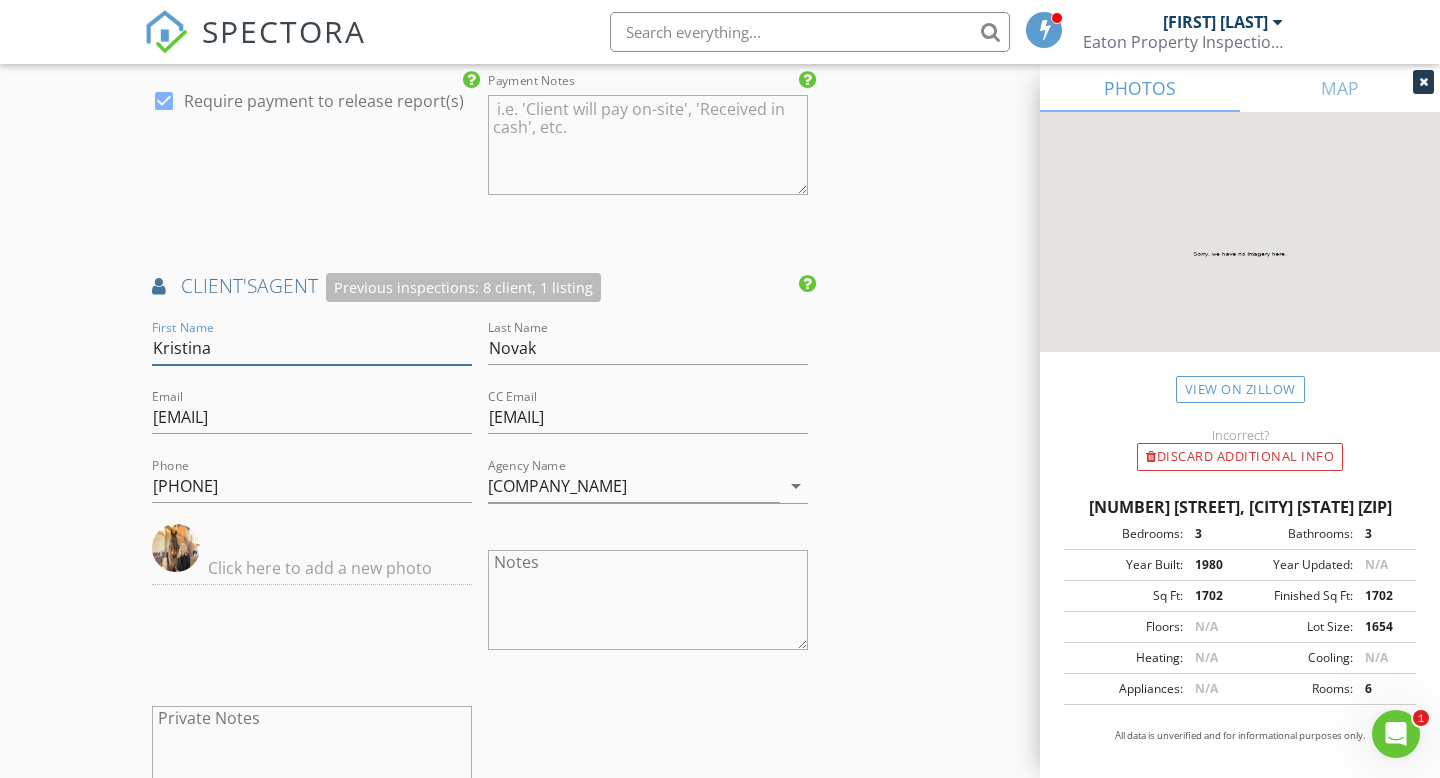click on "Kristina" at bounding box center (312, 348) 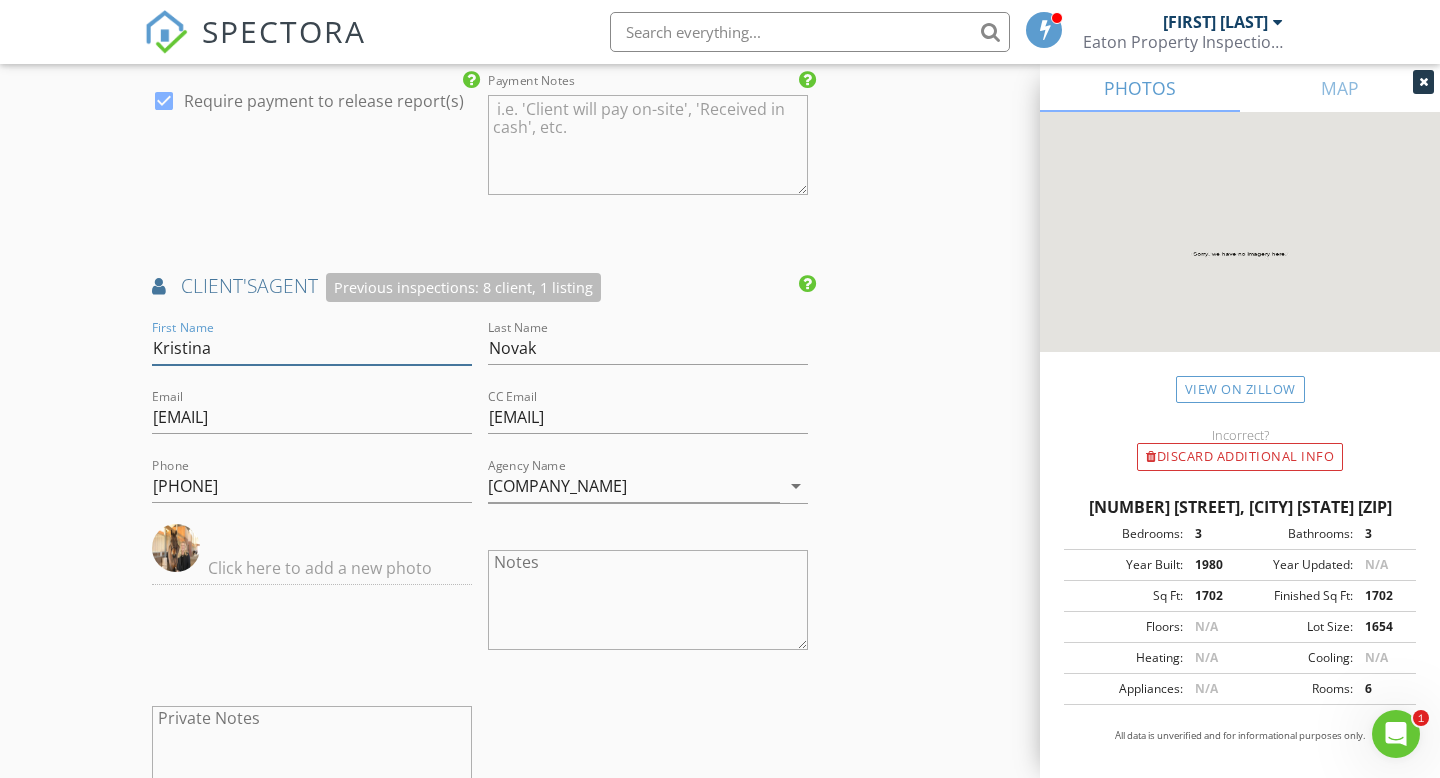 click on "Kristina" at bounding box center [312, 348] 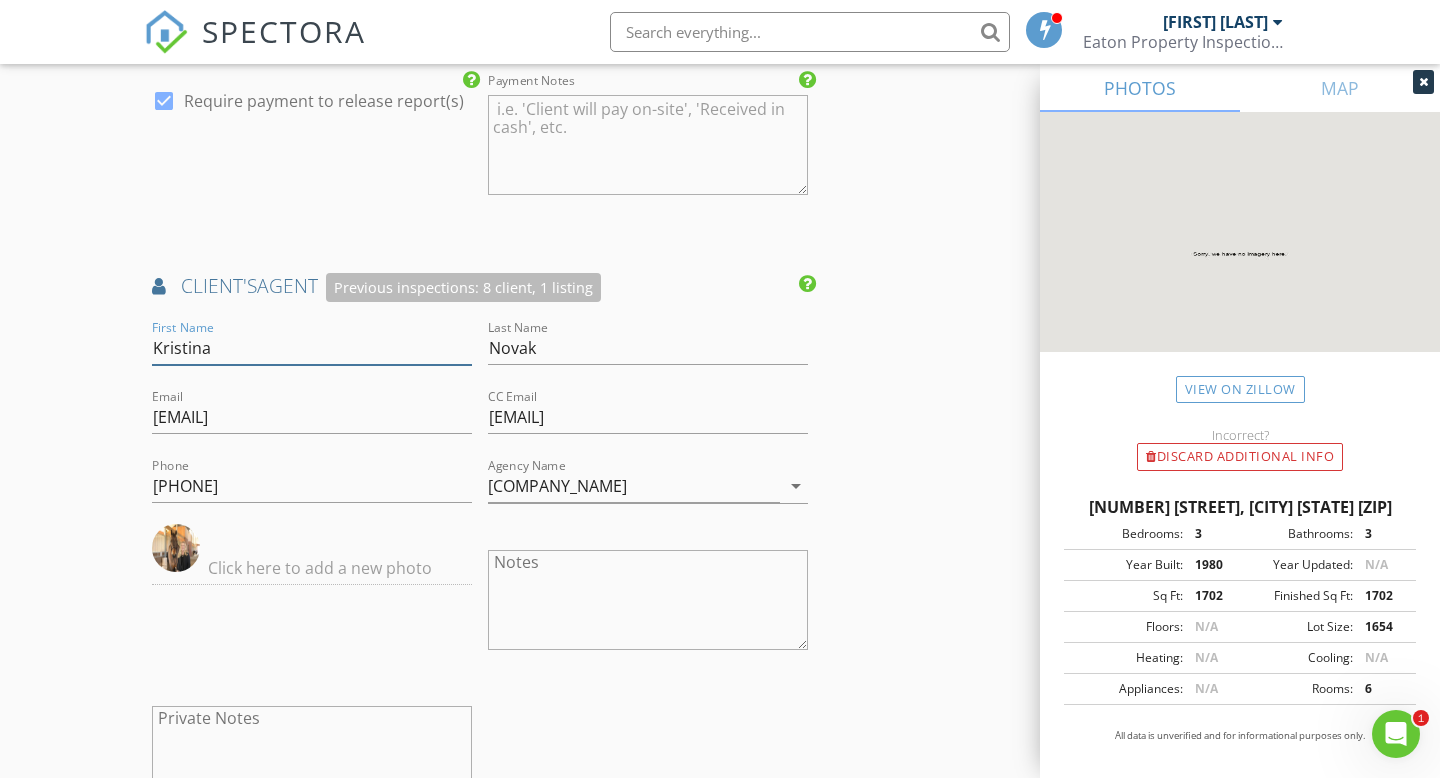 click on "Kristina" at bounding box center [312, 348] 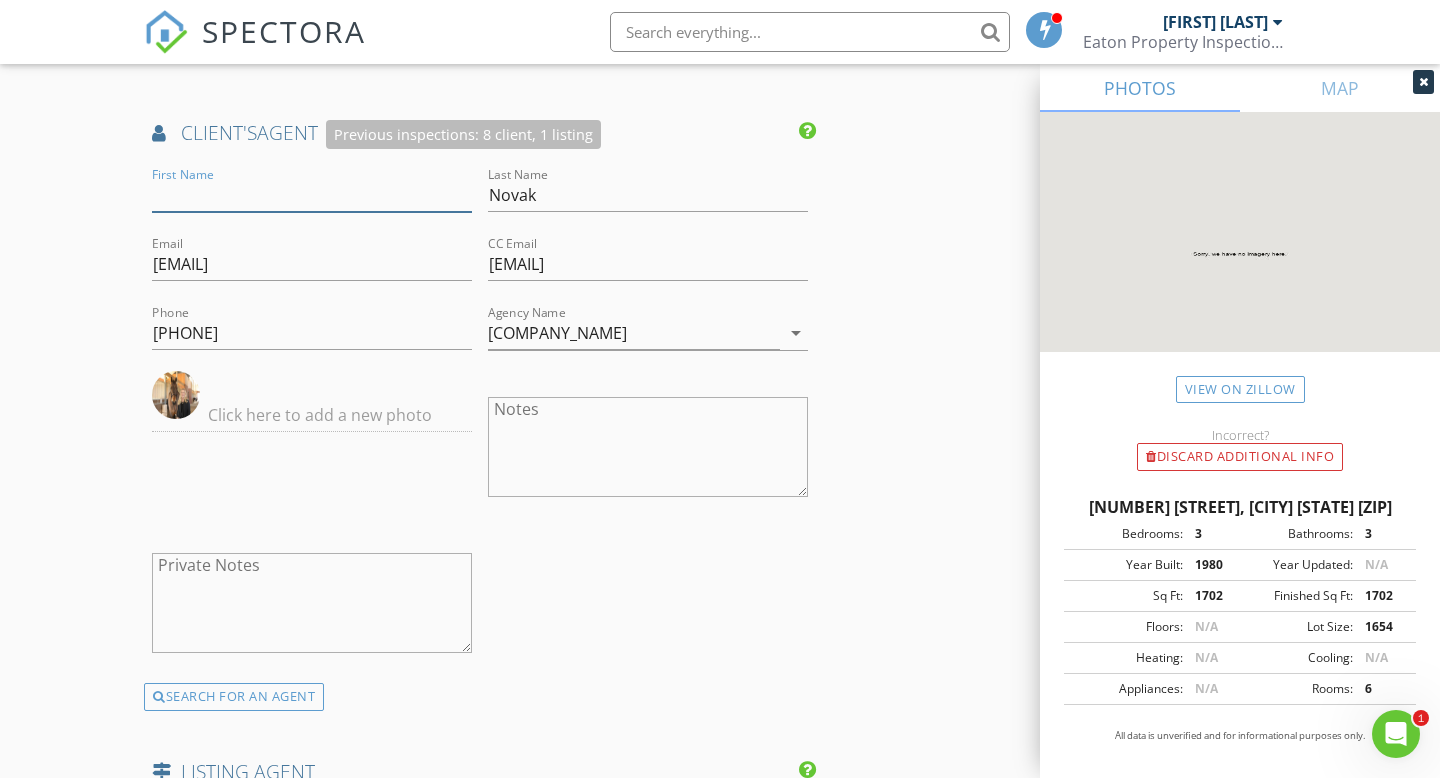 scroll, scrollTop: 2430, scrollLeft: 0, axis: vertical 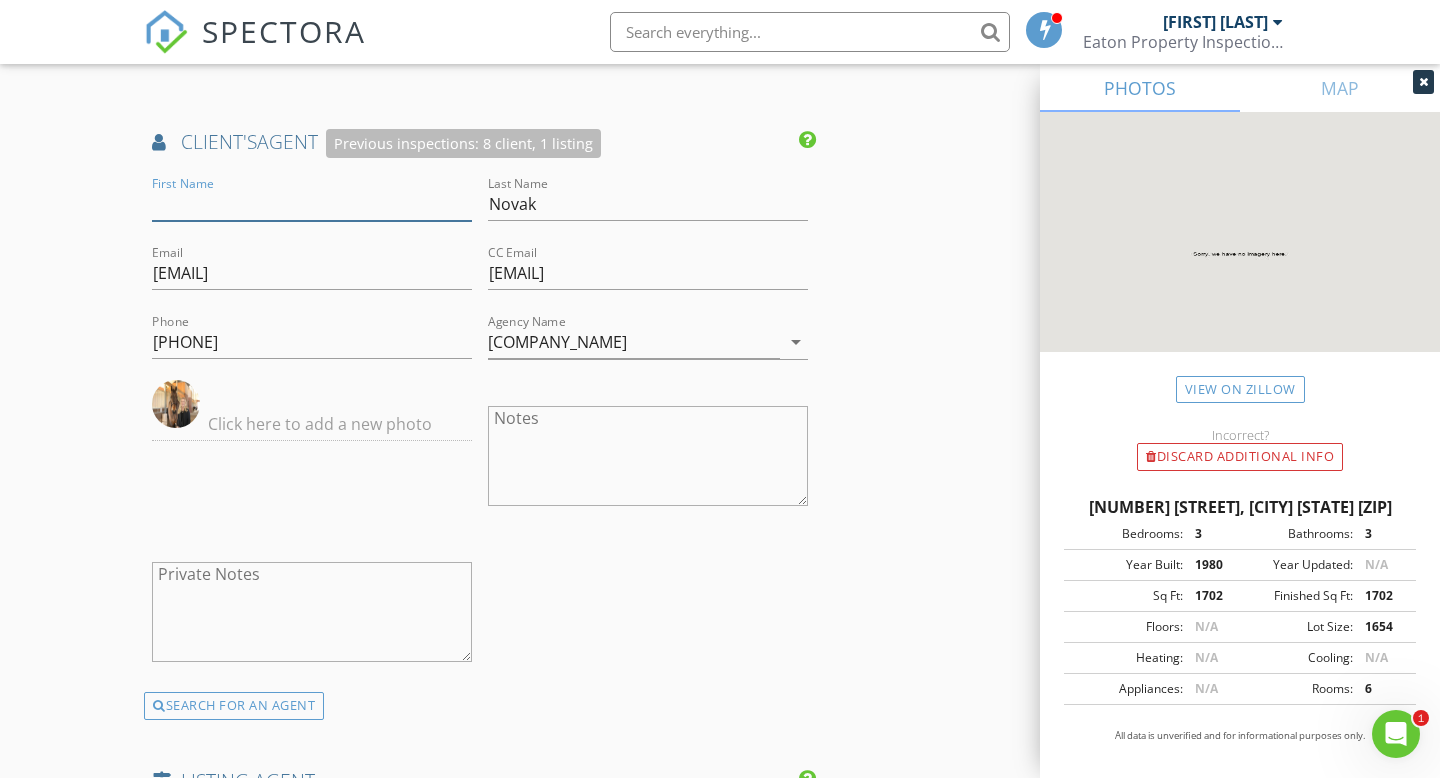type 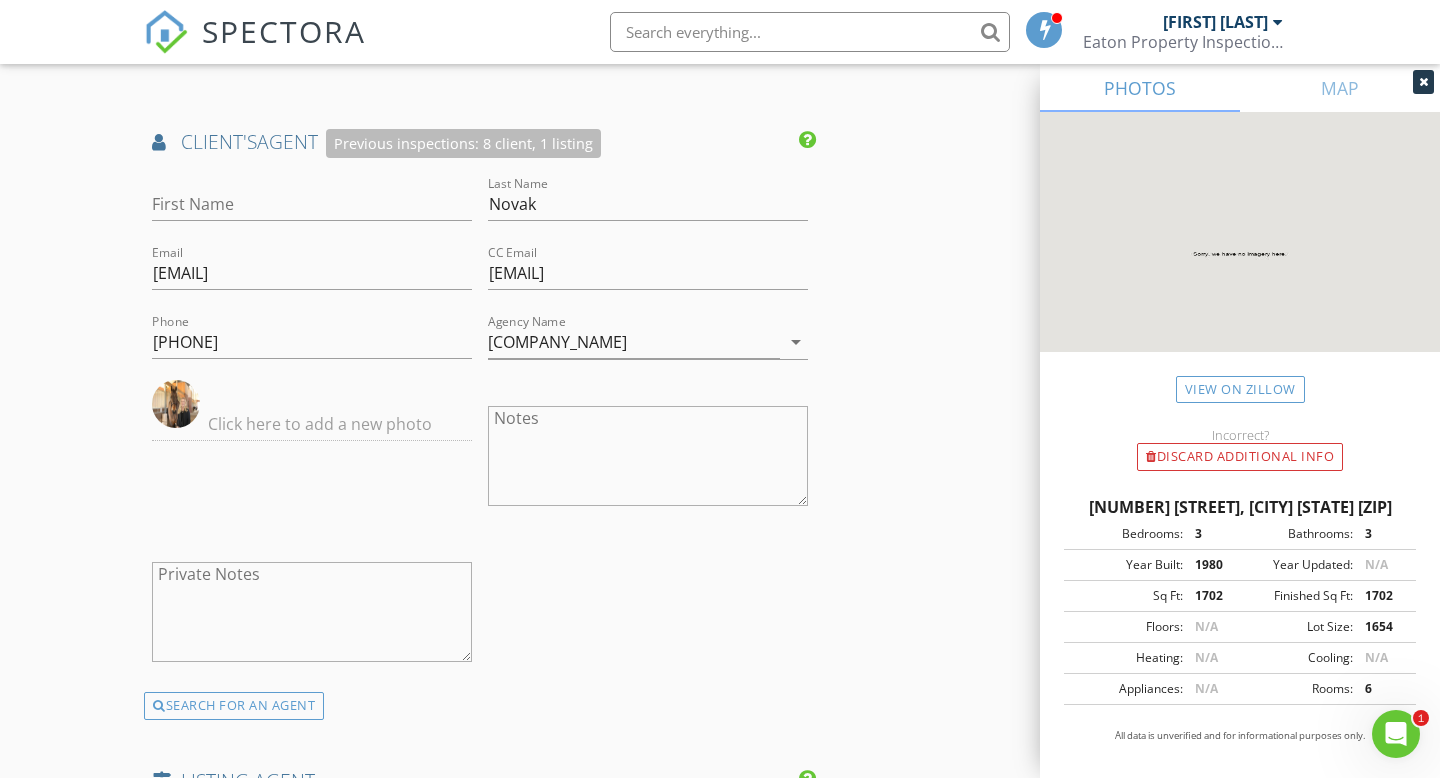 click on "client's" at bounding box center (219, 141) 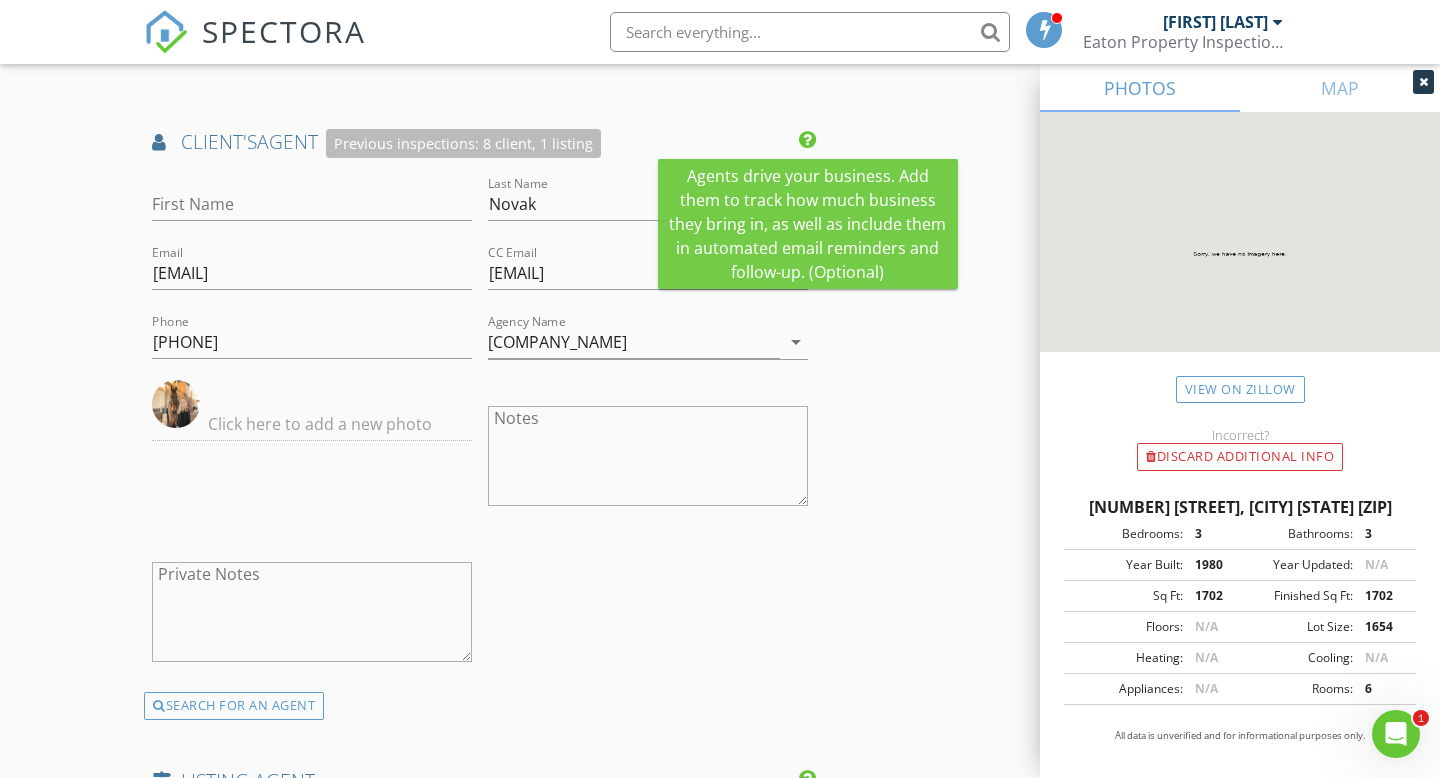 click at bounding box center (807, 140) 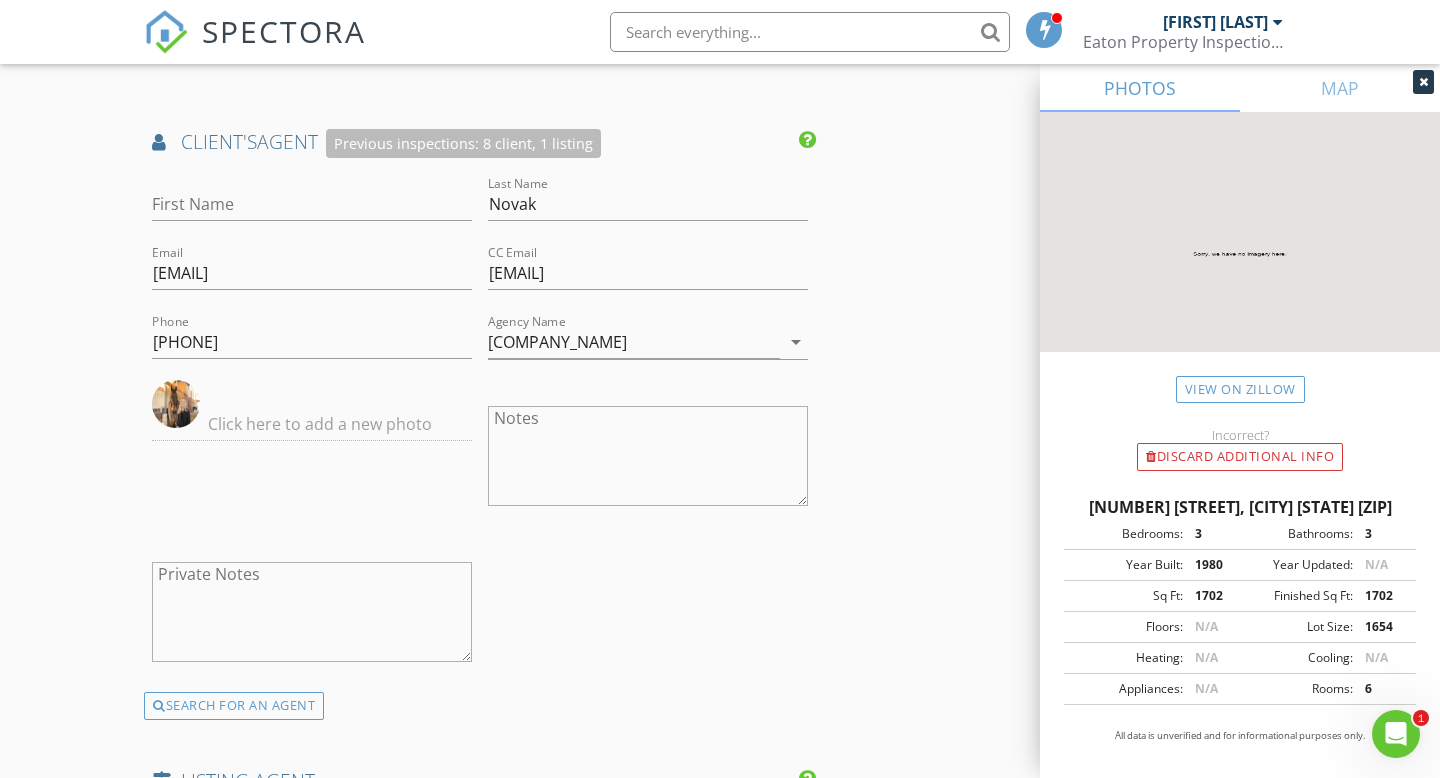 click on "client's  AGENT
Previous inspections:
8
client,
1 listing" at bounding box center [480, 143] 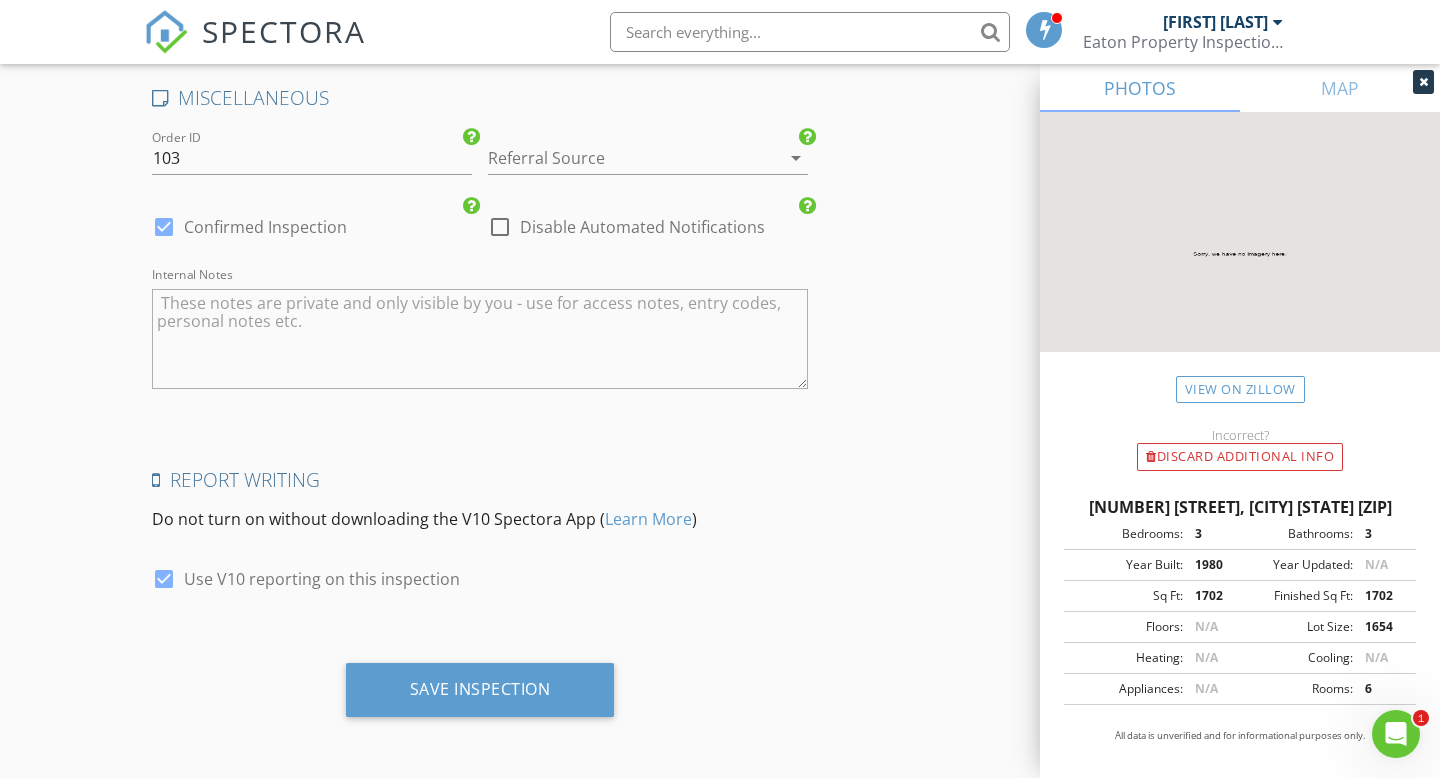 scroll, scrollTop: 3297, scrollLeft: 0, axis: vertical 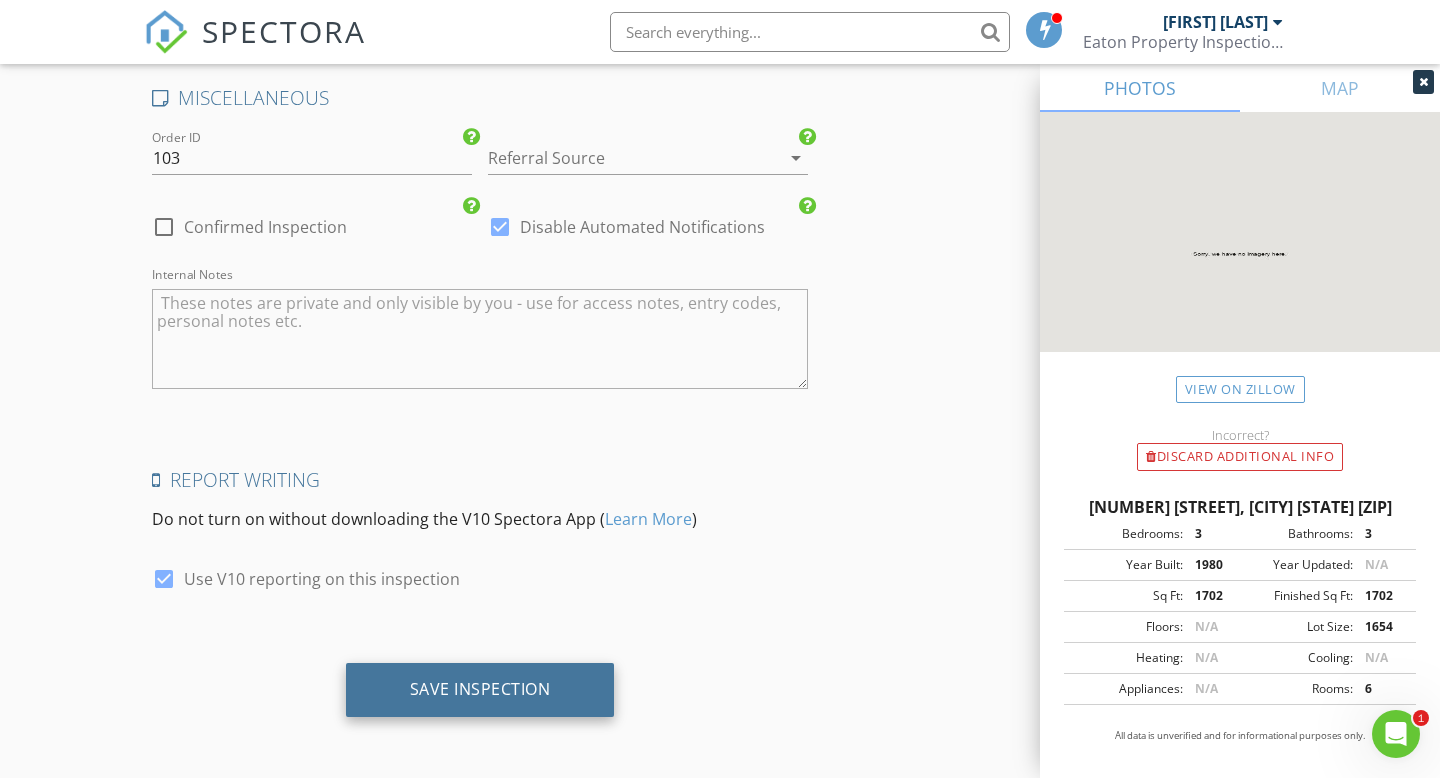 click on "Save Inspection" at bounding box center (480, 689) 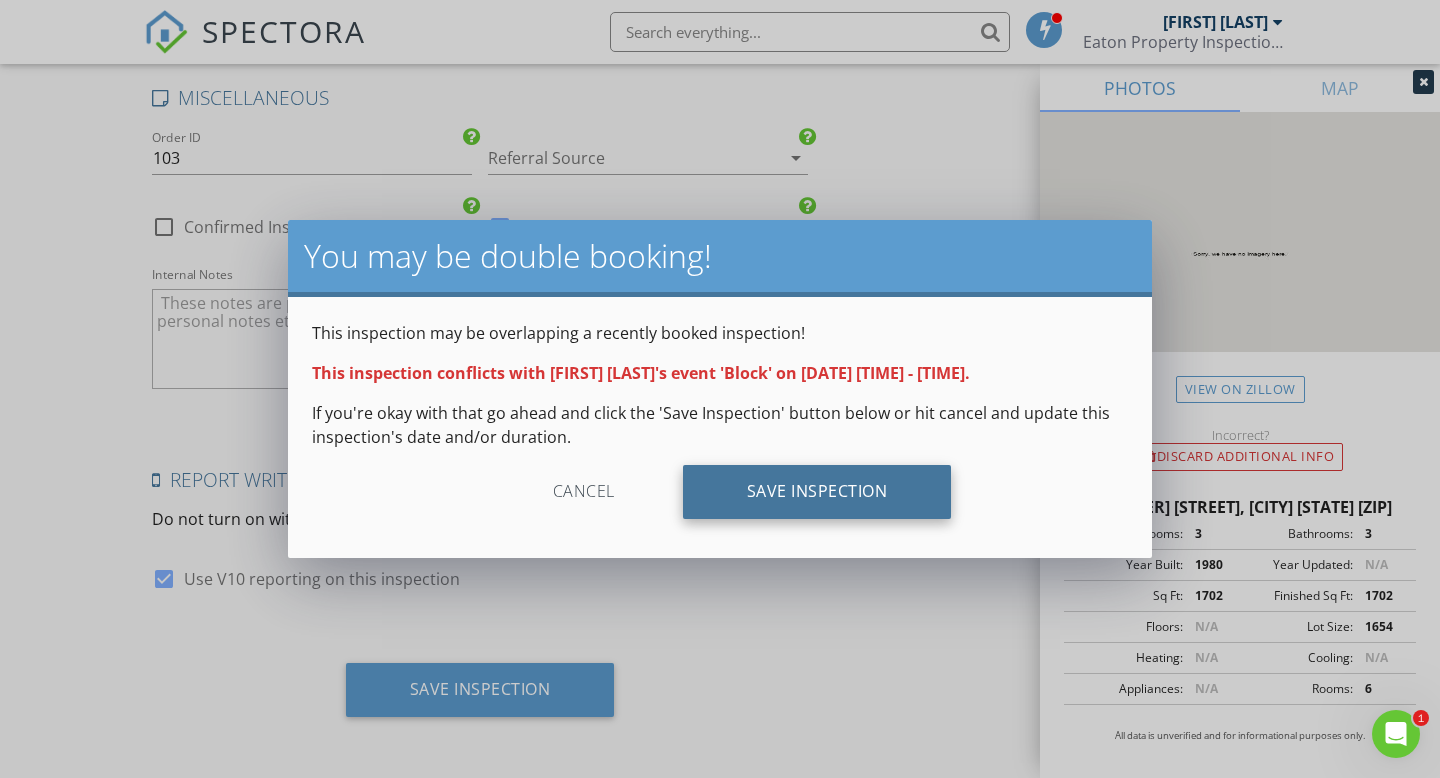 click on "Save Inspection" at bounding box center [817, 492] 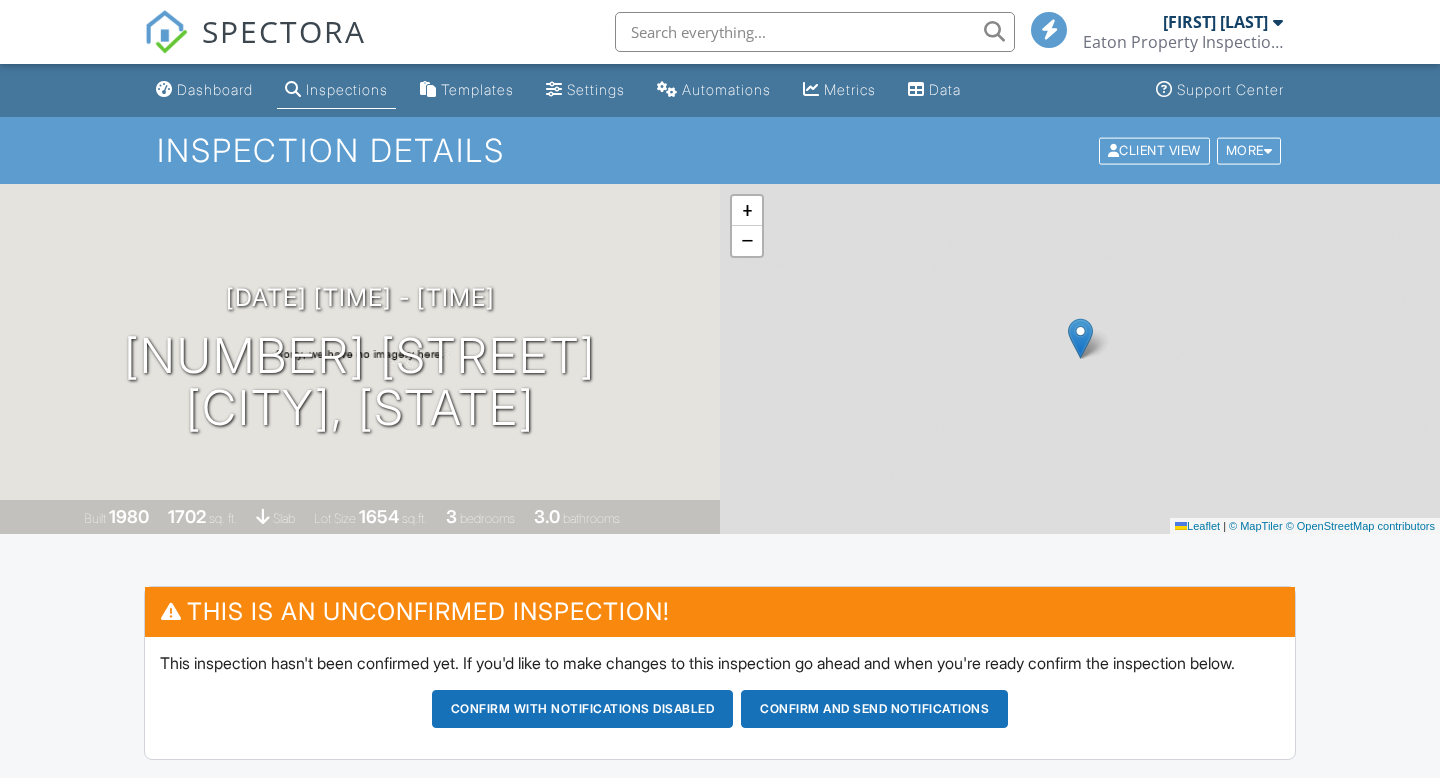 scroll, scrollTop: 0, scrollLeft: 0, axis: both 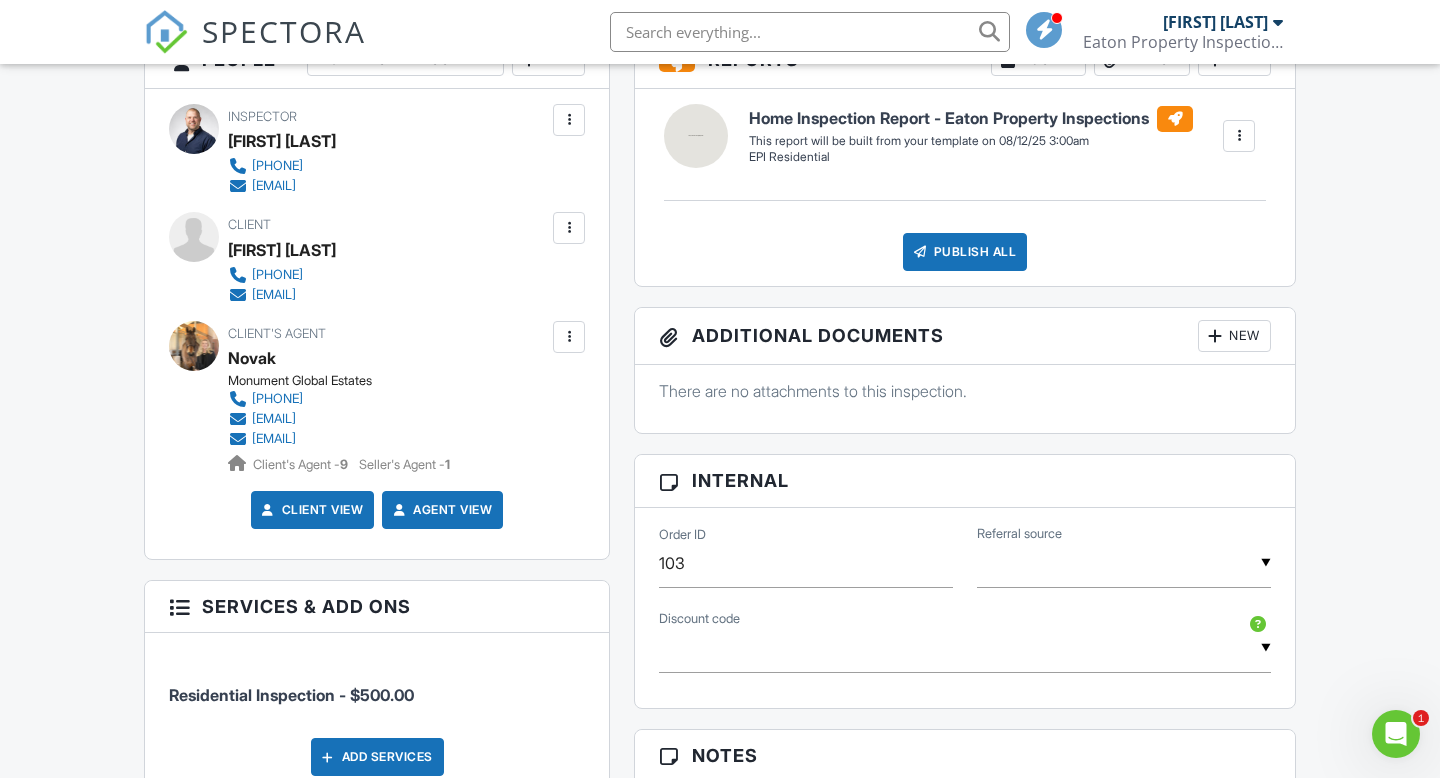 click at bounding box center (569, 337) 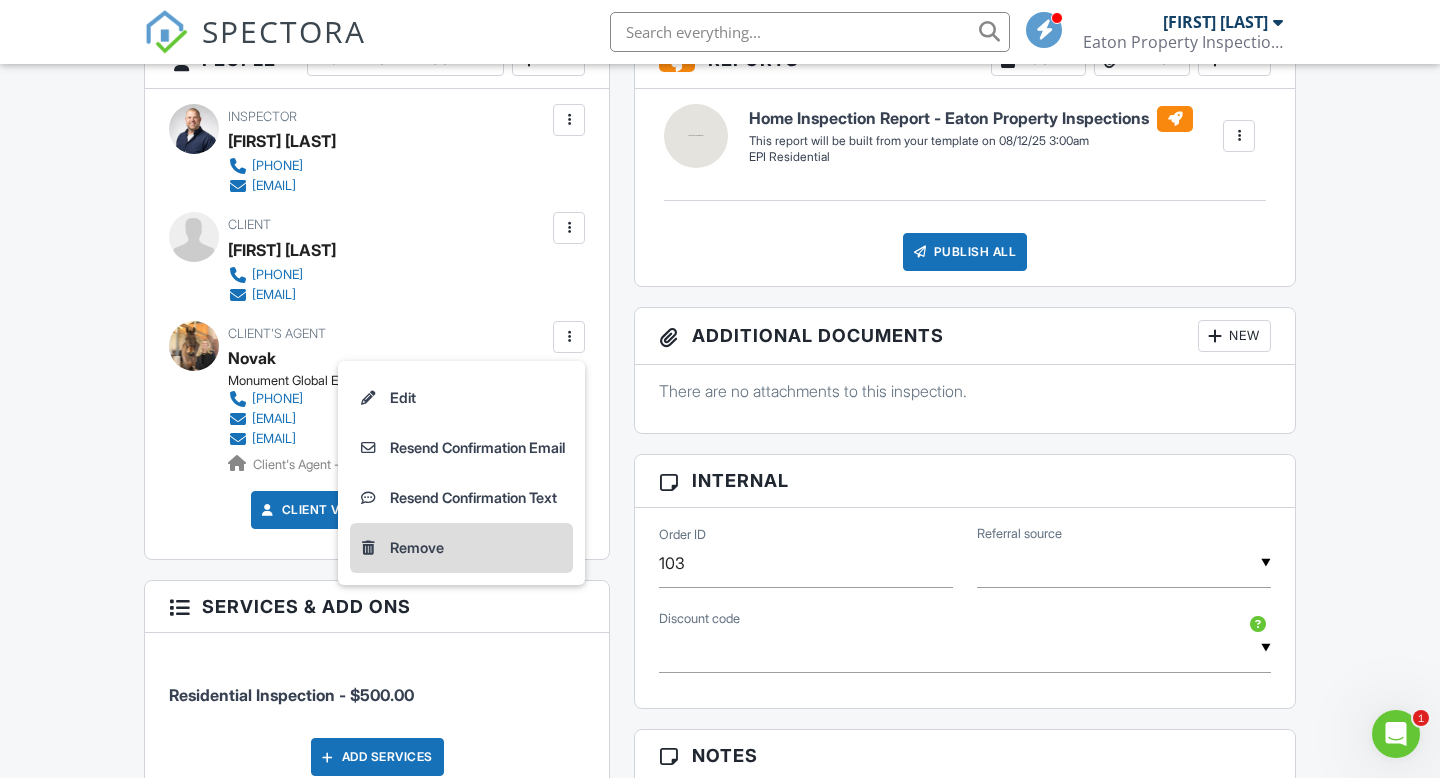 click on "Remove" at bounding box center (461, 548) 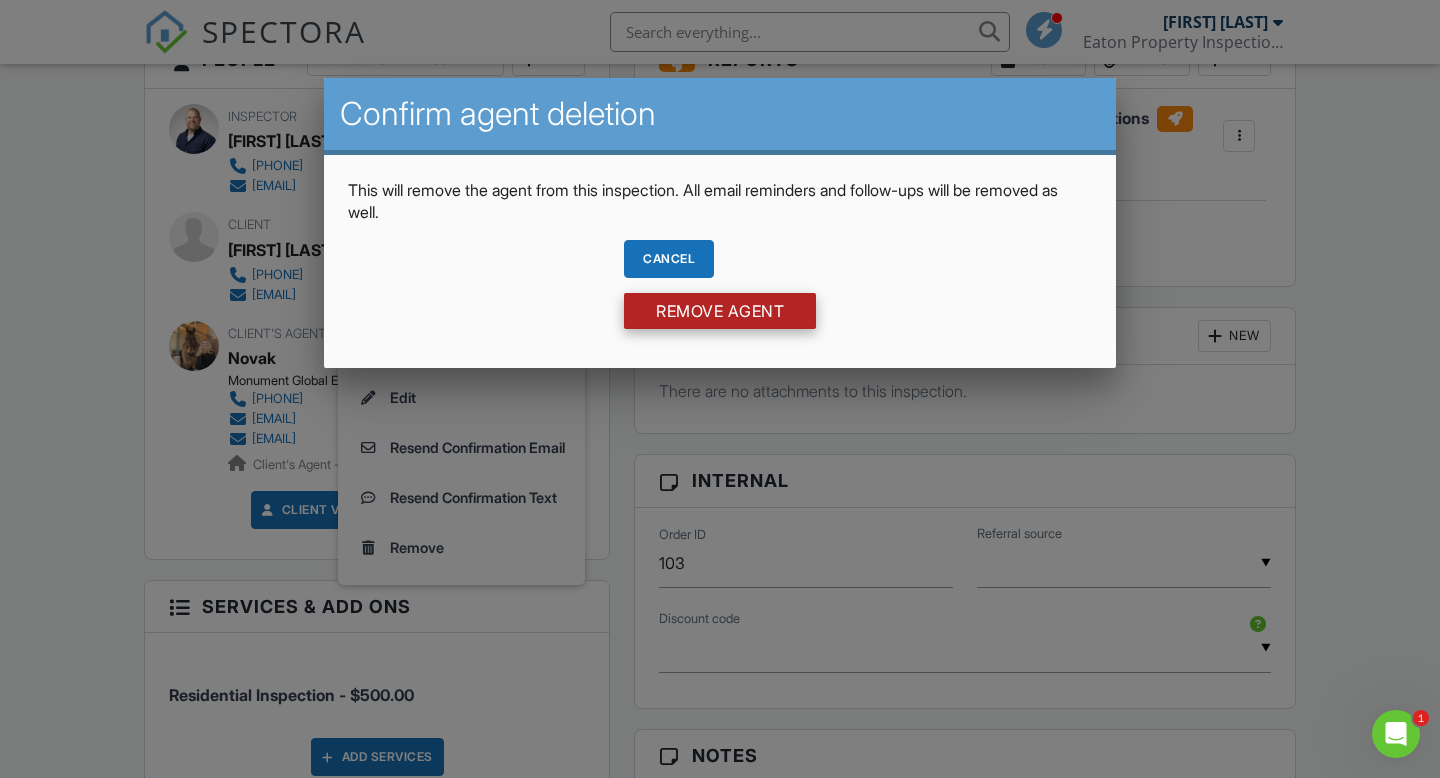 click on "Remove Agent" at bounding box center (720, 311) 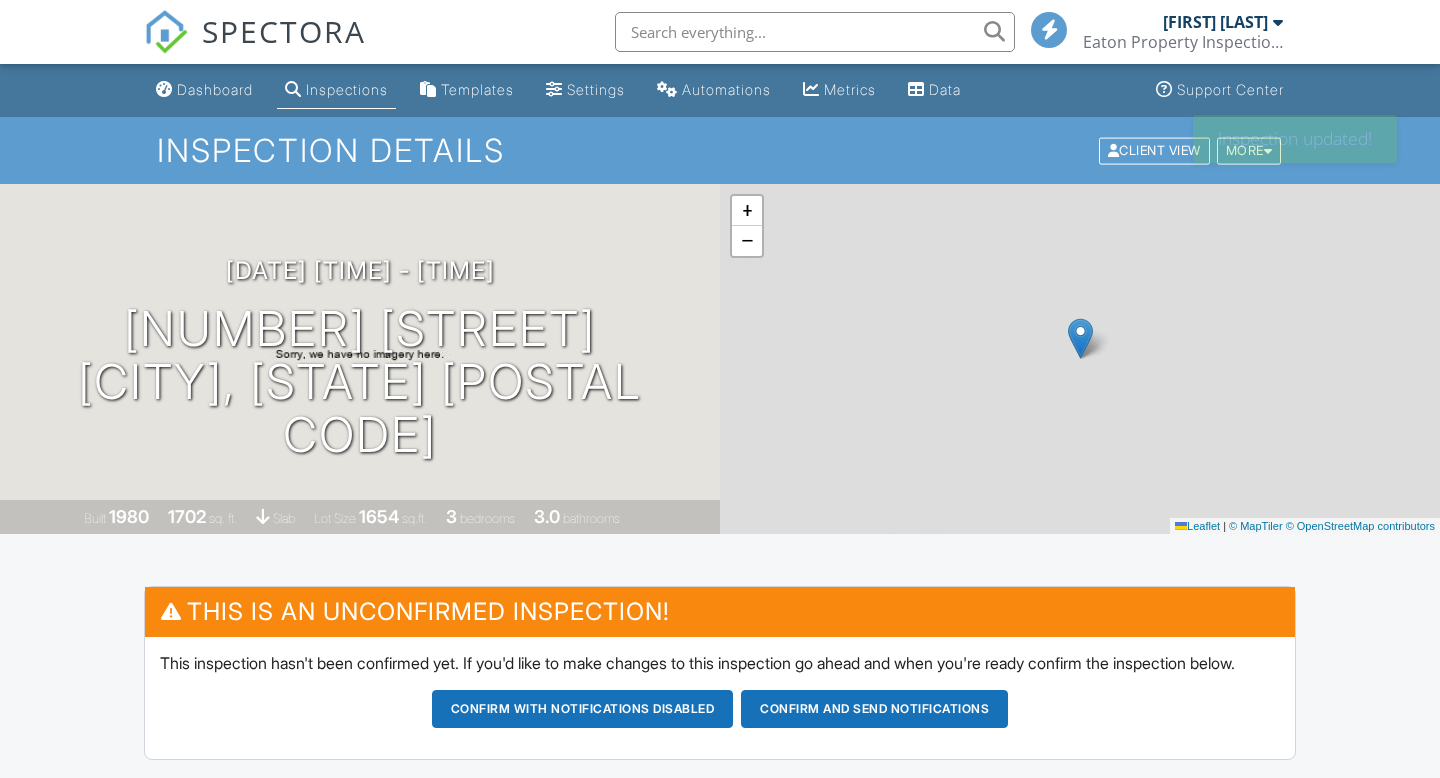 scroll, scrollTop: 0, scrollLeft: 0, axis: both 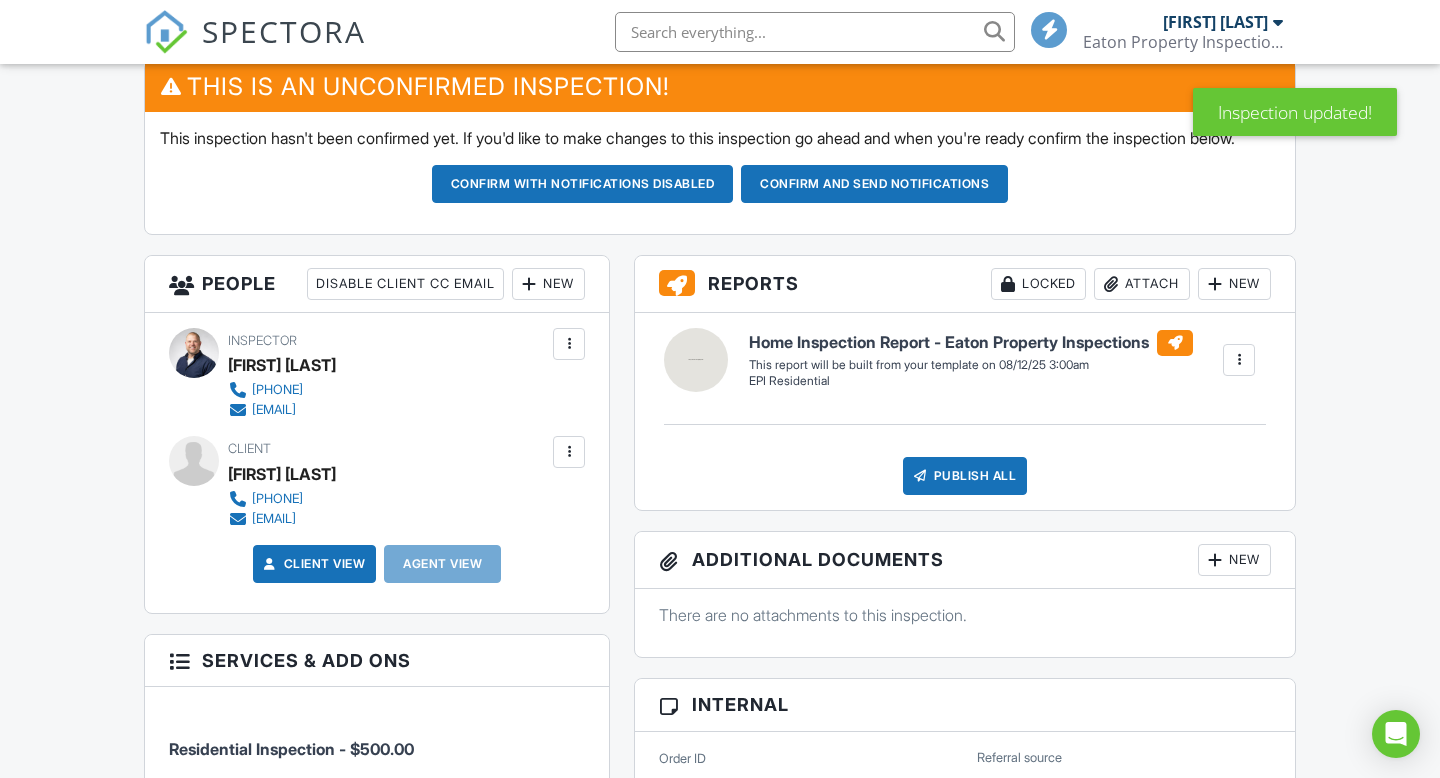 click at bounding box center [529, 284] 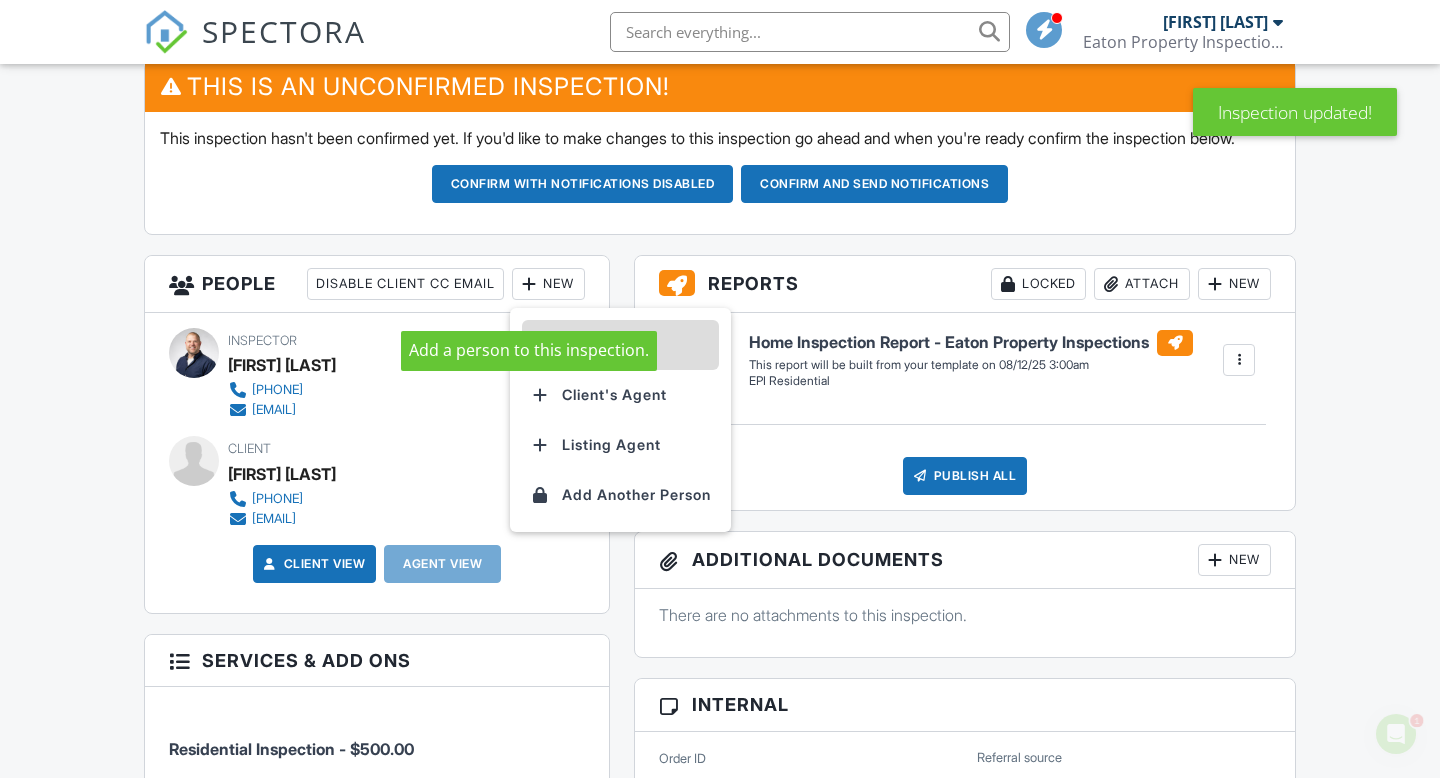 scroll, scrollTop: 0, scrollLeft: 0, axis: both 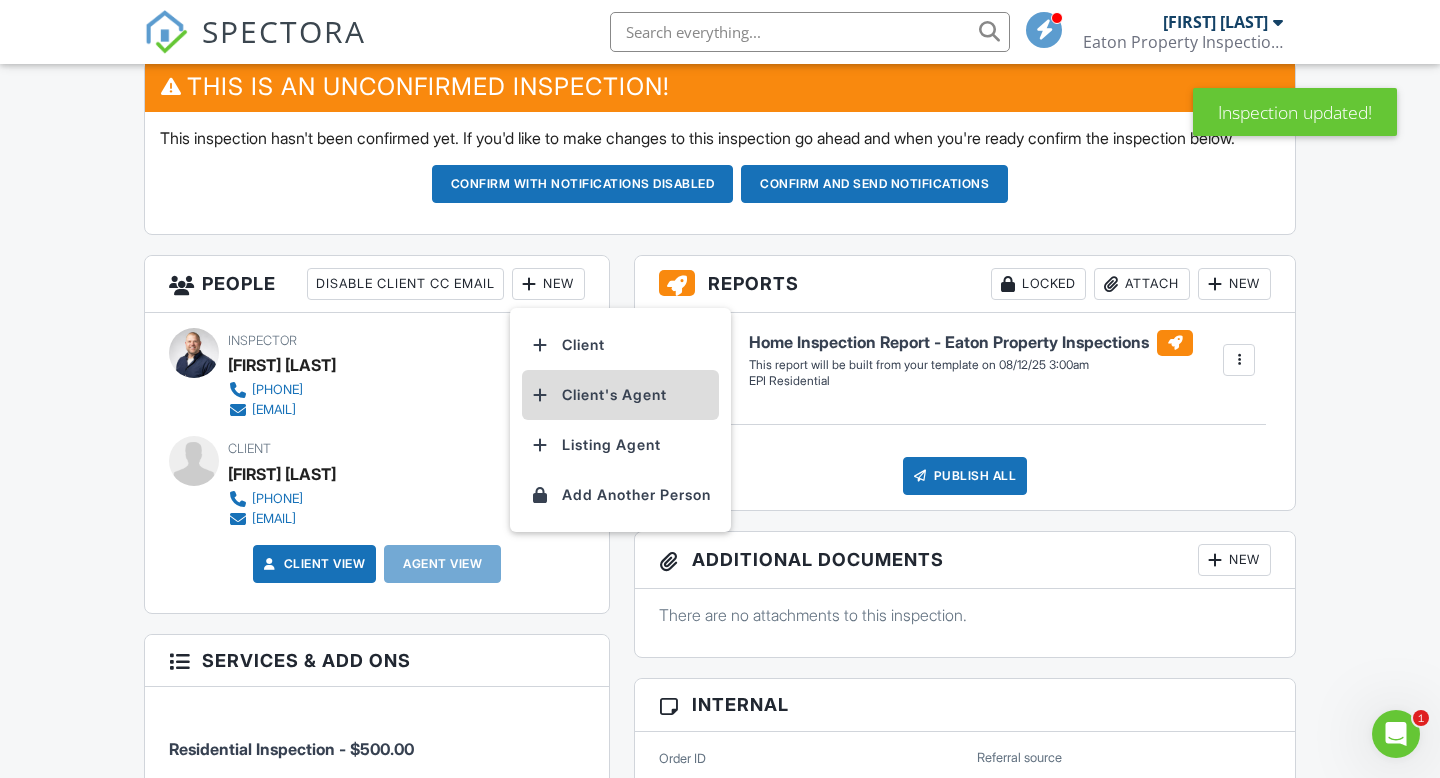 click on "Client's Agent" at bounding box center (620, 395) 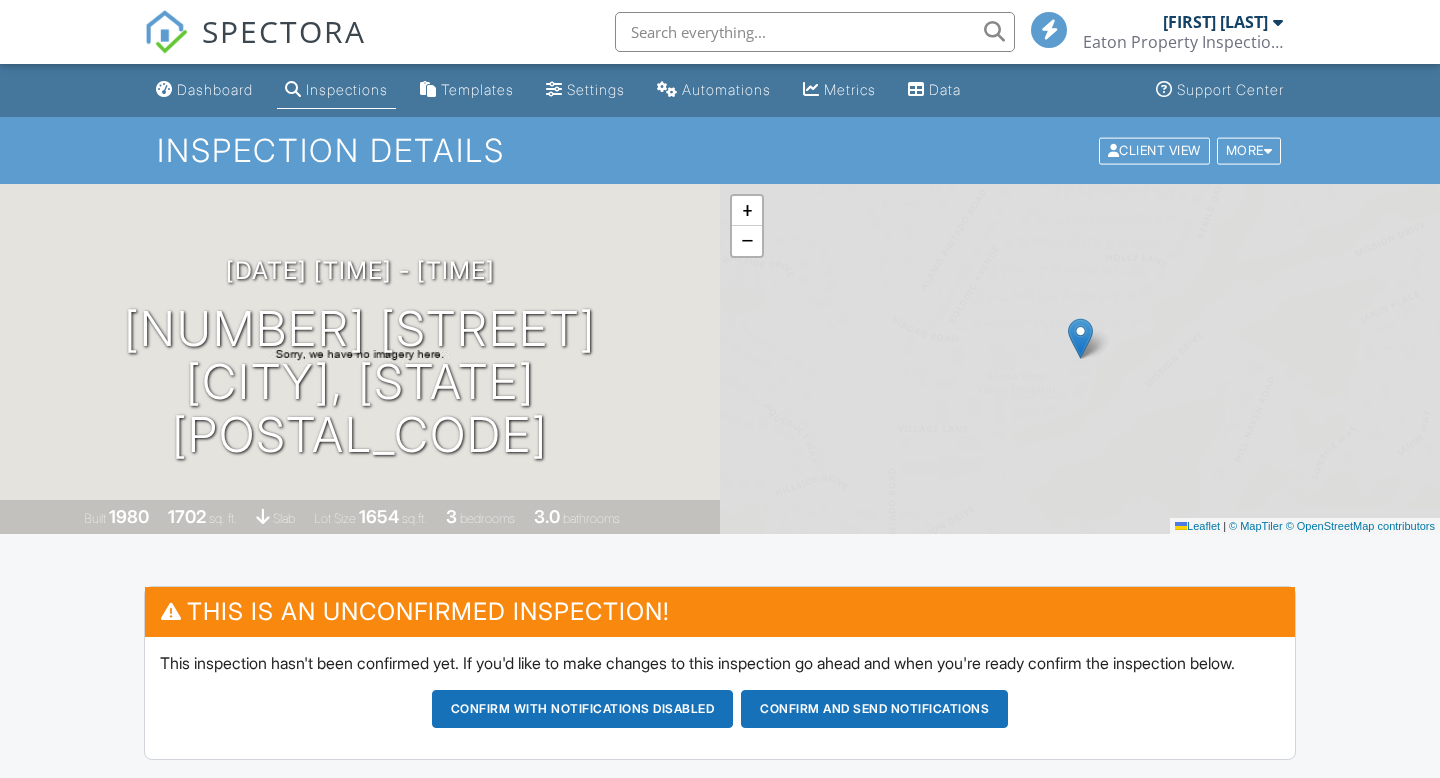 scroll, scrollTop: 525, scrollLeft: 0, axis: vertical 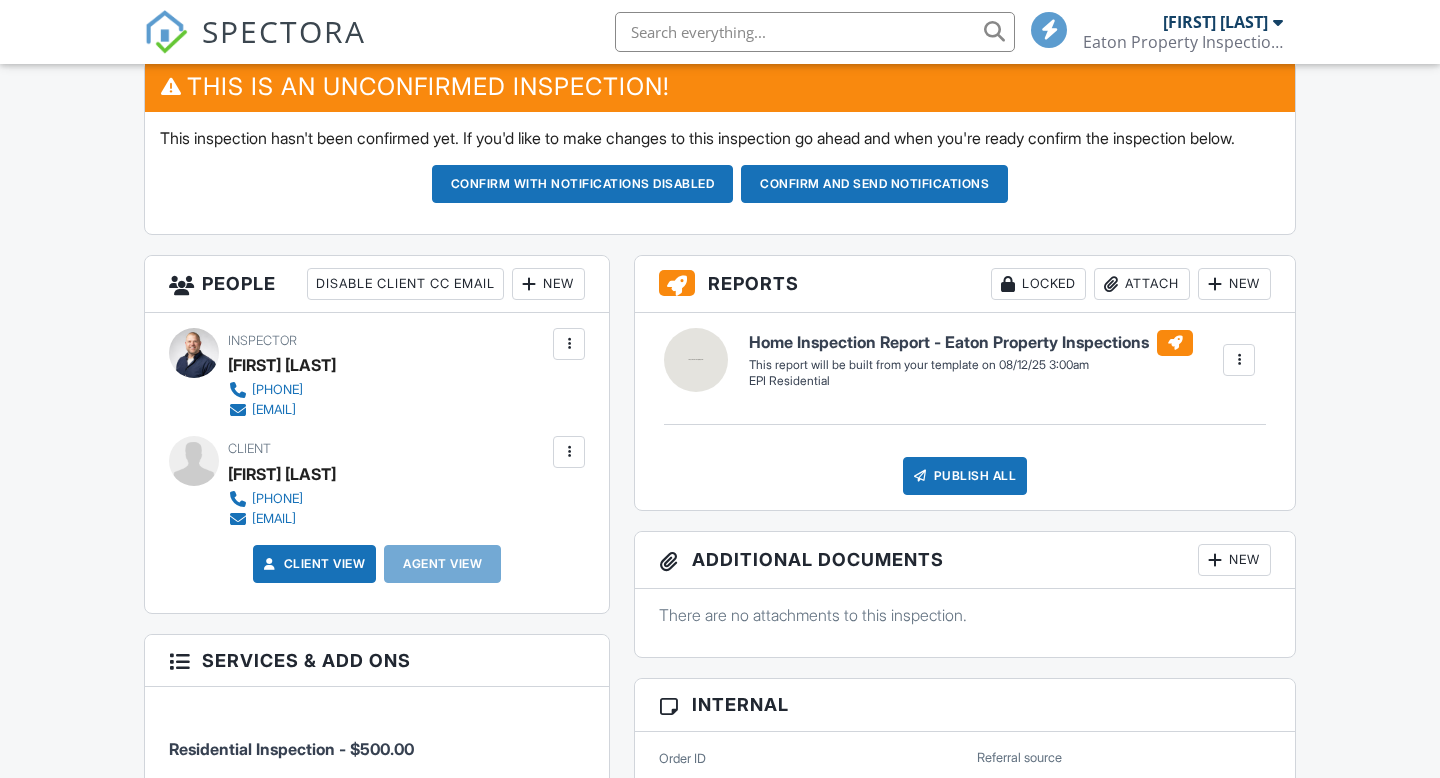 click at bounding box center (569, 452) 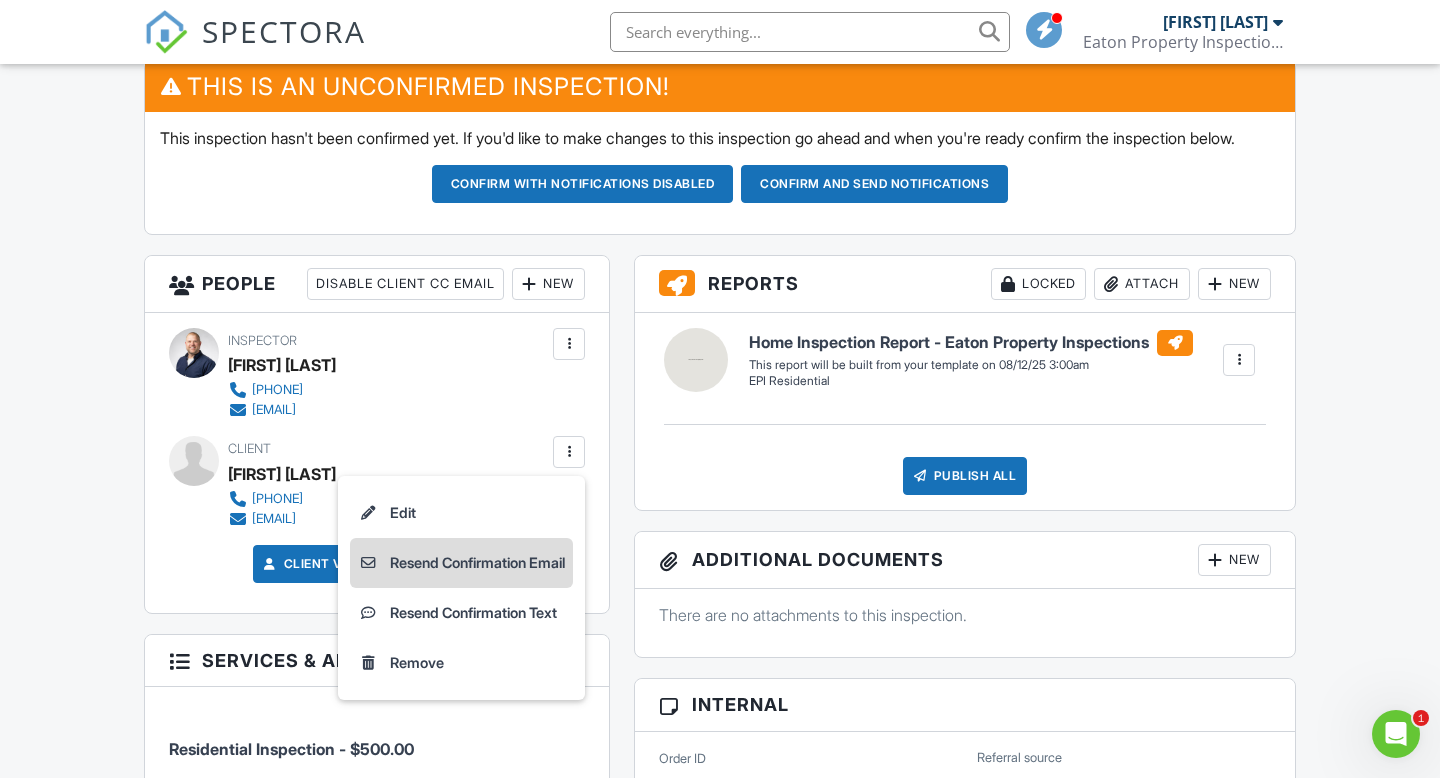 scroll, scrollTop: 0, scrollLeft: 0, axis: both 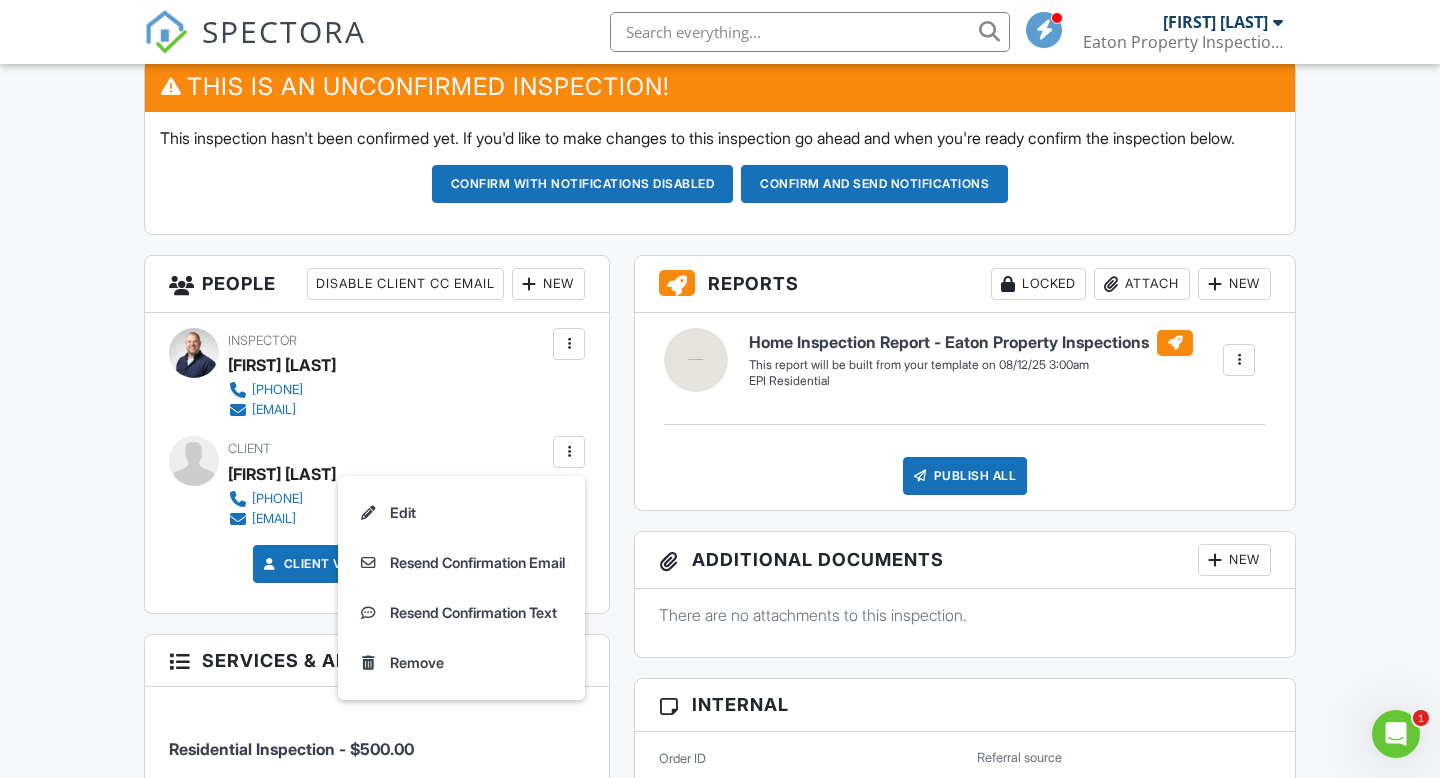 click on "New" at bounding box center (548, 284) 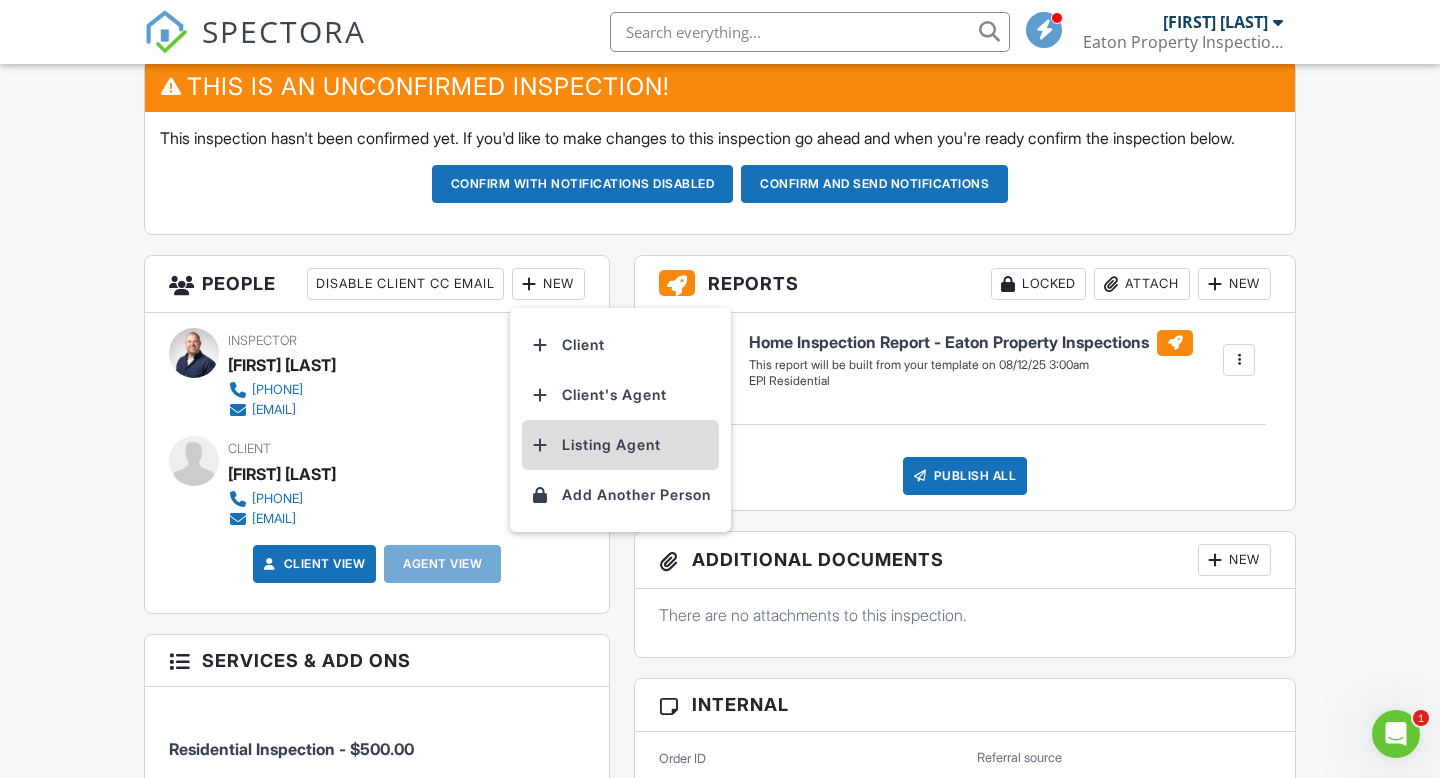 click on "Listing Agent" at bounding box center [620, 445] 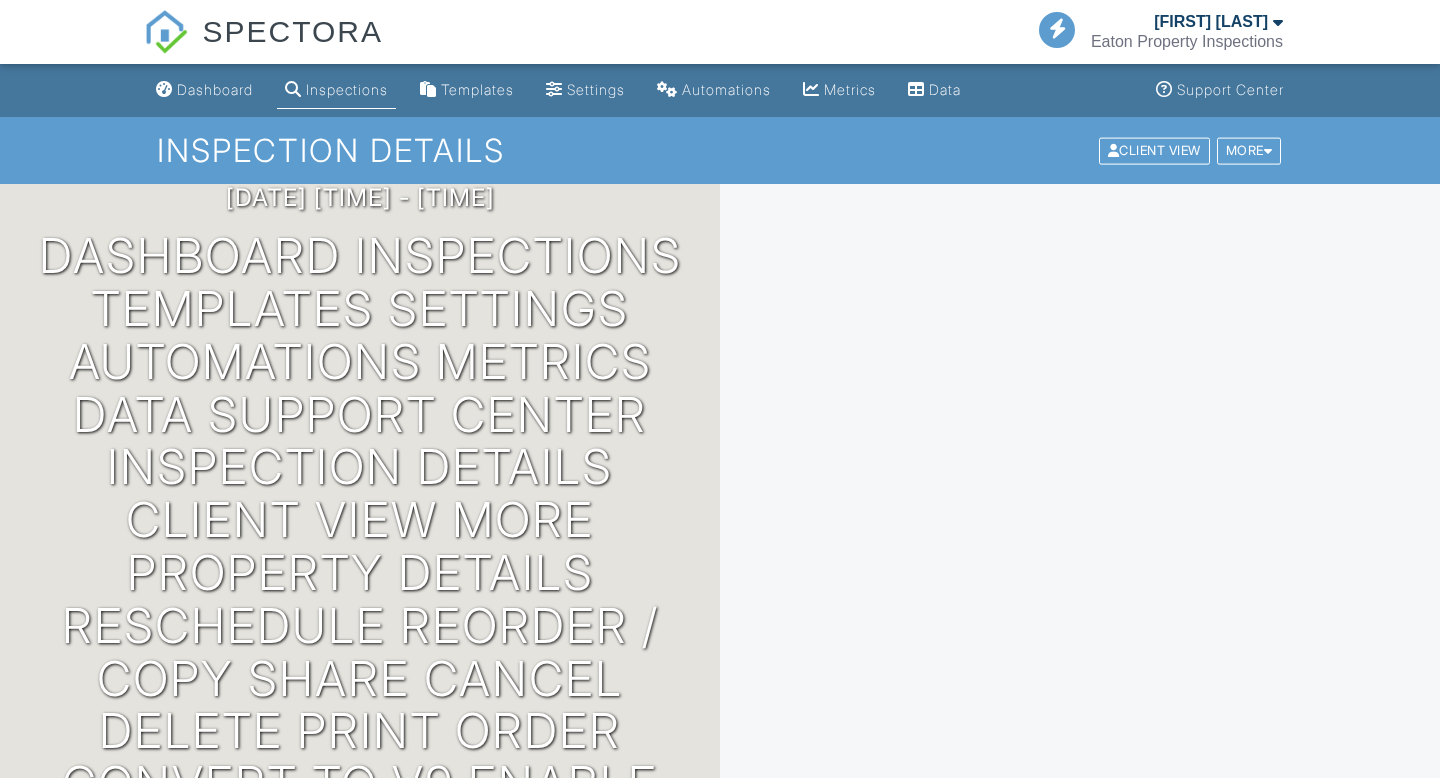 scroll, scrollTop: 525, scrollLeft: 0, axis: vertical 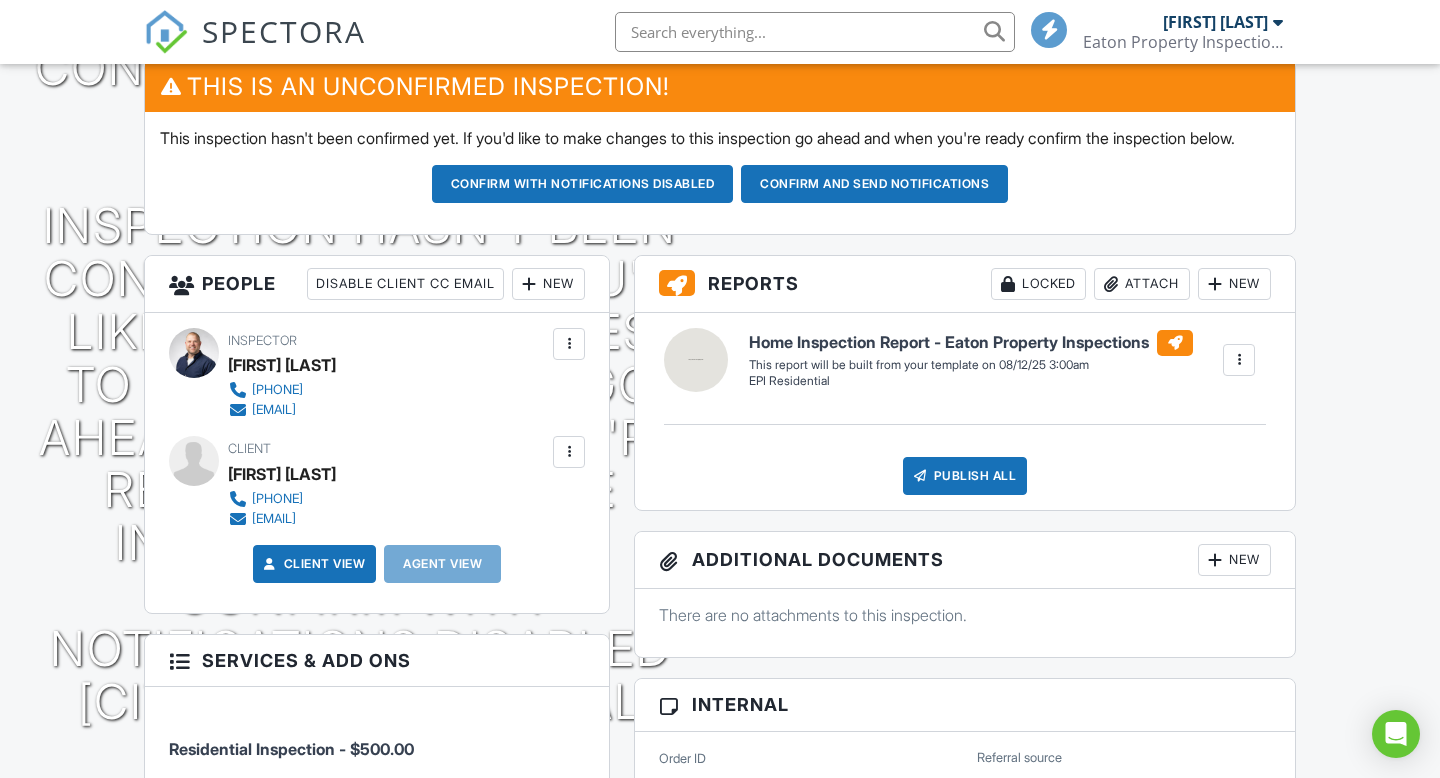 click on "New" at bounding box center [548, 284] 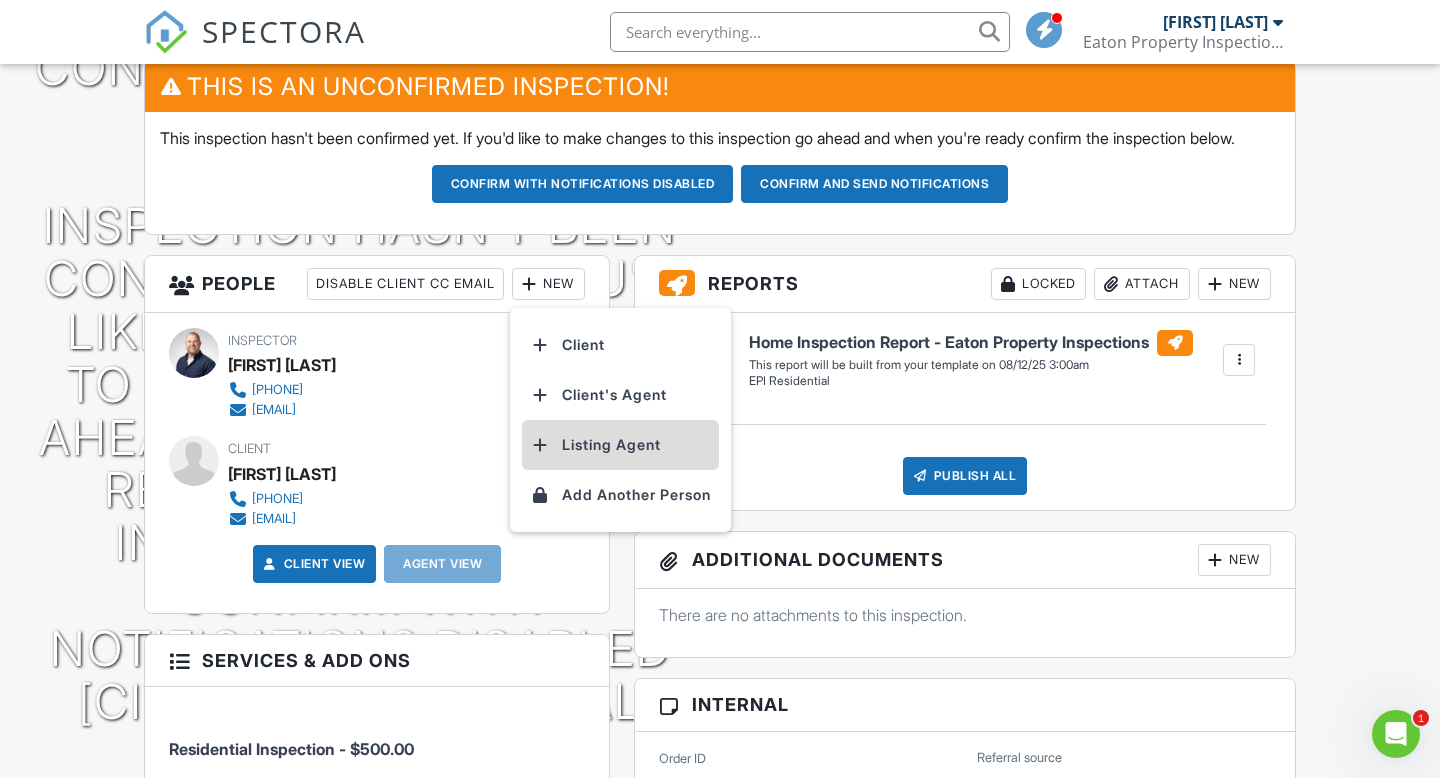 scroll, scrollTop: 0, scrollLeft: 0, axis: both 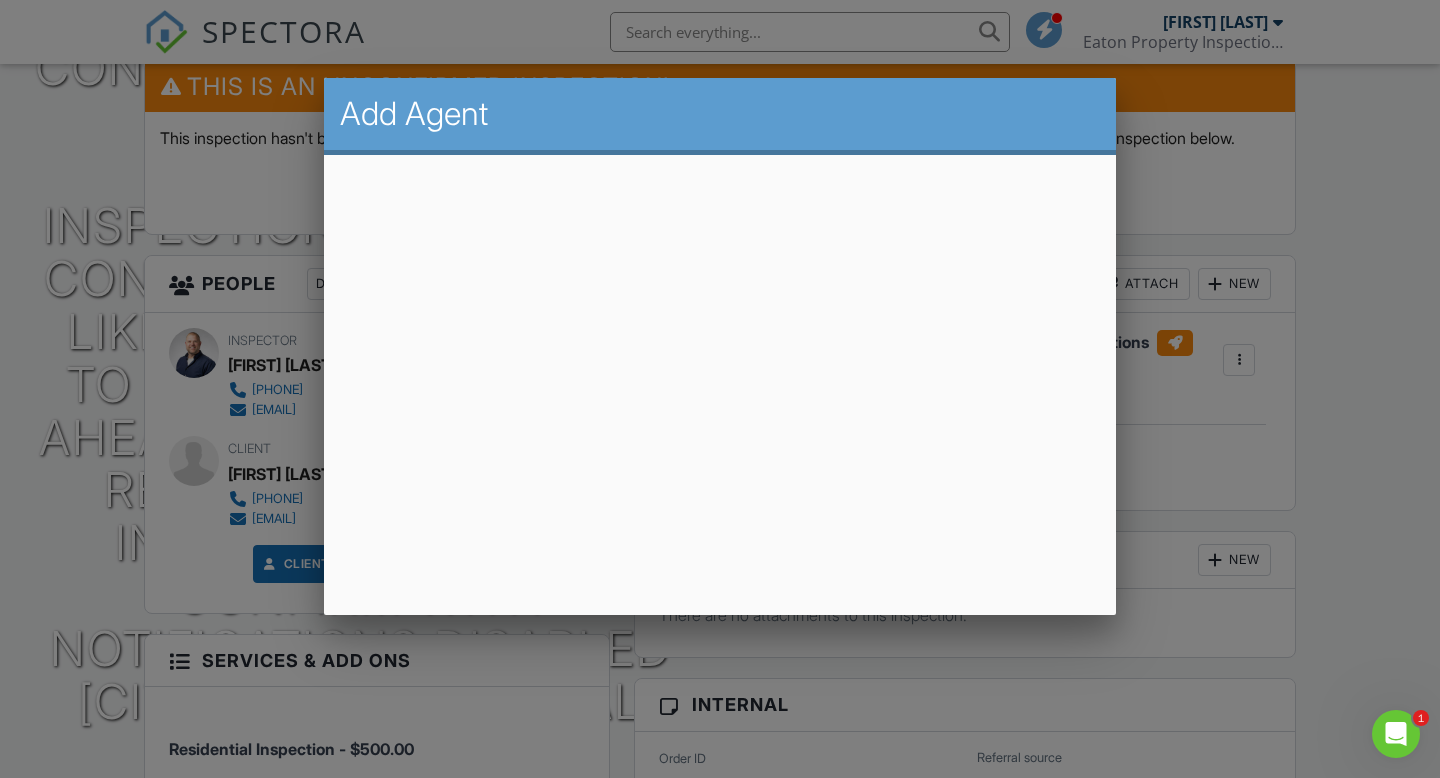 click at bounding box center [720, 386] 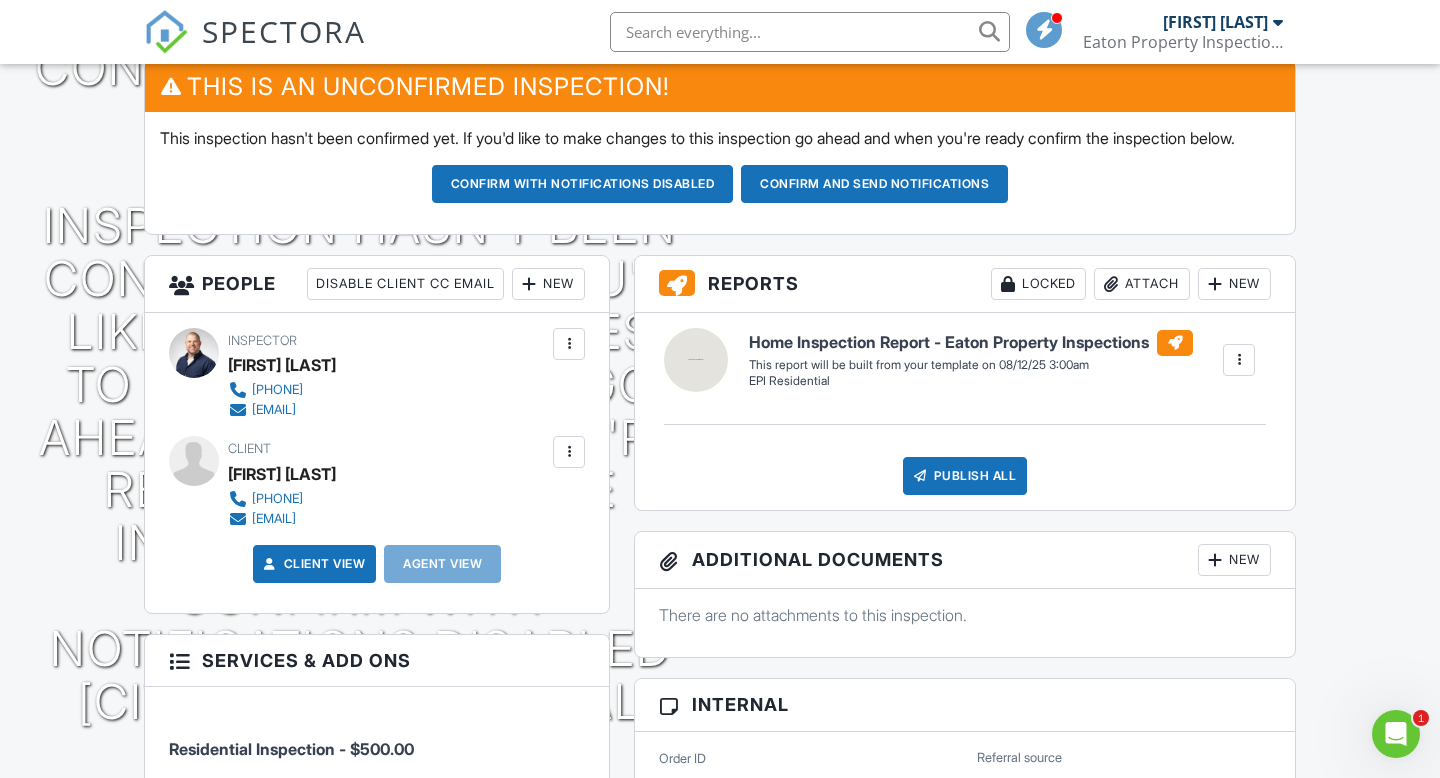 click on "New" at bounding box center [548, 284] 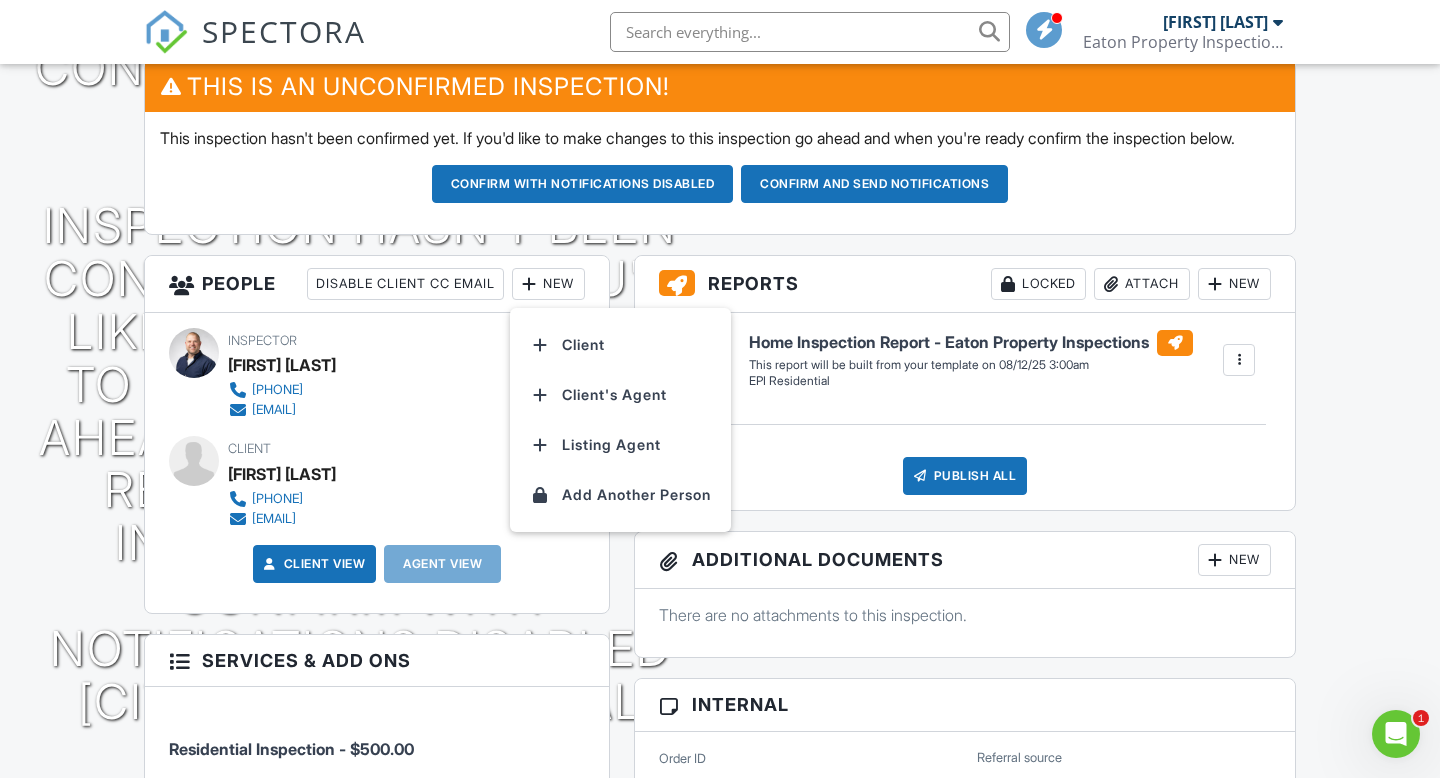 click on "Dashboard
Inspections
Templates
Settings
Automations
Metrics
Data
Support Center
Inspection Details
Client View
More
Property Details
Reschedule
Reorder / Copy
Share
Cancel
Delete
Print Order
Convert to V9
Enable Pass on CC Fees
View Change Log
08/12/2025  1:30 pm
- 4:30 pm
2123 Village Ln
Solvang, CA 93463
Built
1980
1702
sq. ft.
slab
Lot Size
1654
sq.ft.
3
bedrooms
3.0
bathrooms
+ −  Leaflet   |   © MapTiler   © OpenStreetMap contributors
This is an Unconfirmed Inspection!
This inspection hasn't been confirmed yet. If you'd like to make changes to this inspection go ahead and when you're ready confirm the inspection below.
Confirm with notifications disabled" at bounding box center [720, 837] 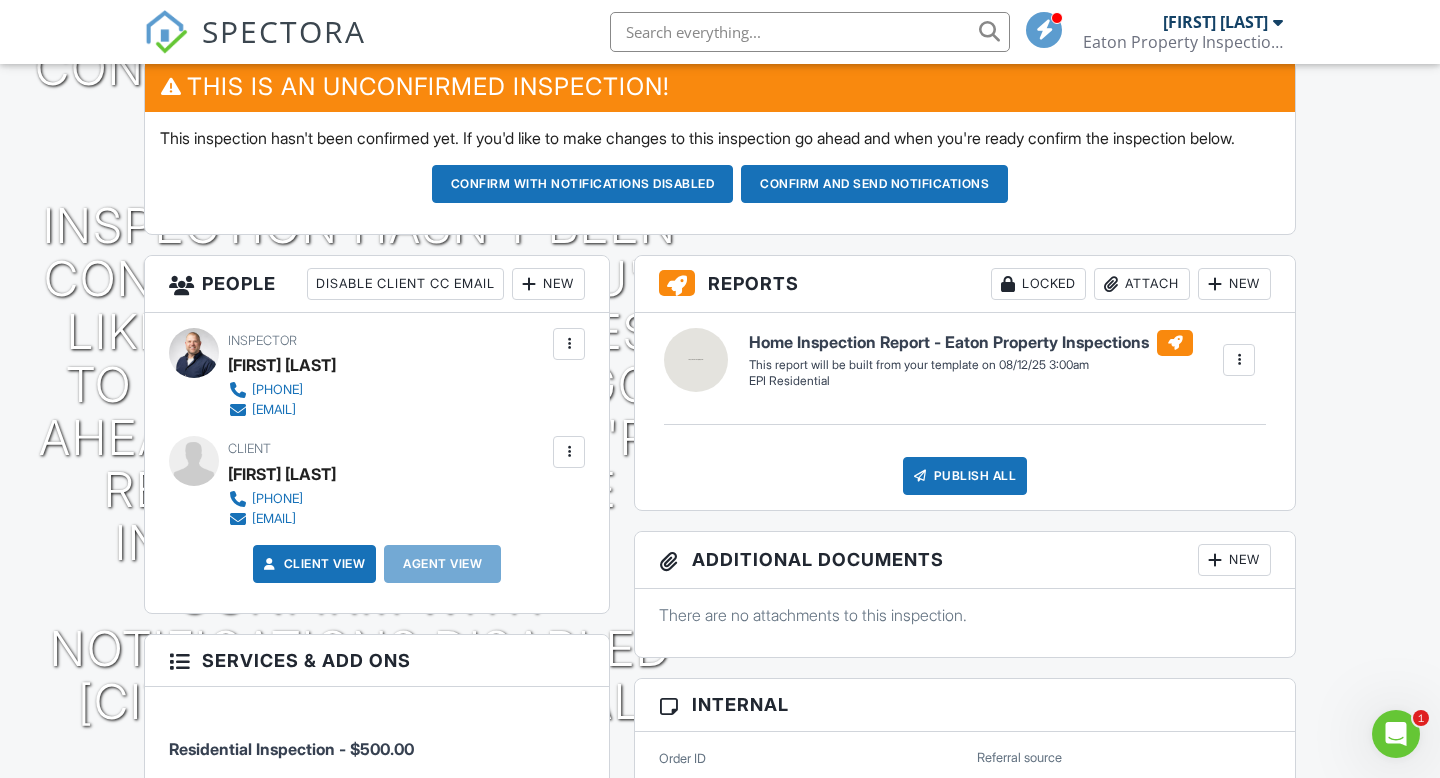 click at bounding box center (529, 284) 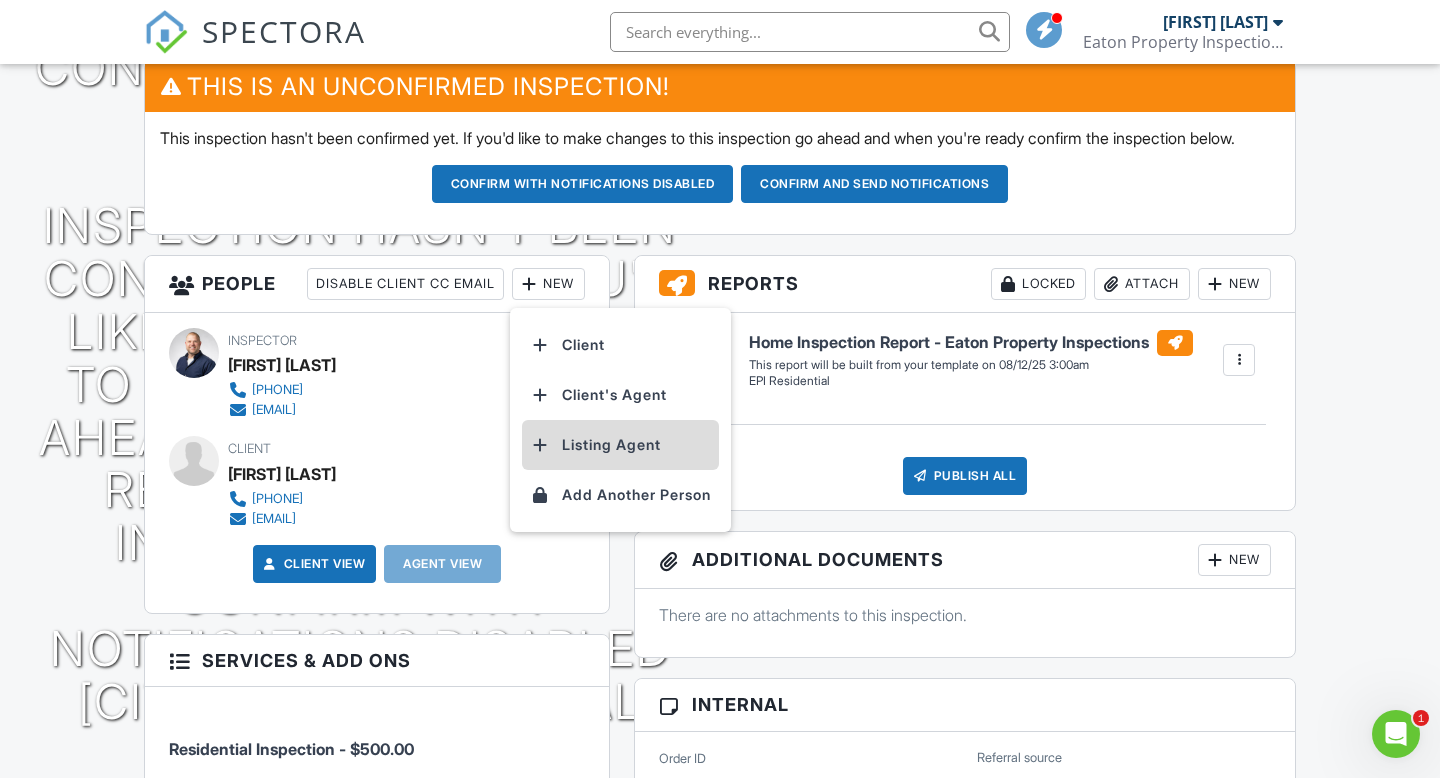 click on "Listing Agent" at bounding box center [620, 445] 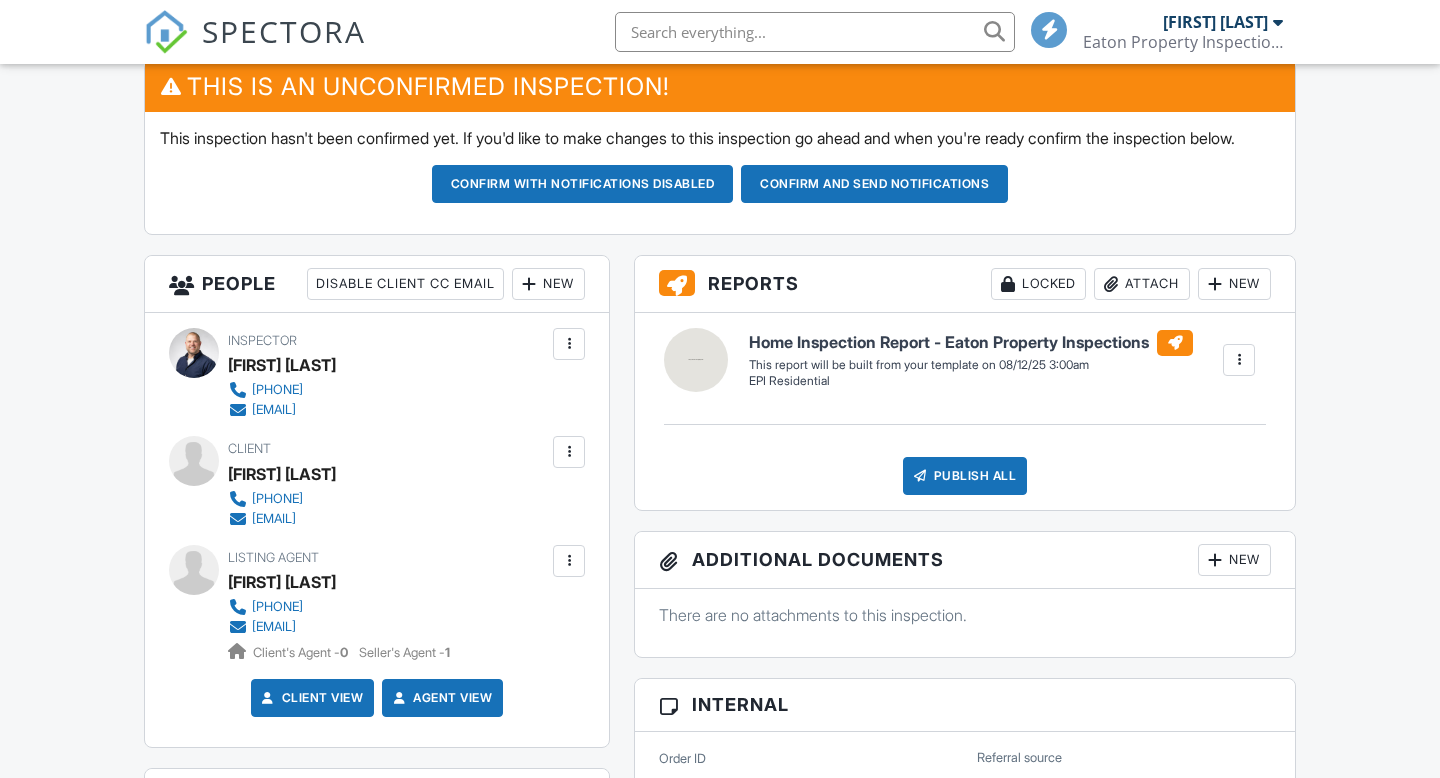 scroll, scrollTop: 525, scrollLeft: 0, axis: vertical 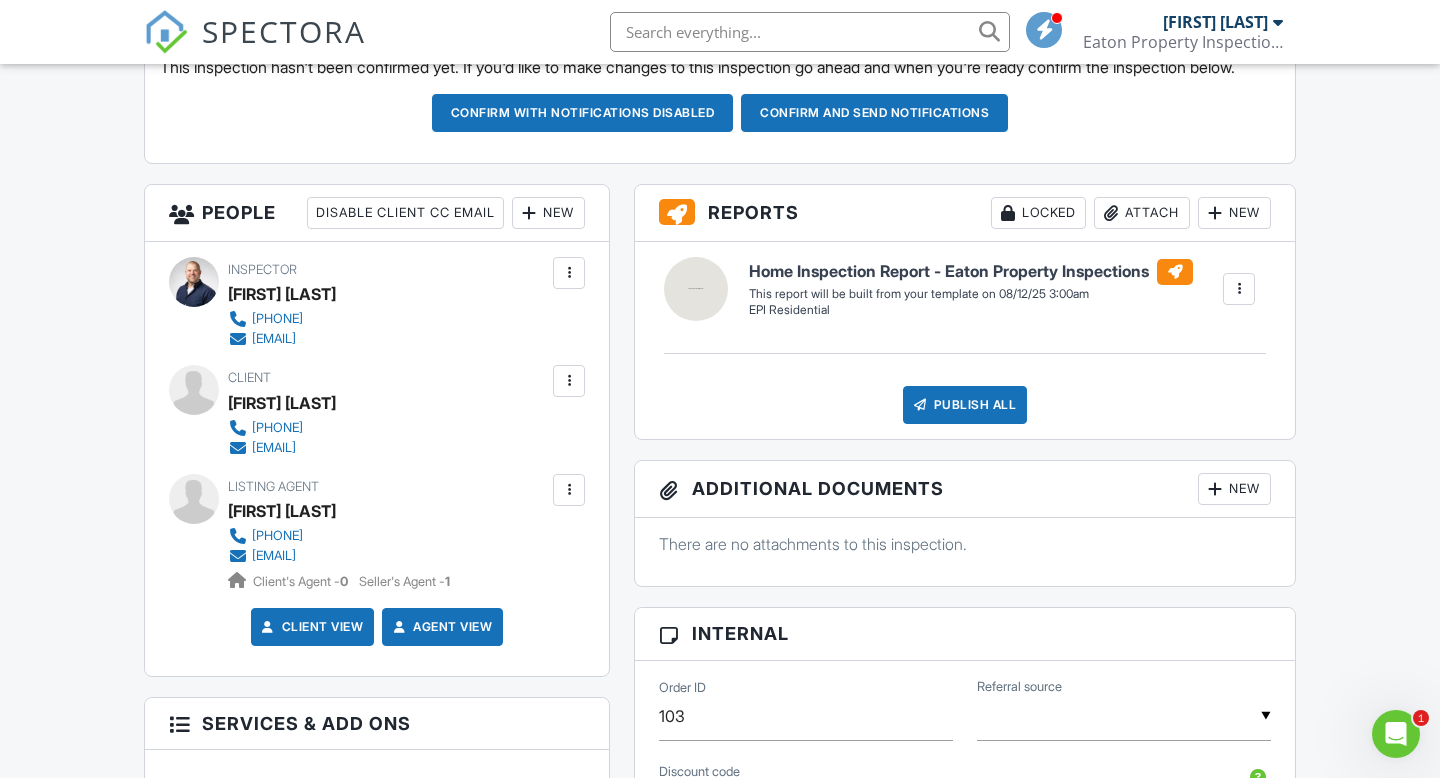 click at bounding box center (569, 490) 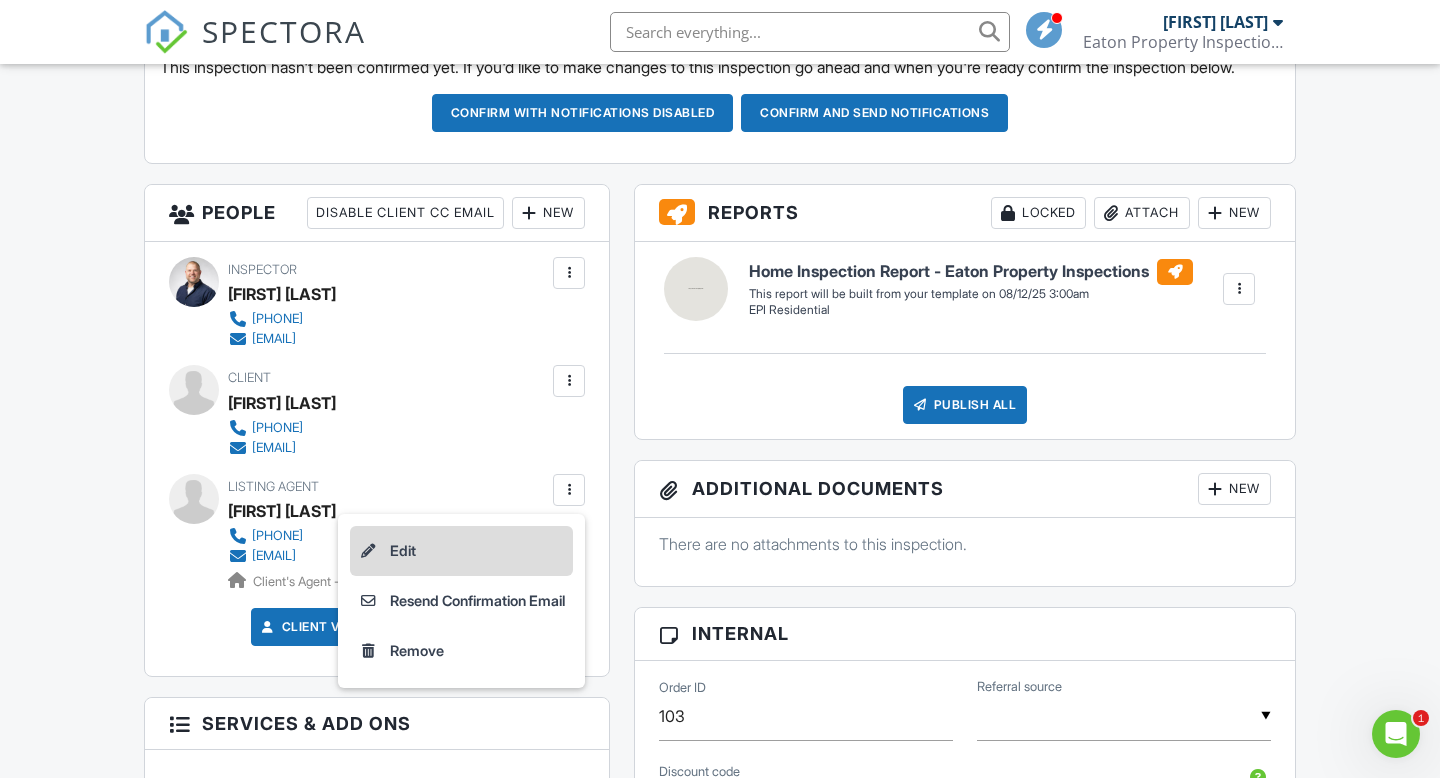 click on "Edit" at bounding box center [461, 551] 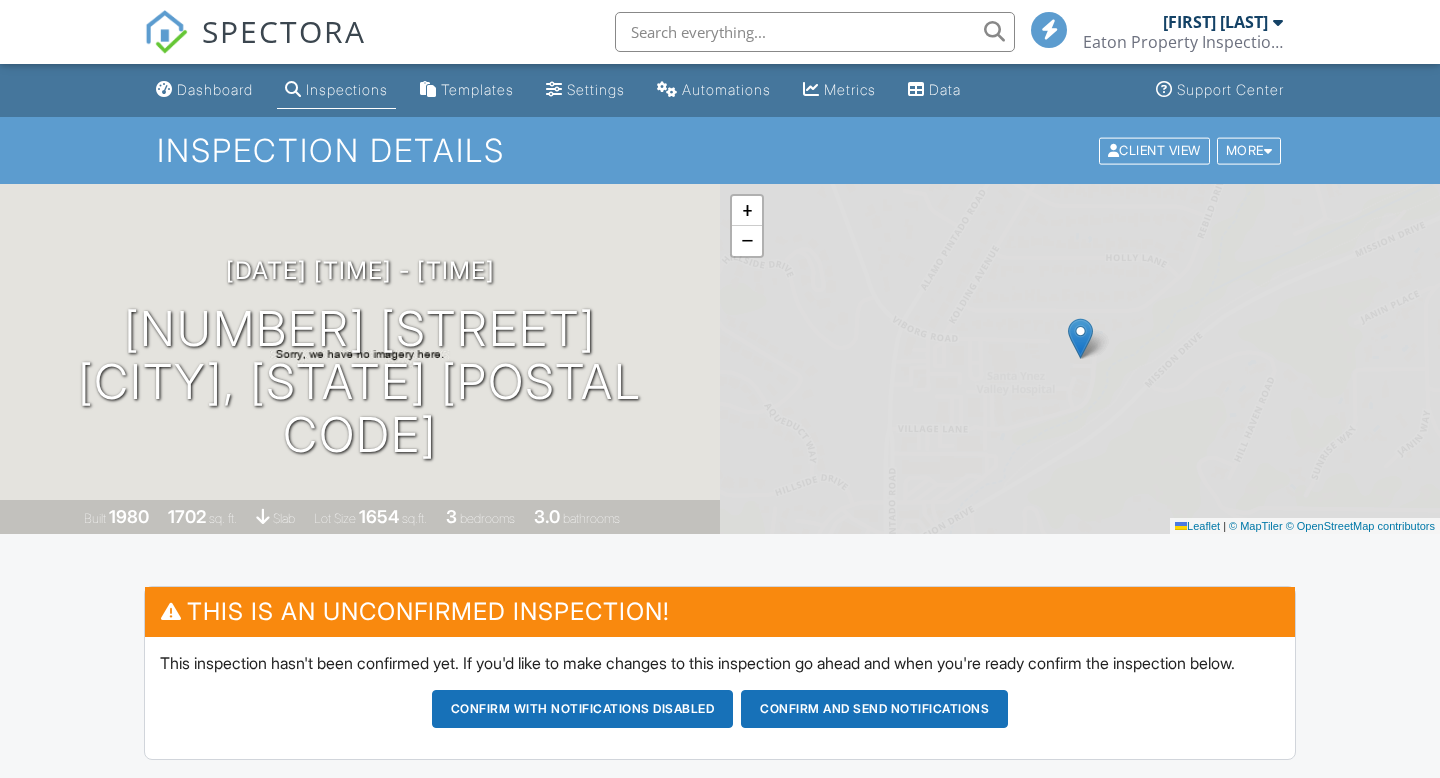 scroll, scrollTop: 596, scrollLeft: 0, axis: vertical 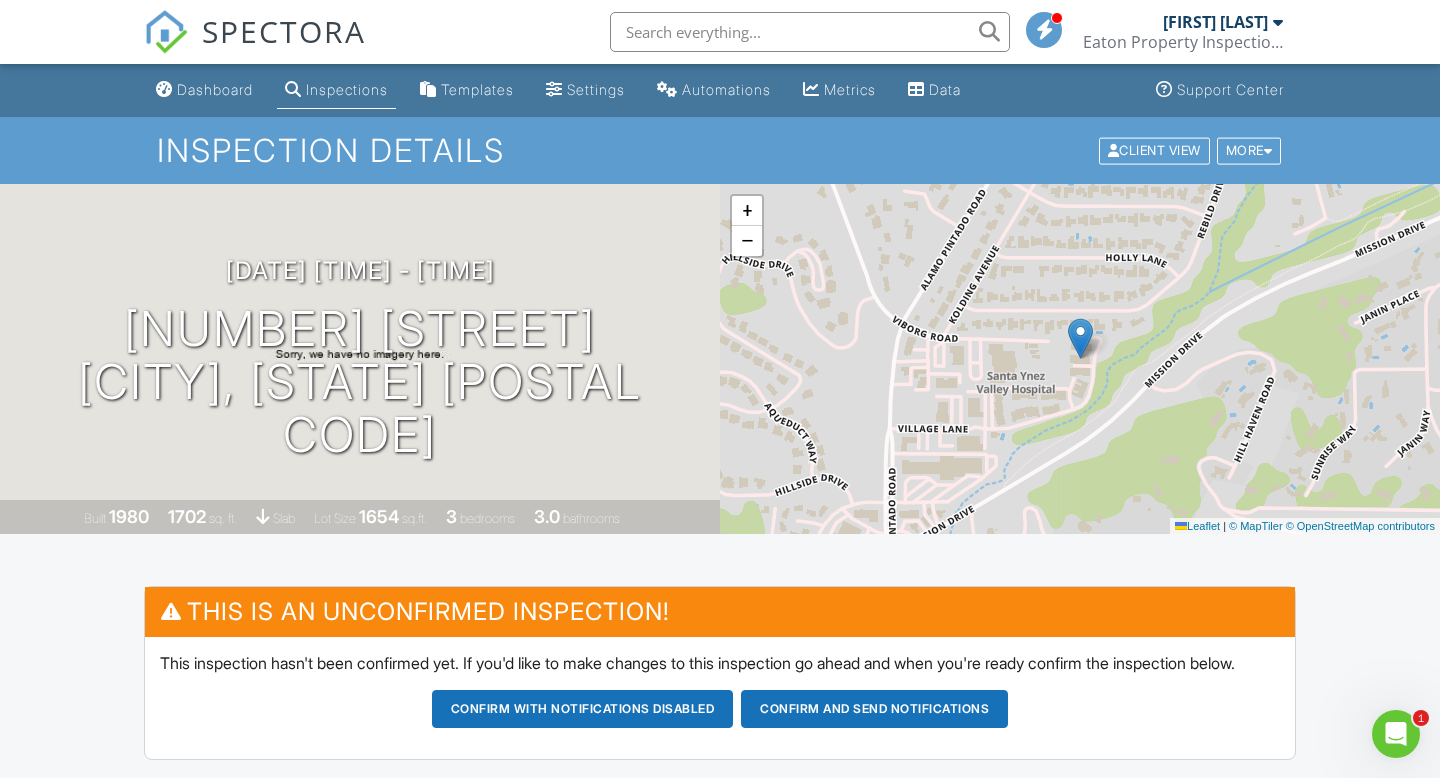 click at bounding box center [1278, 22] 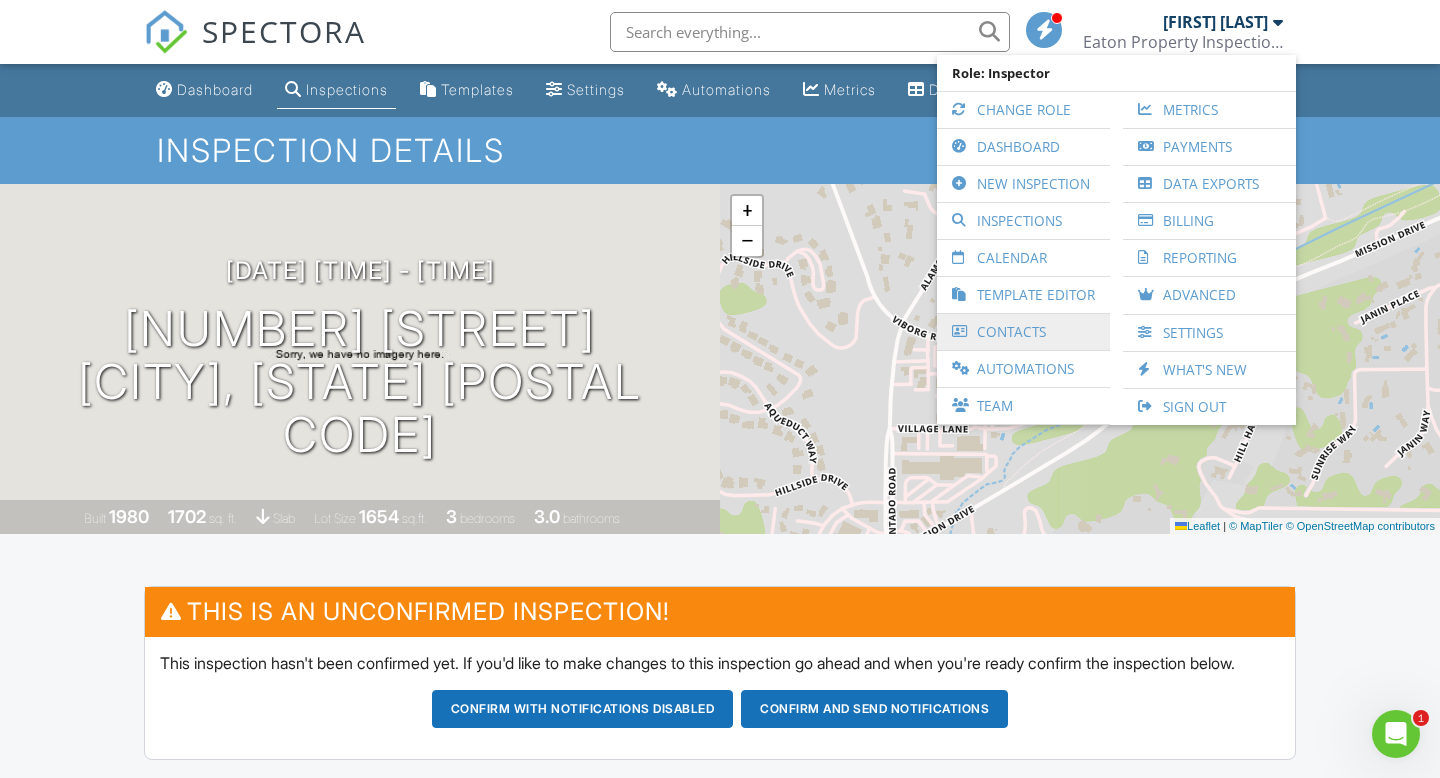 click on "Contacts" at bounding box center [1023, 332] 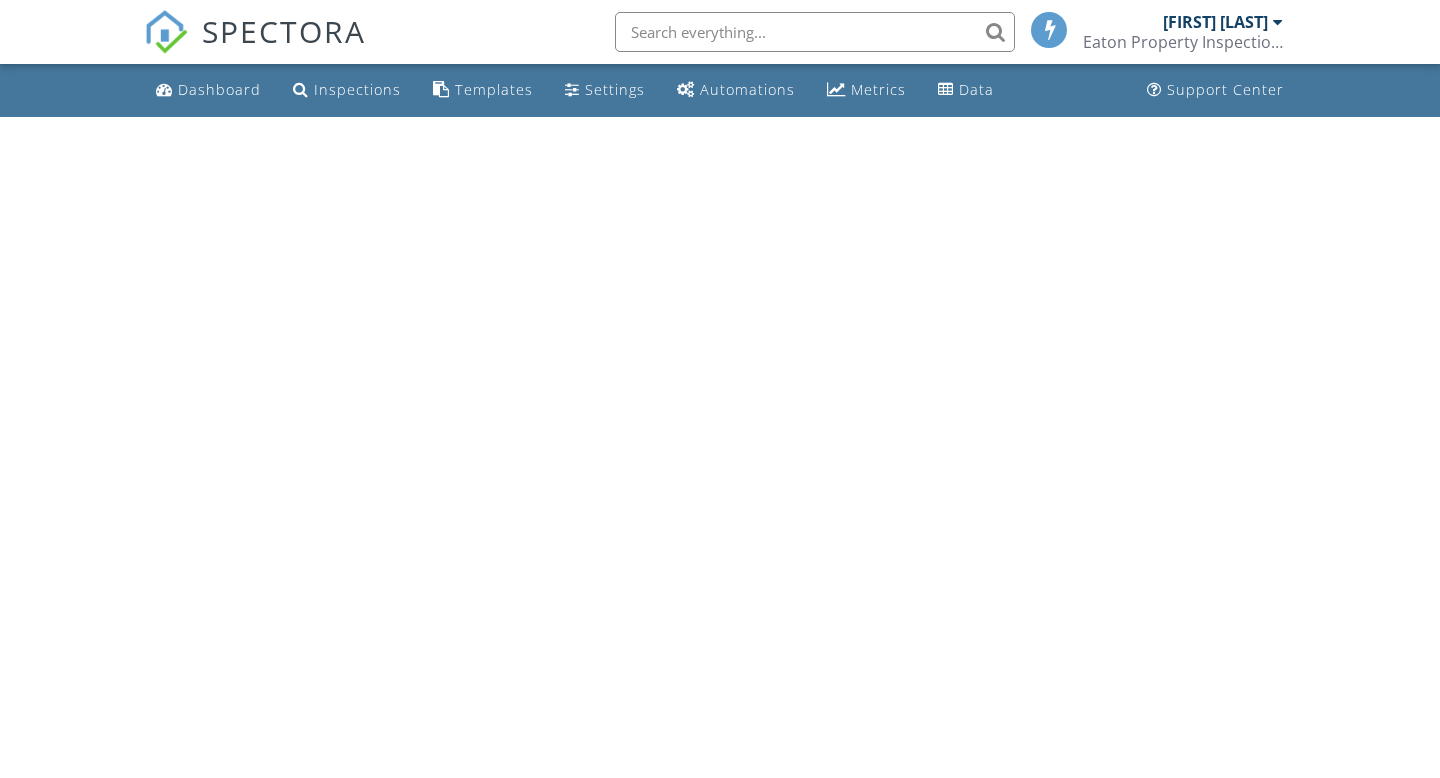 scroll, scrollTop: 0, scrollLeft: 0, axis: both 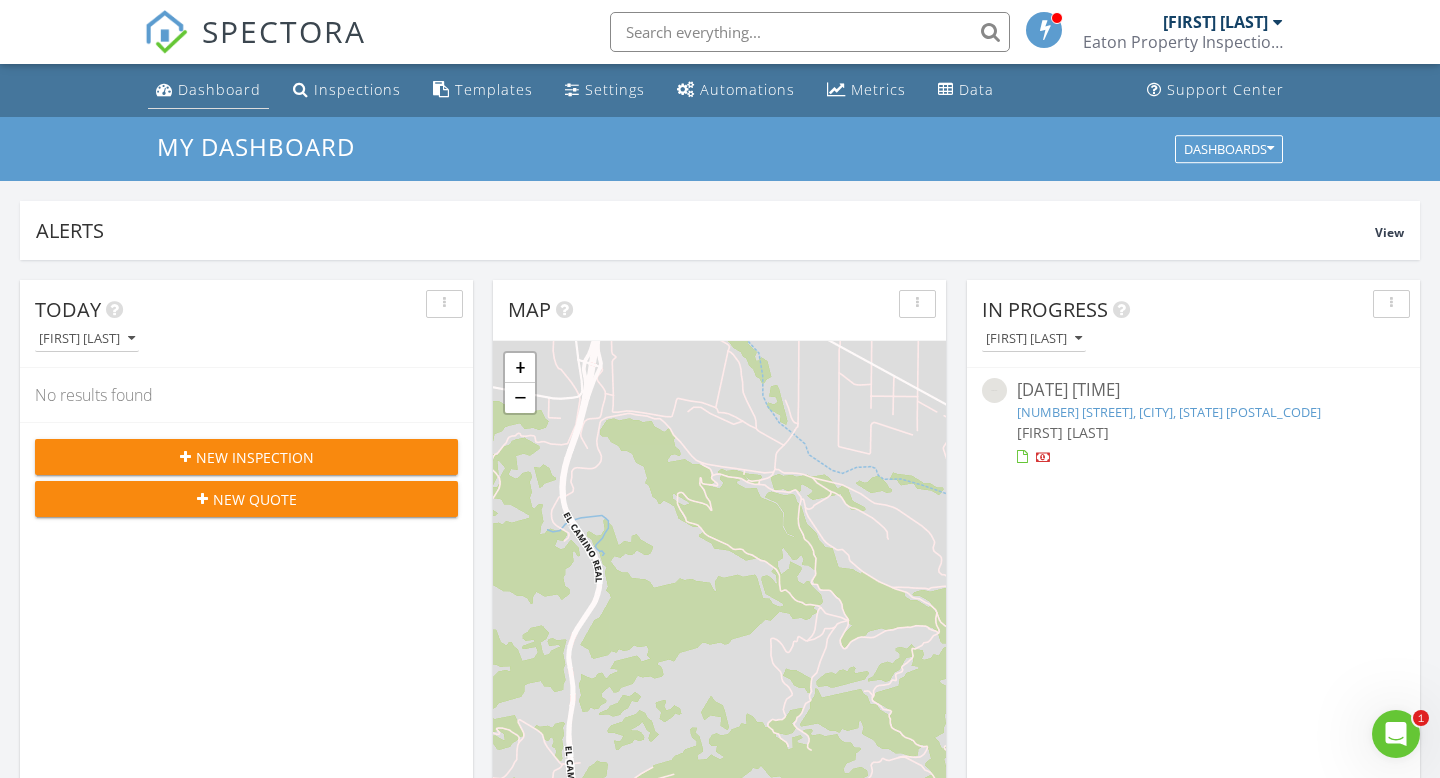 click on "Dashboard" at bounding box center [219, 89] 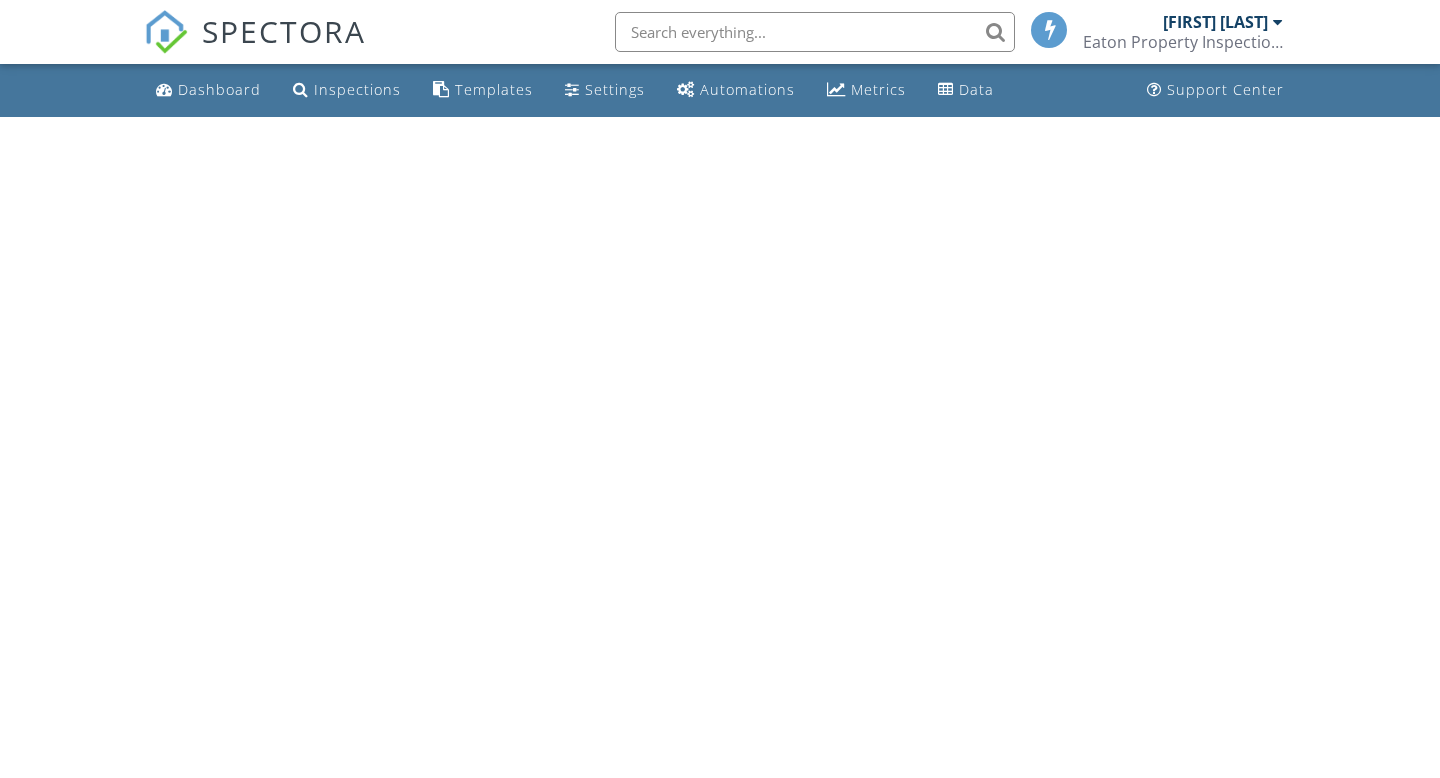 scroll, scrollTop: 0, scrollLeft: 0, axis: both 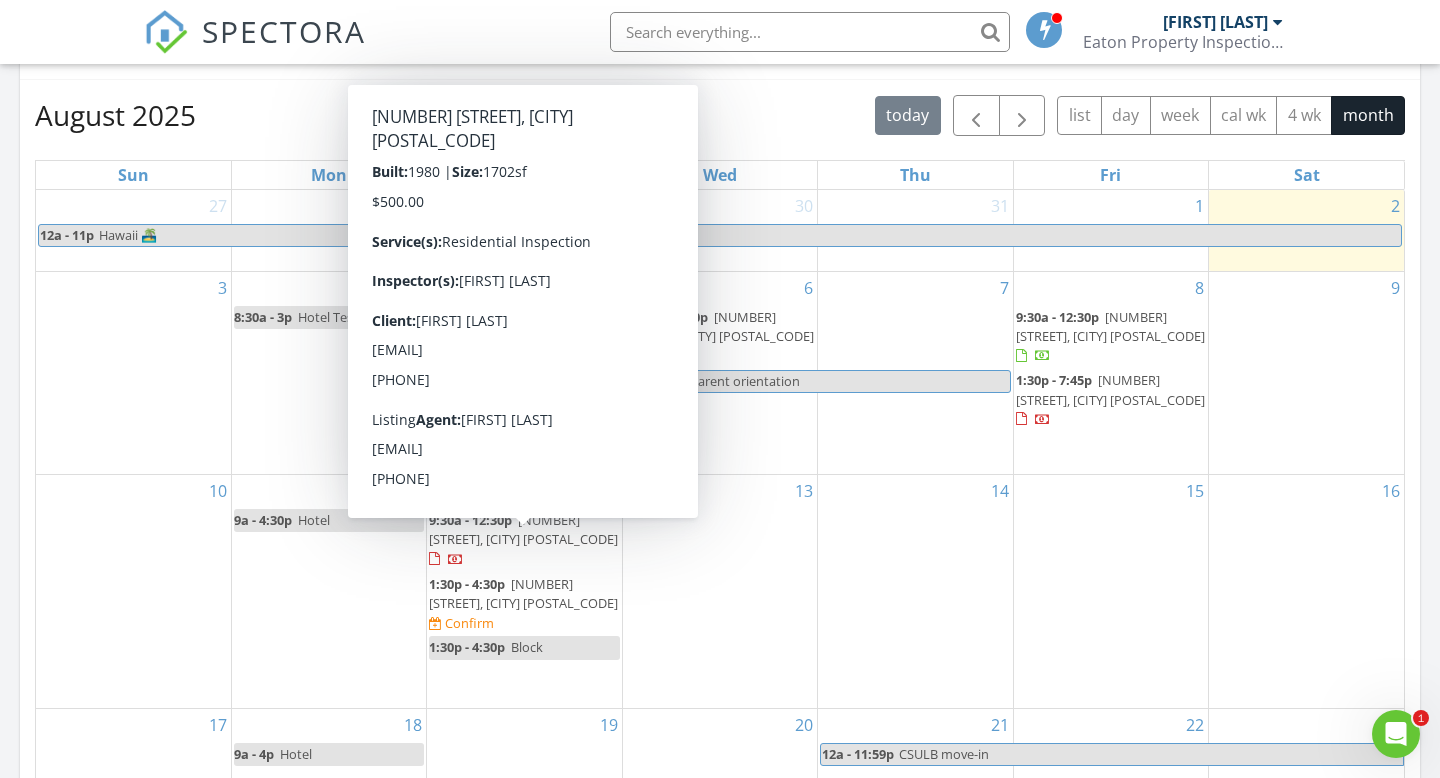 click on "[NUMBER] [STREET], [CITY] [POSTAL_CODE]" at bounding box center (523, 593) 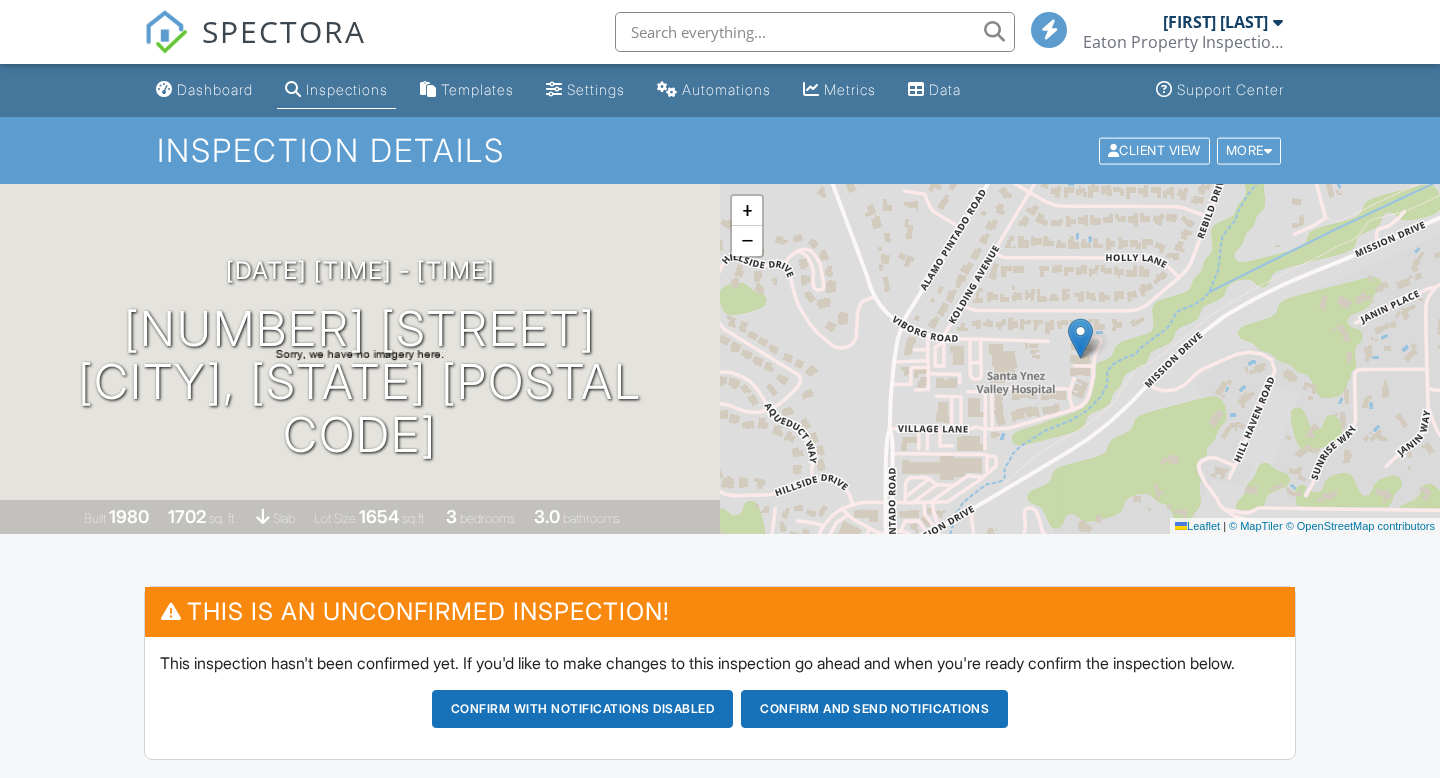 scroll, scrollTop: 0, scrollLeft: 0, axis: both 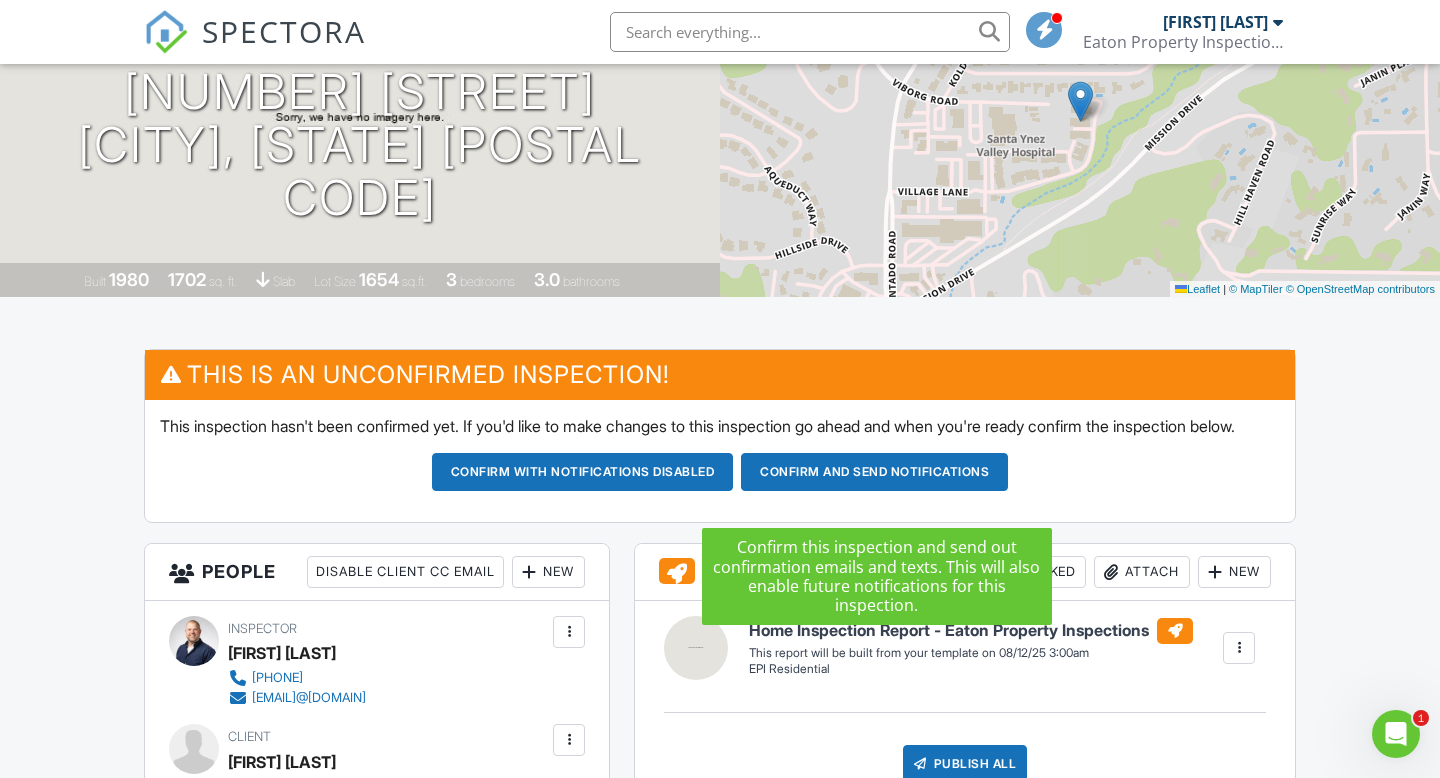 click on "Confirm and send notifications" at bounding box center (583, 472) 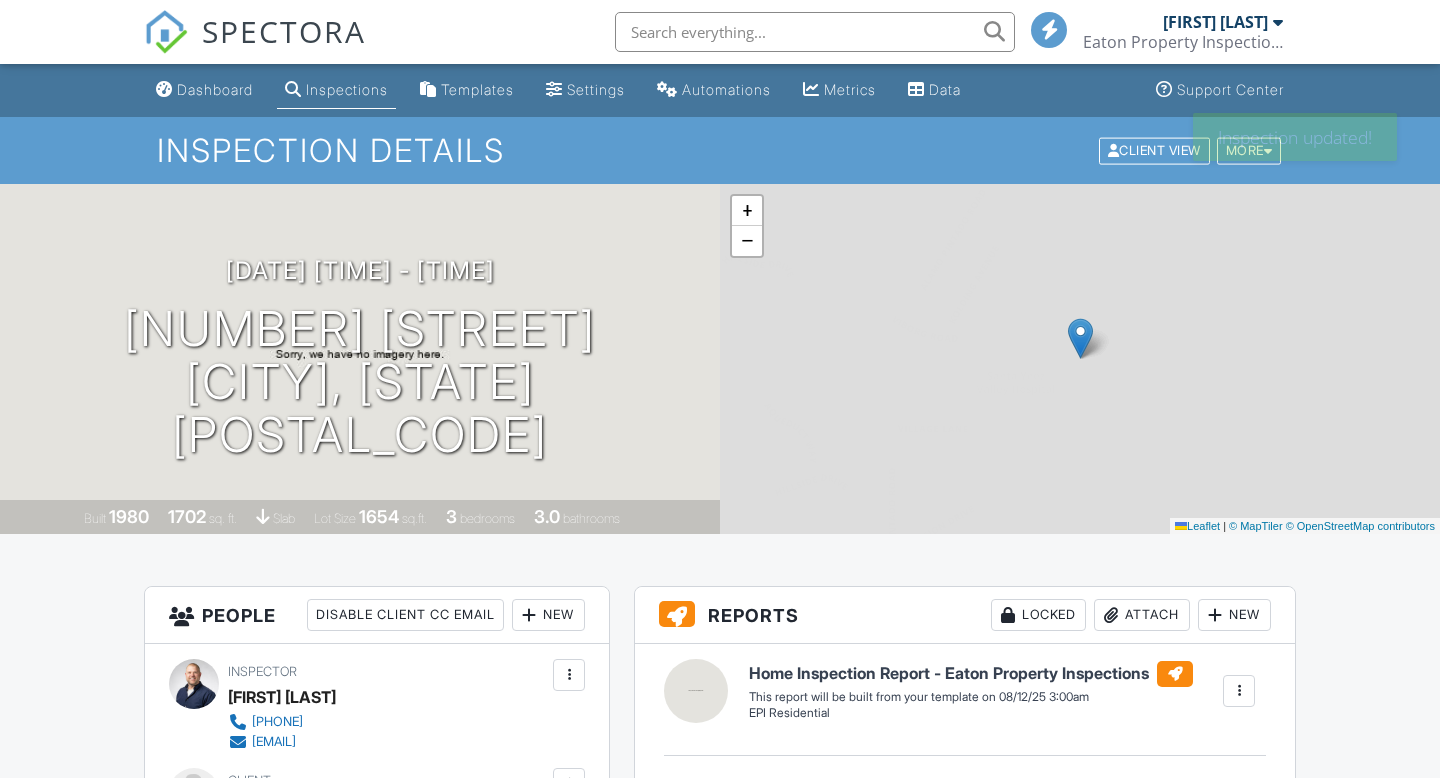scroll, scrollTop: 0, scrollLeft: 0, axis: both 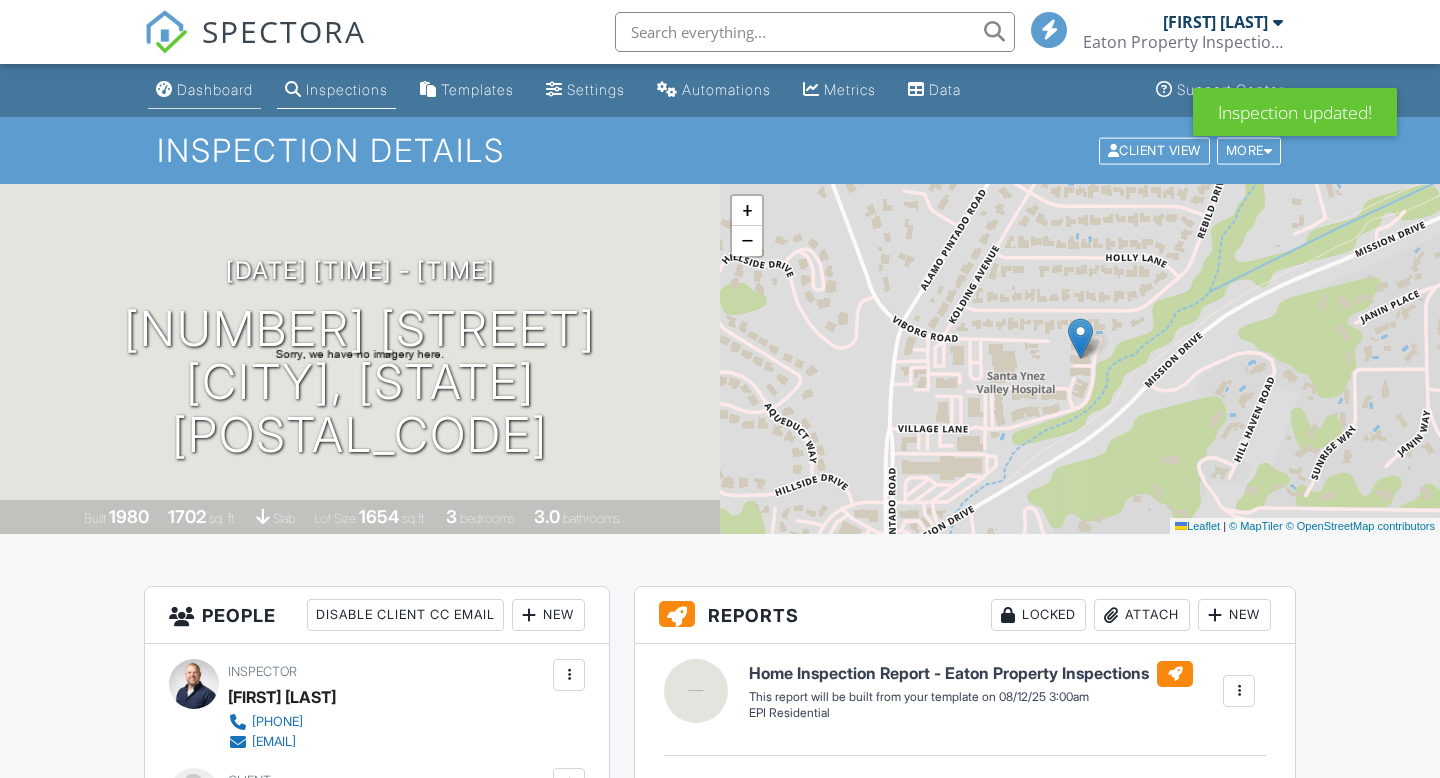 click on "Dashboard" at bounding box center [215, 89] 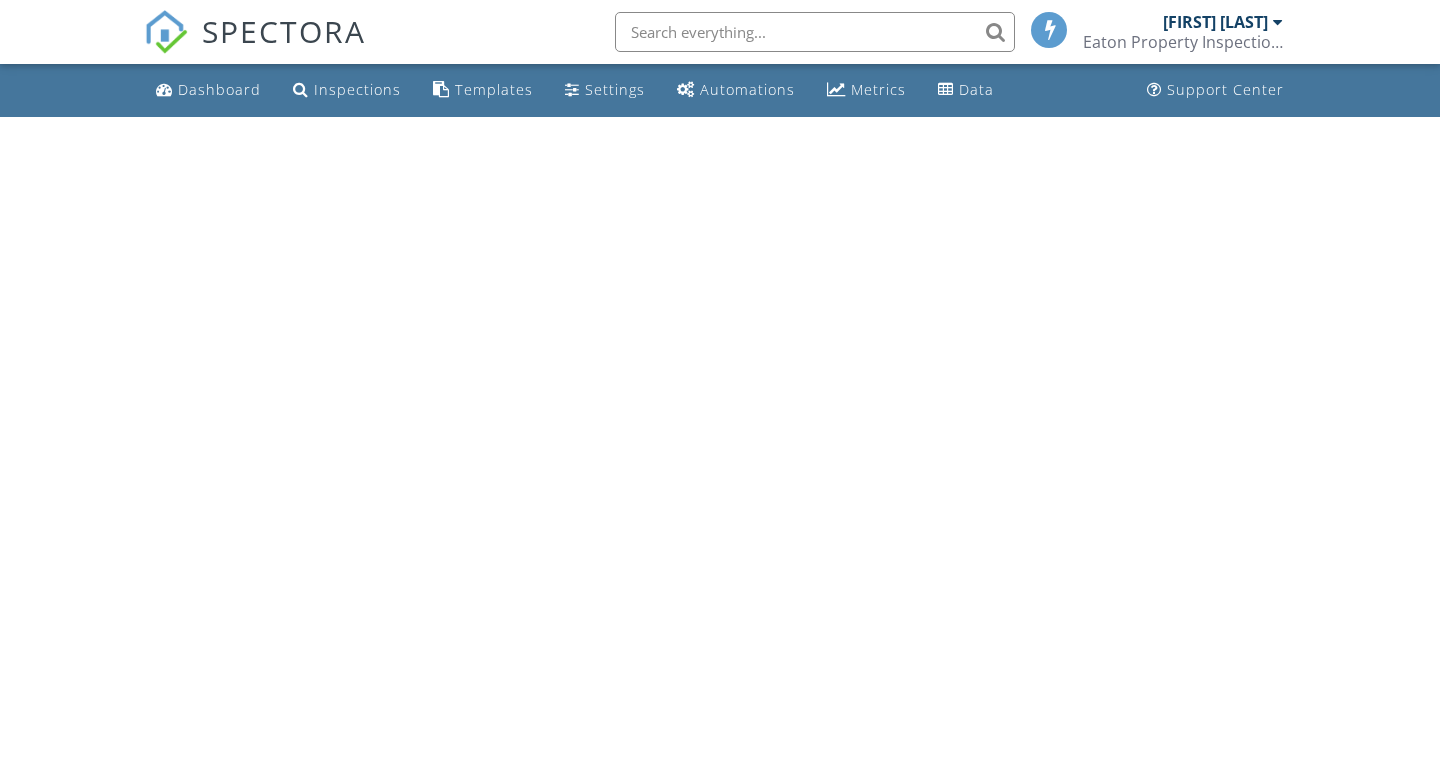 scroll, scrollTop: 0, scrollLeft: 0, axis: both 